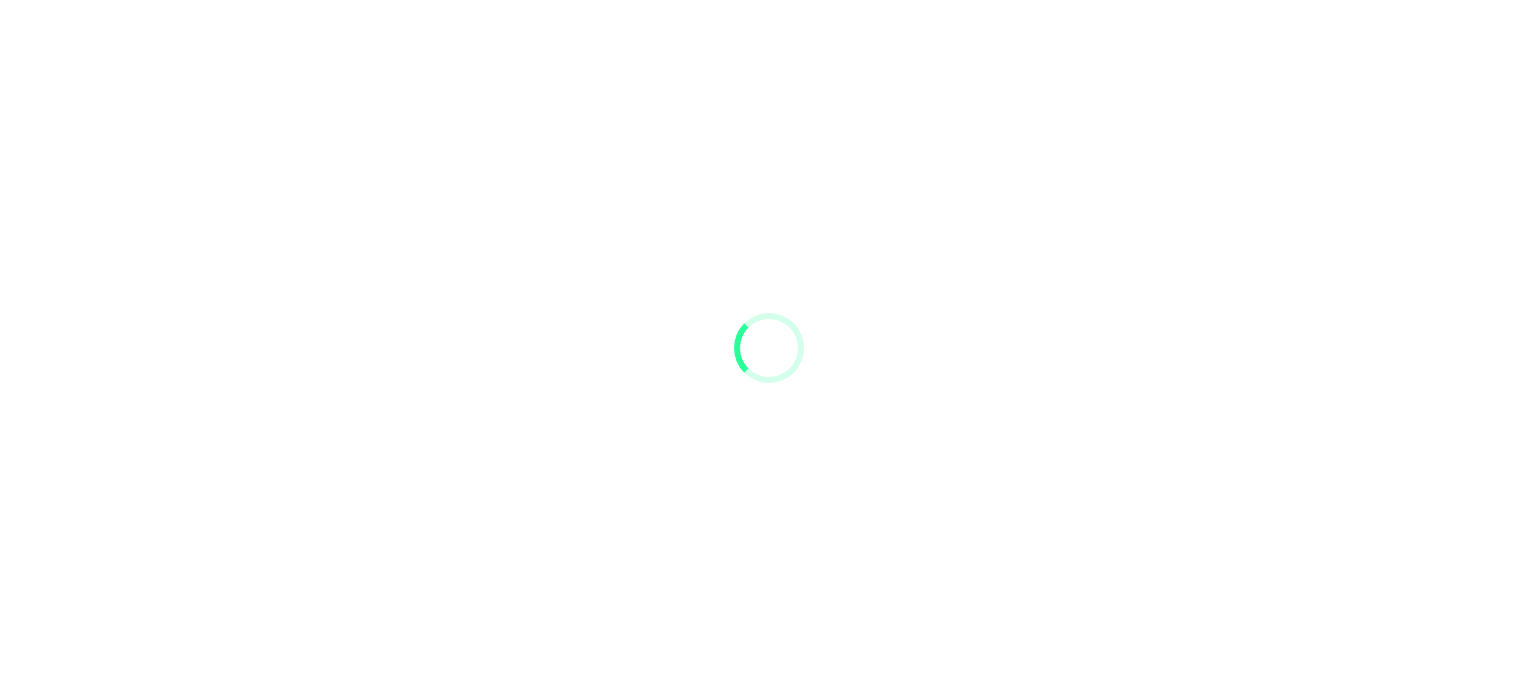 scroll, scrollTop: 0, scrollLeft: 0, axis: both 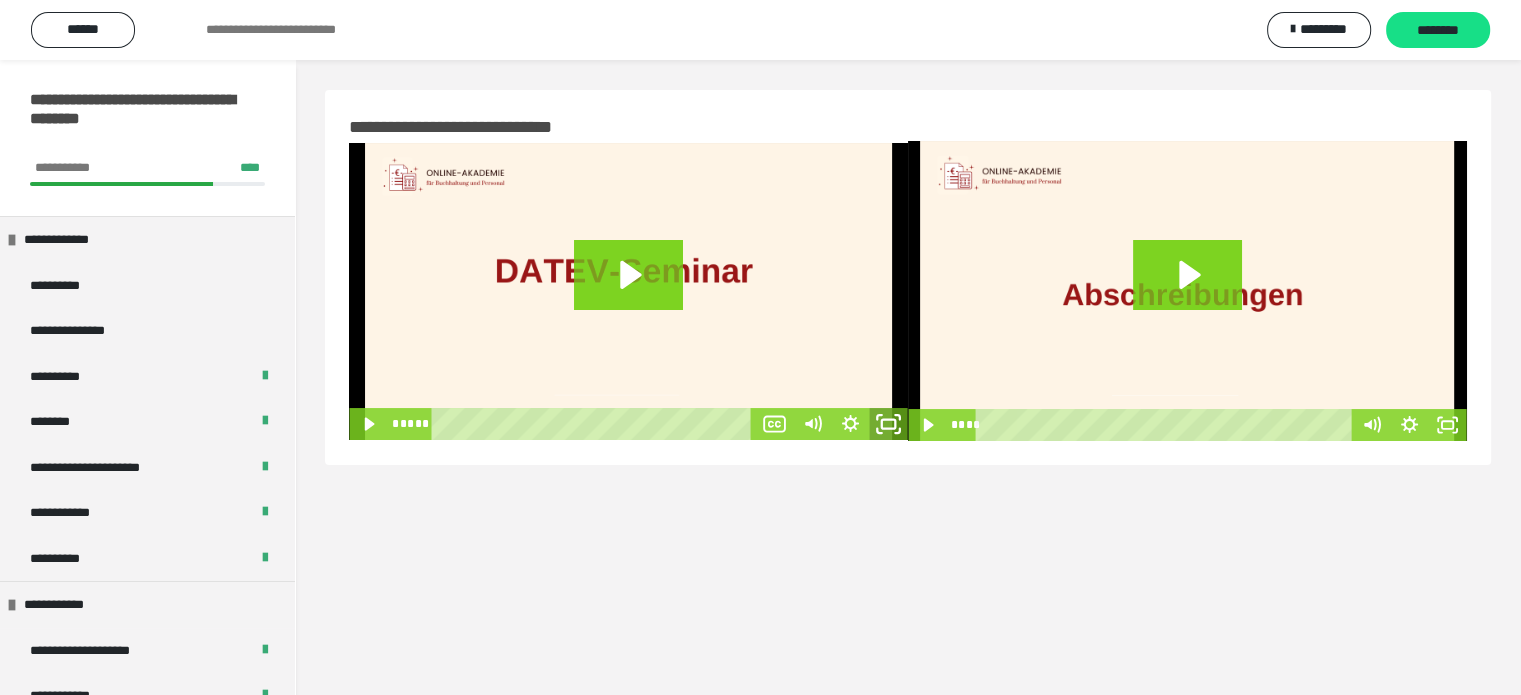 click 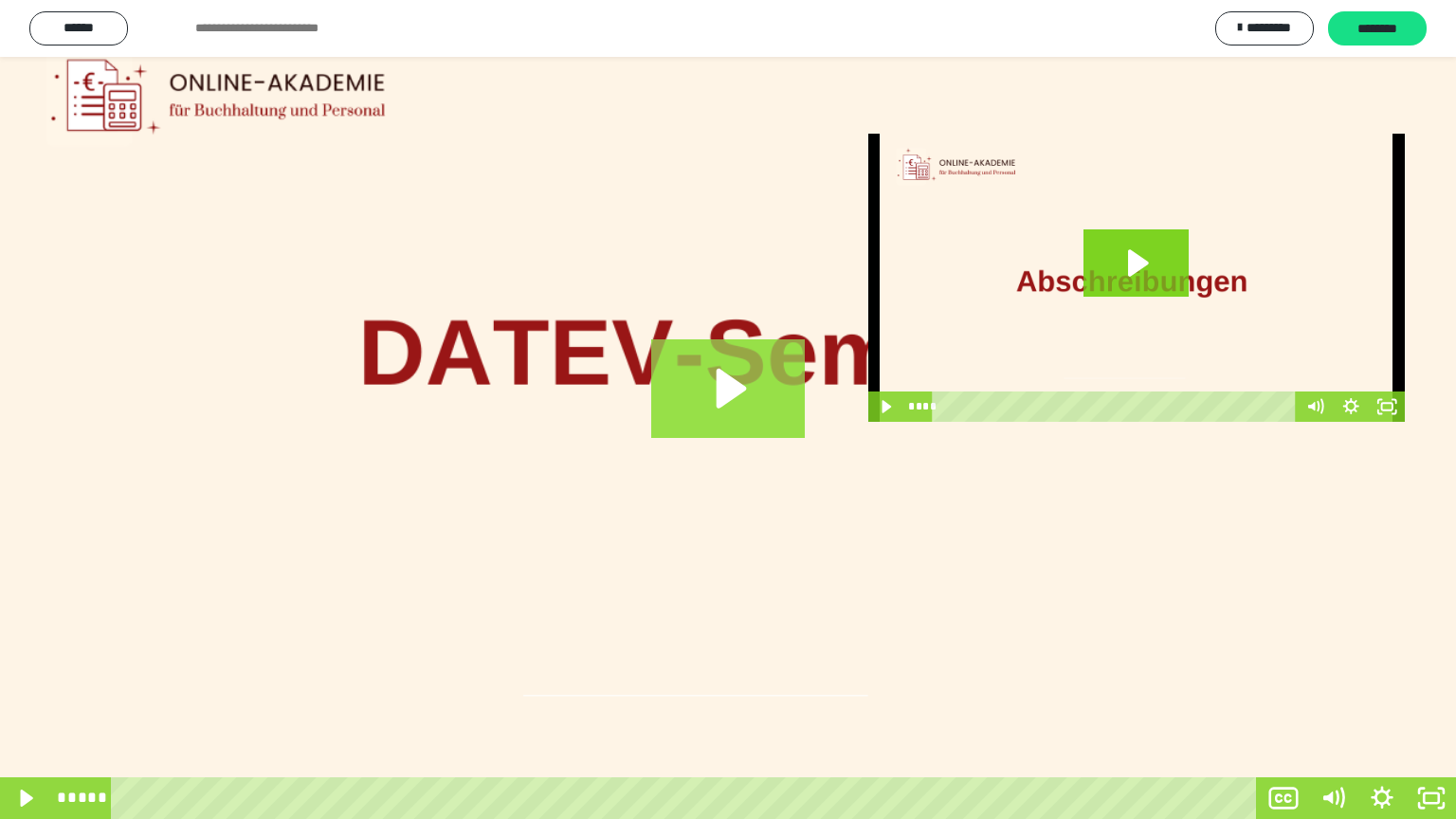 click 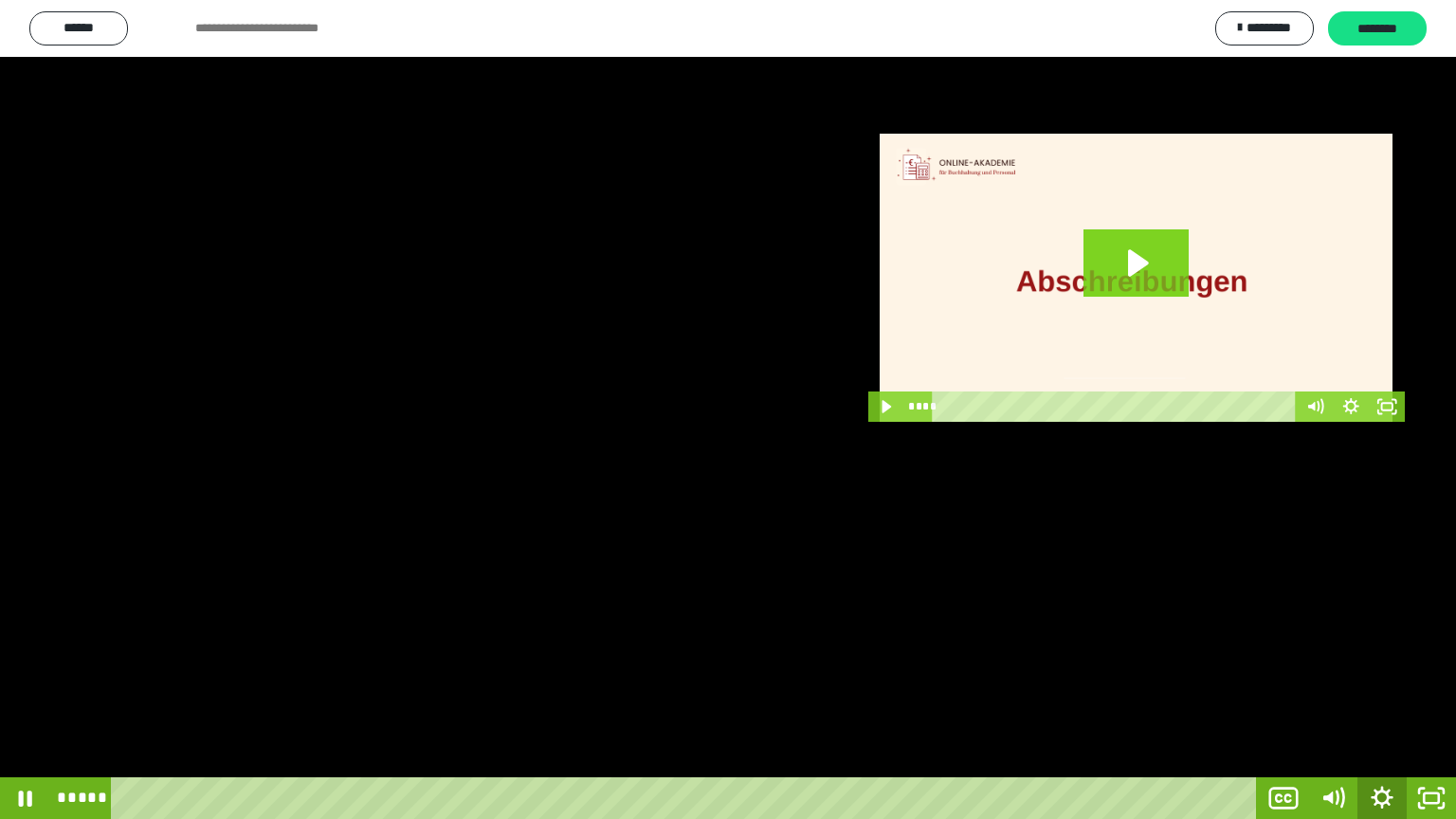 click 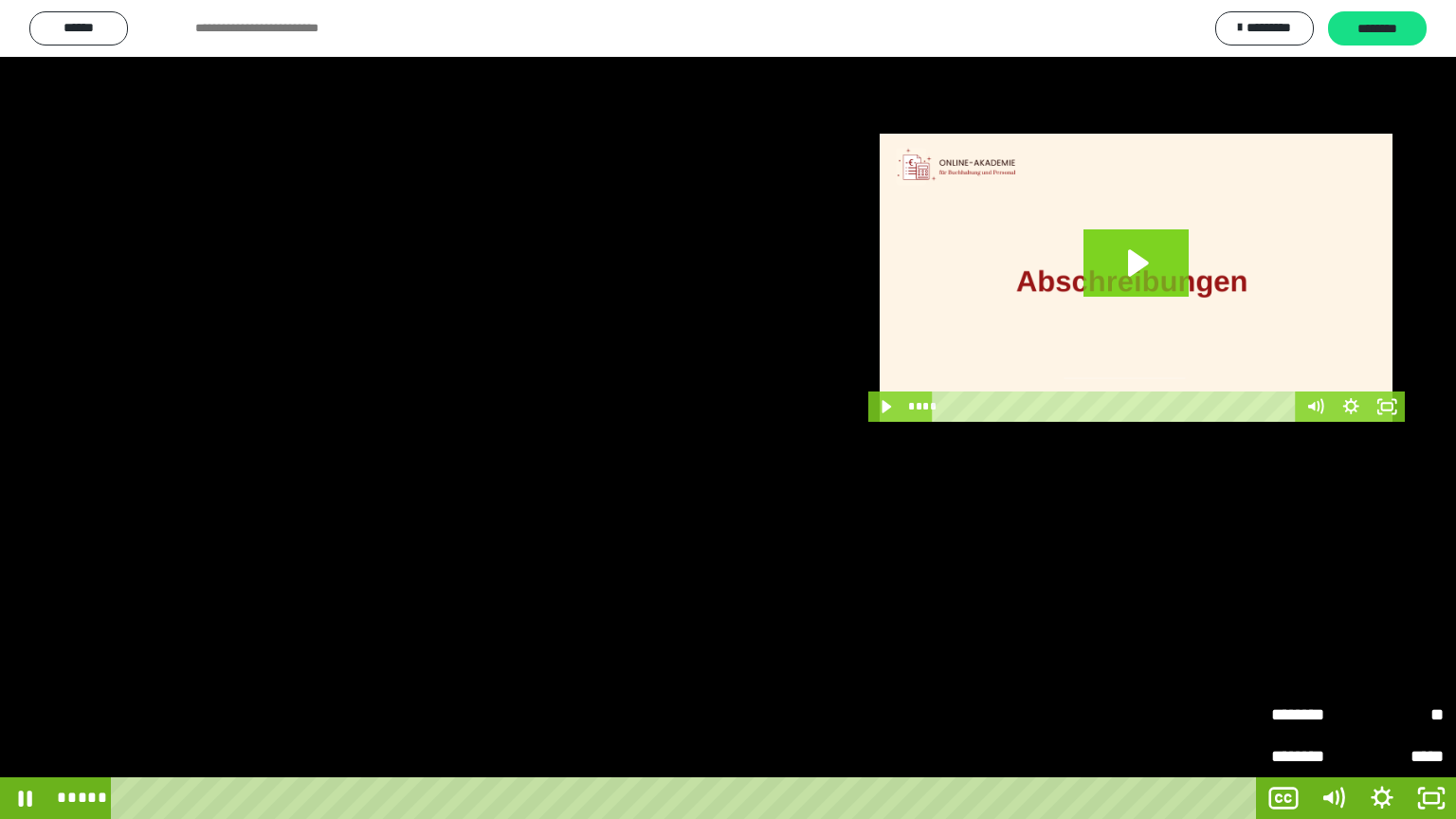 click on "********" at bounding box center (1314, 715) 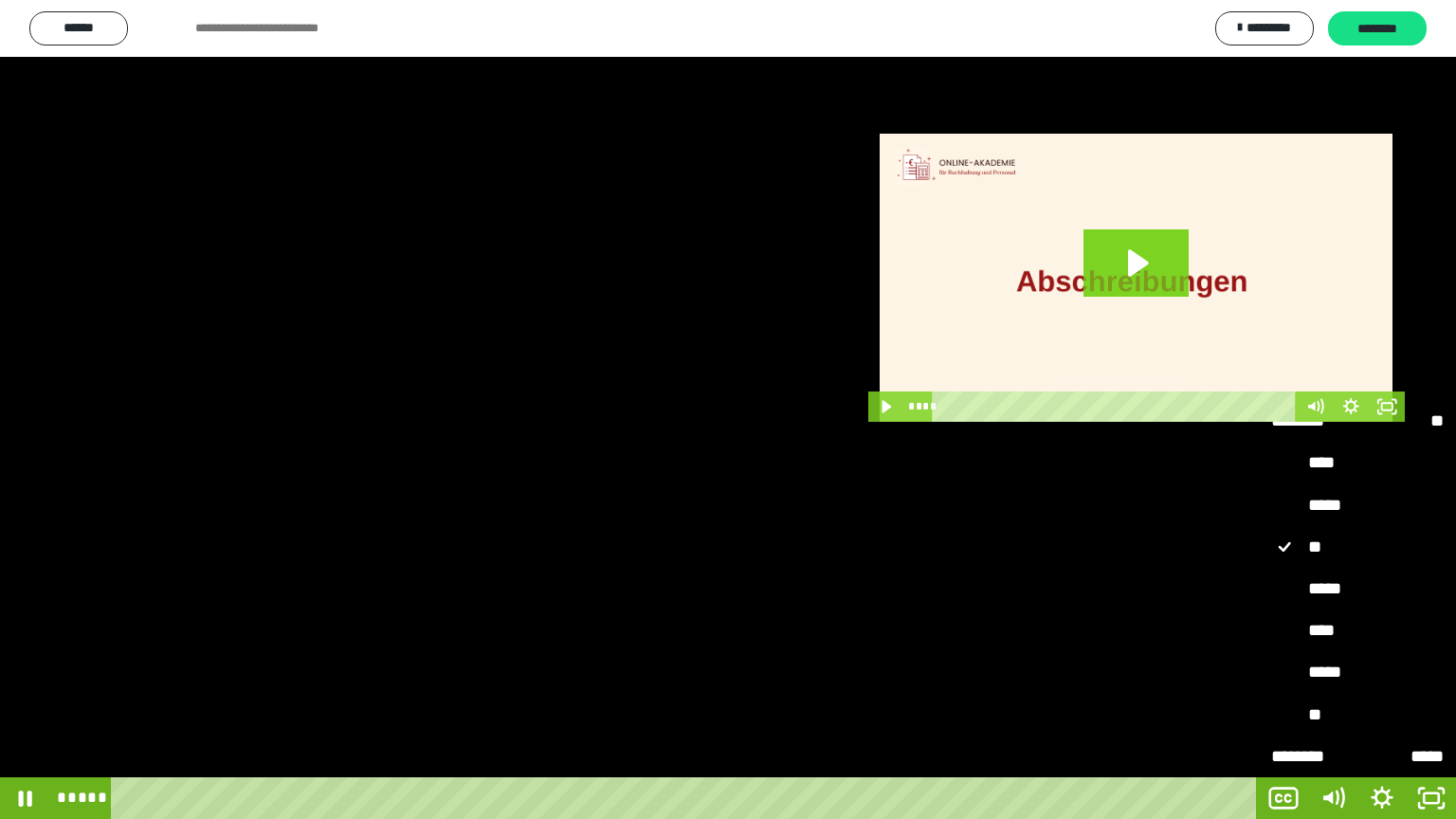 click on "****" at bounding box center (1357, 631) 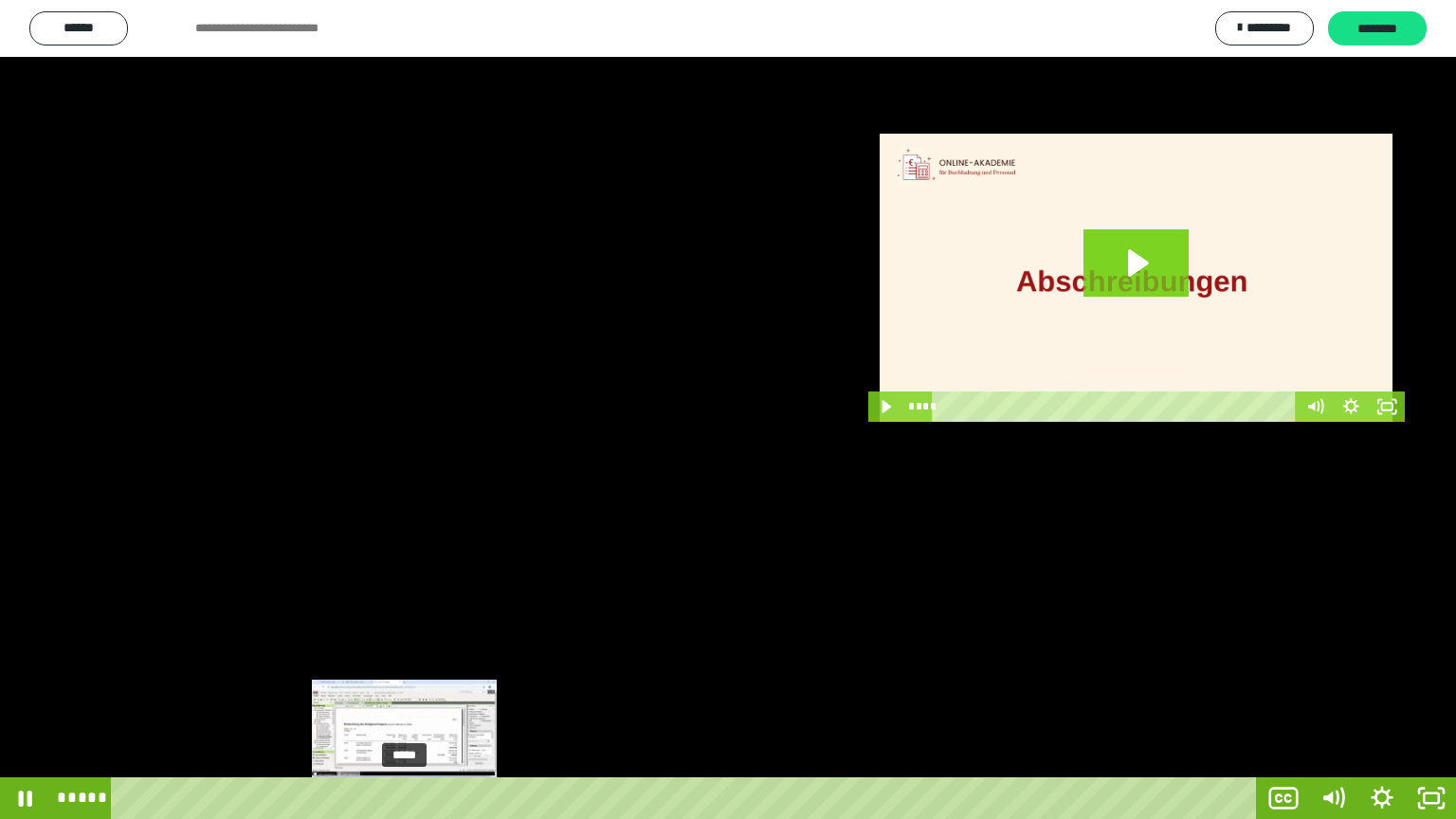 click on "*****" at bounding box center (687, 798) 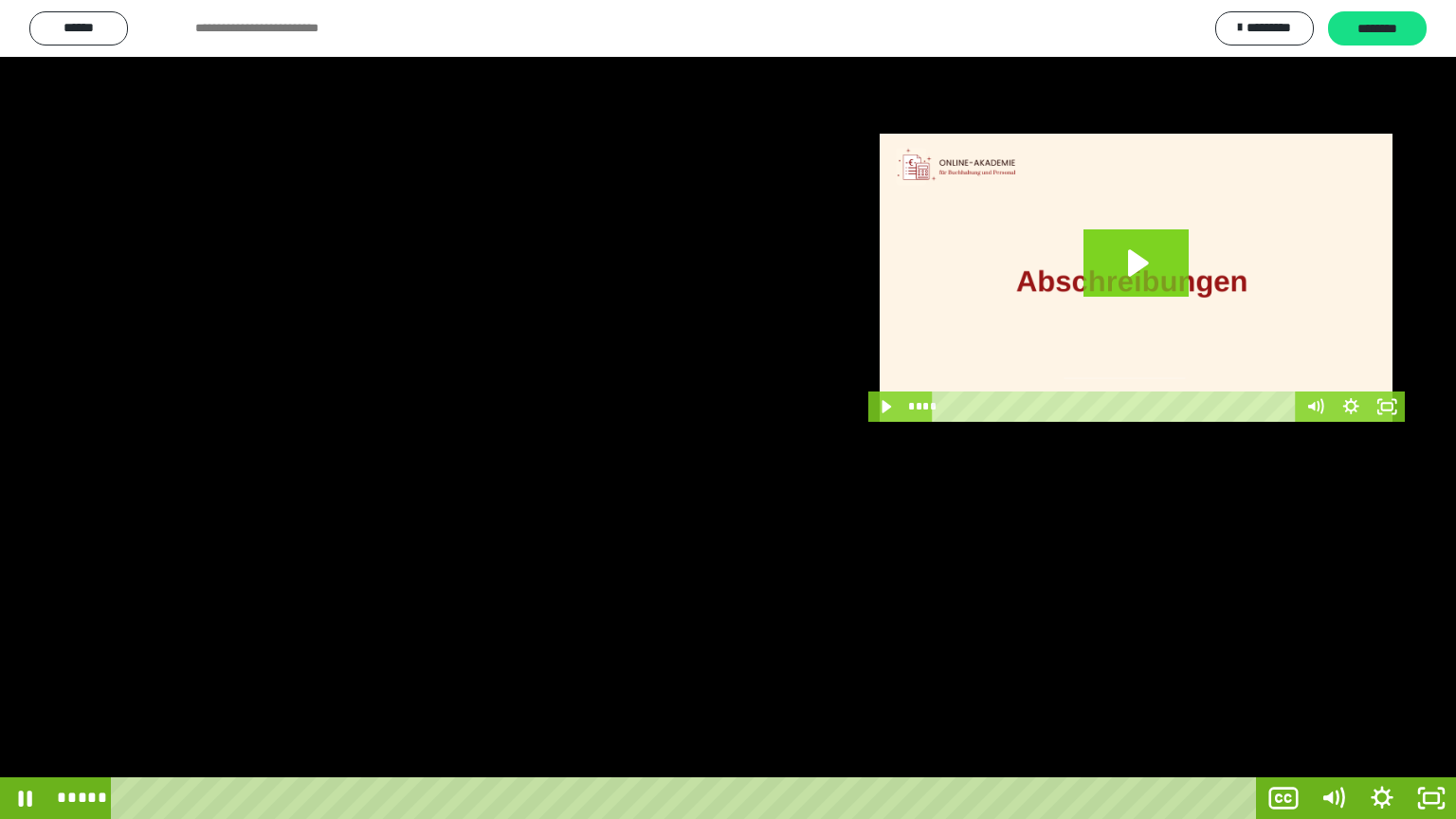 click at bounding box center (728, 410) 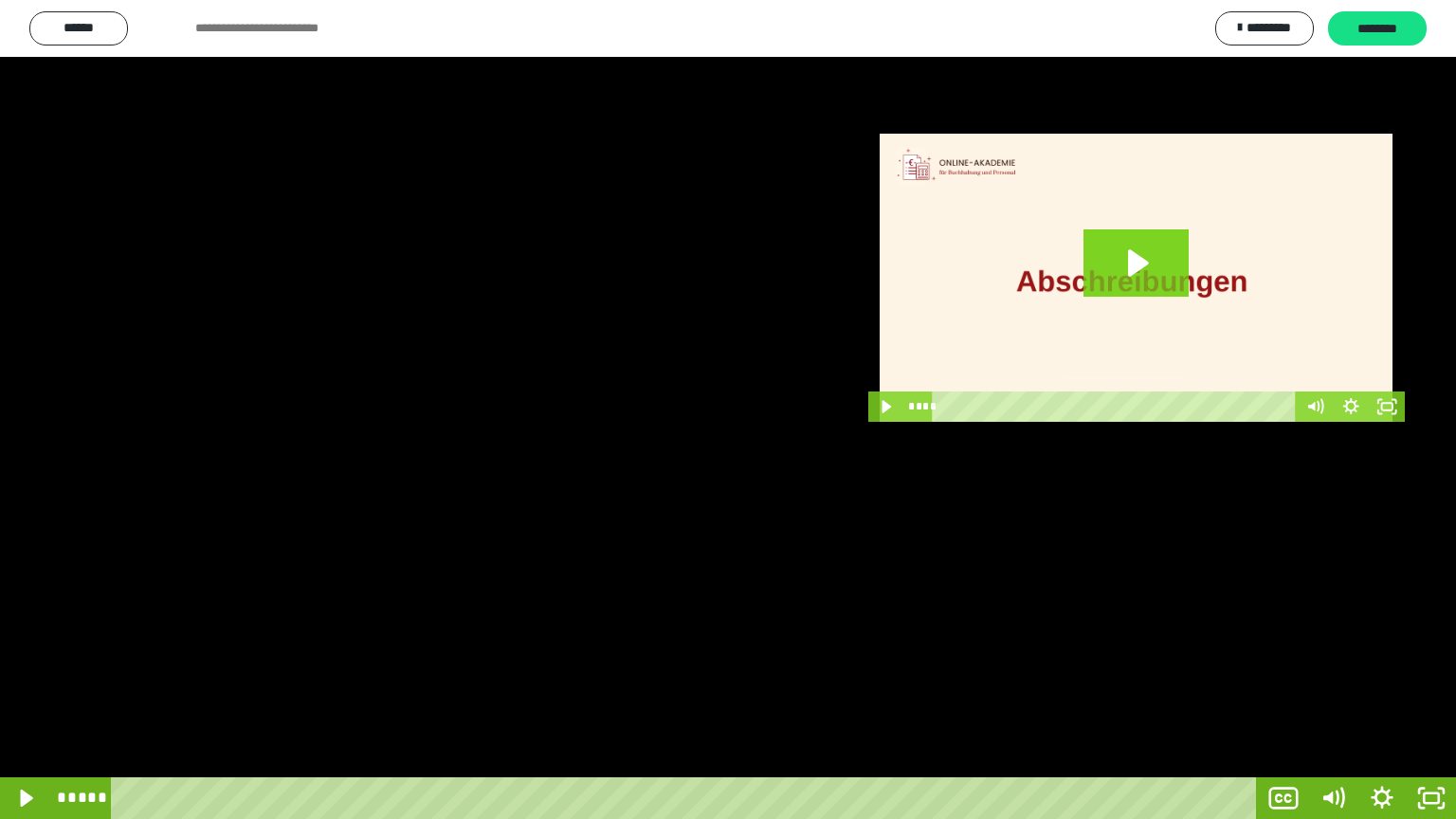 click at bounding box center (728, 410) 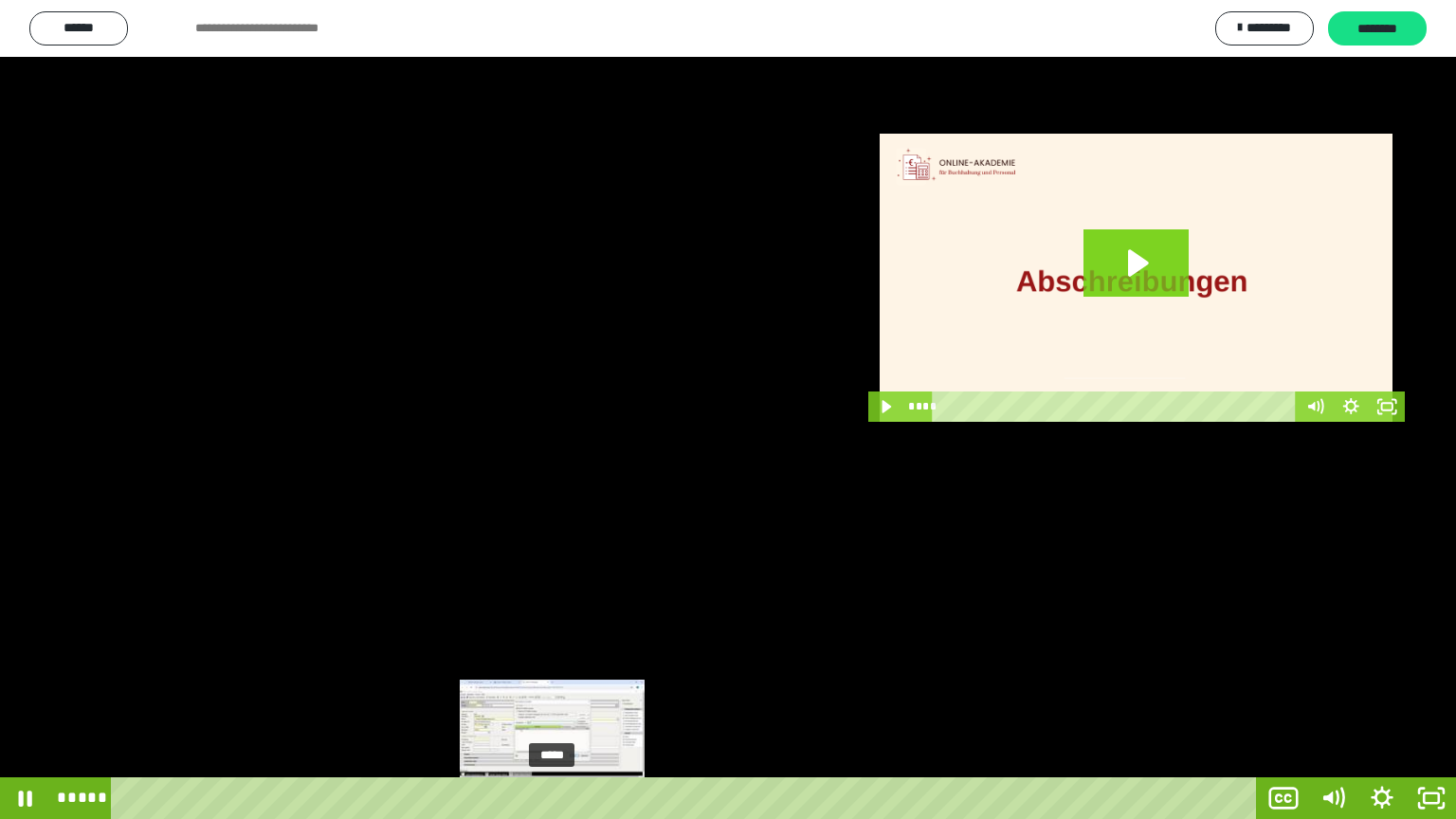 click on "*****" at bounding box center (687, 798) 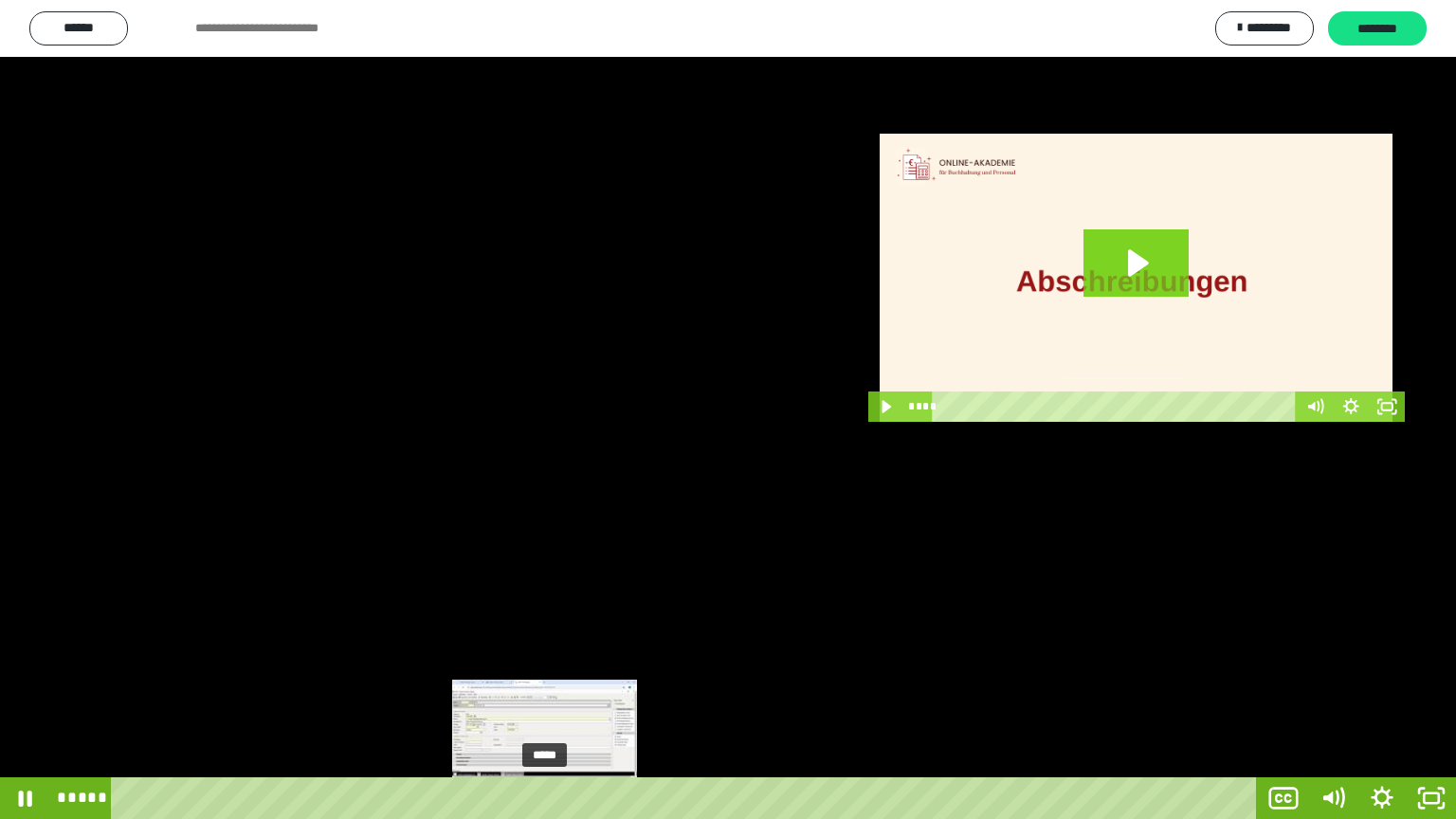 click at bounding box center [554, 798] 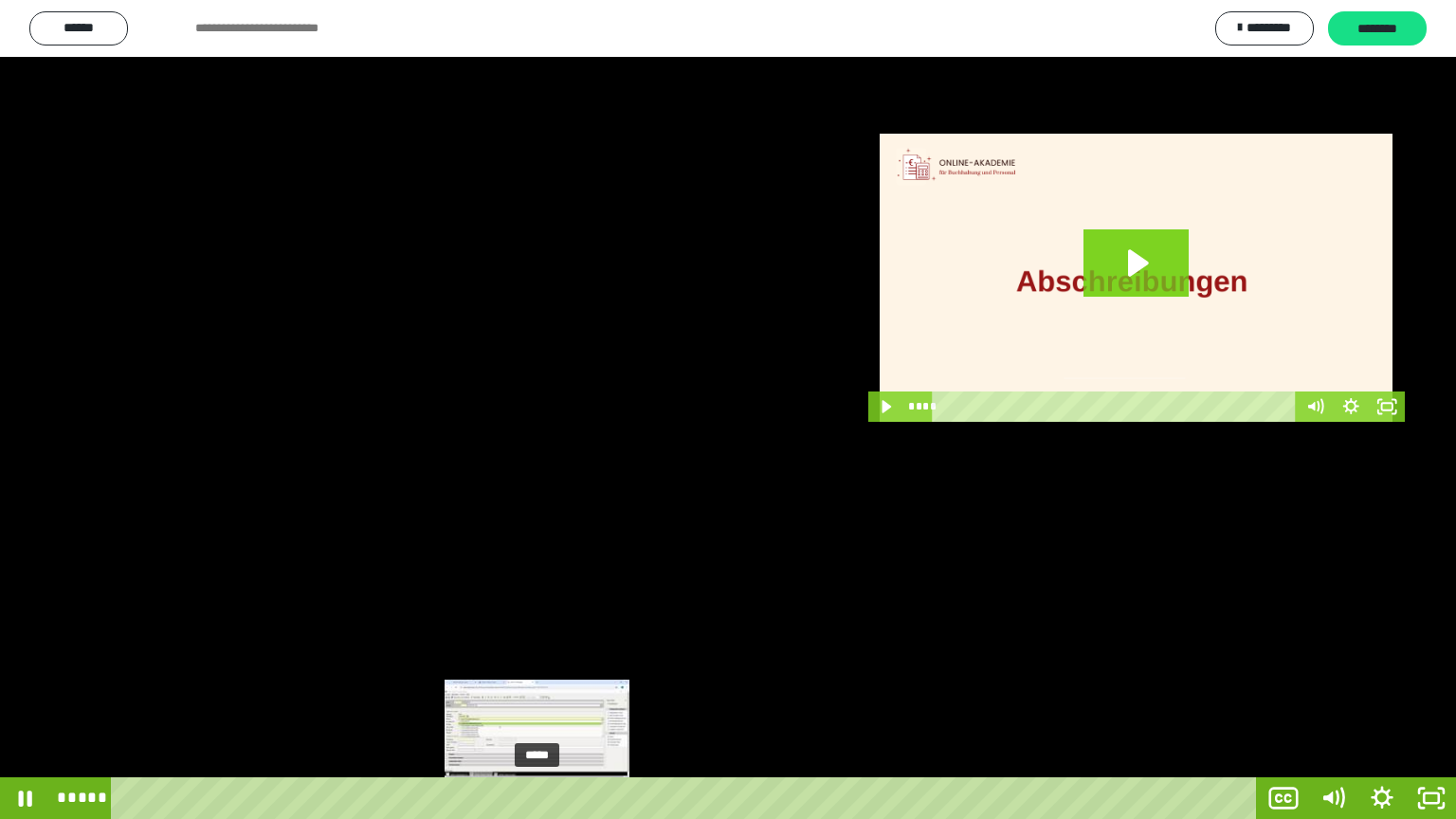 click on "*****" at bounding box center [687, 798] 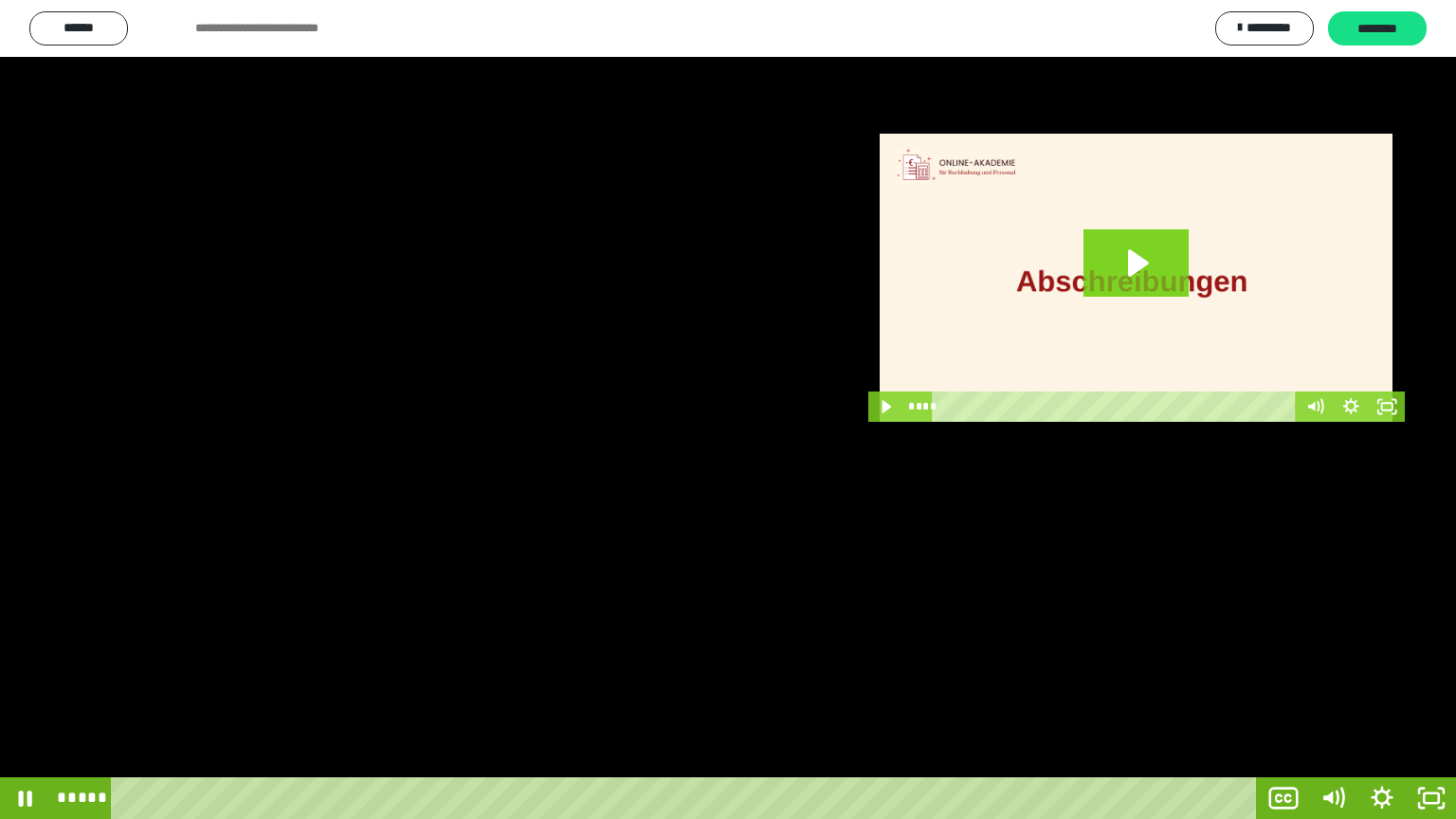 click at bounding box center (728, 410) 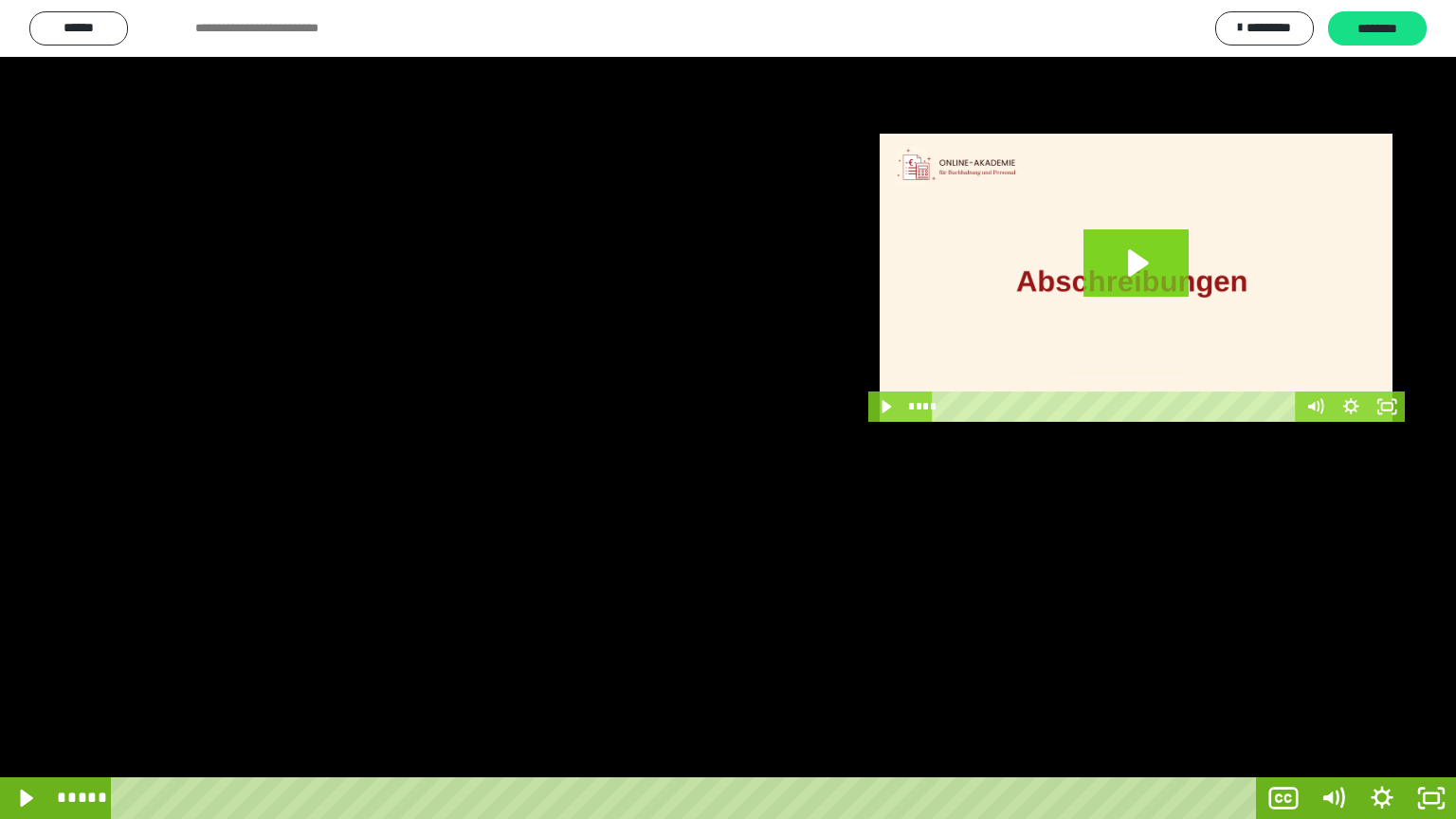 type 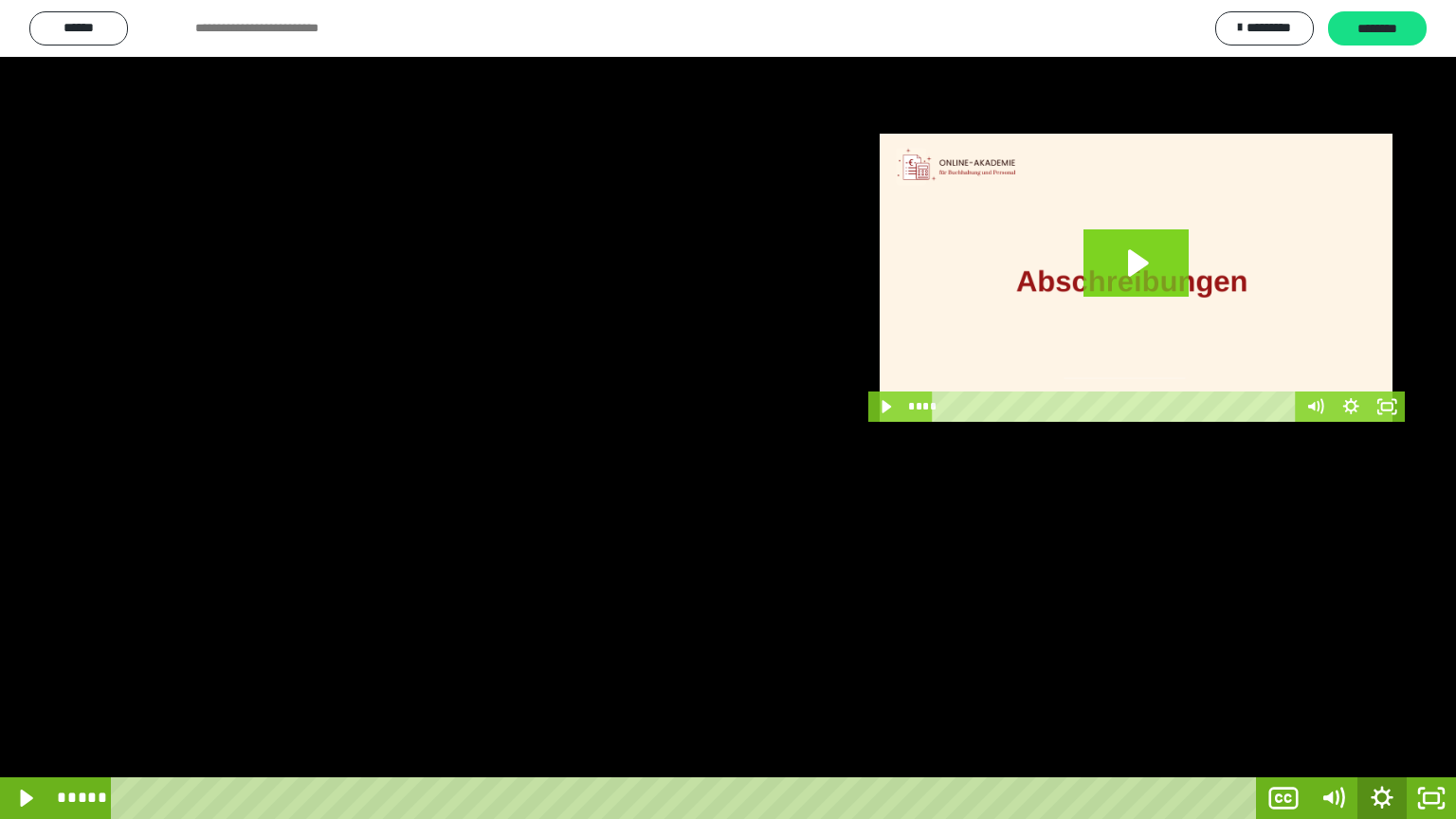 click 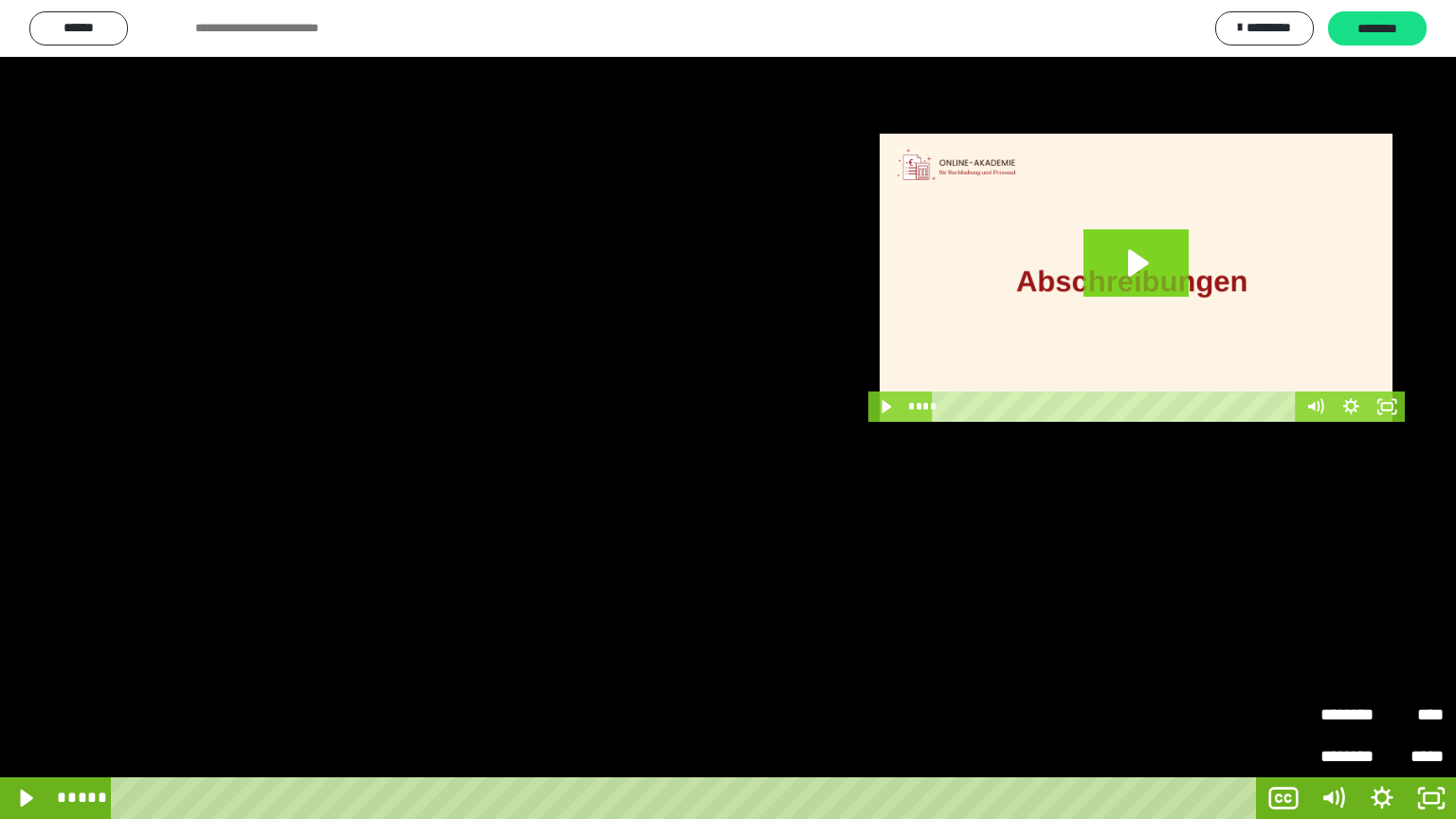 click at bounding box center (728, 410) 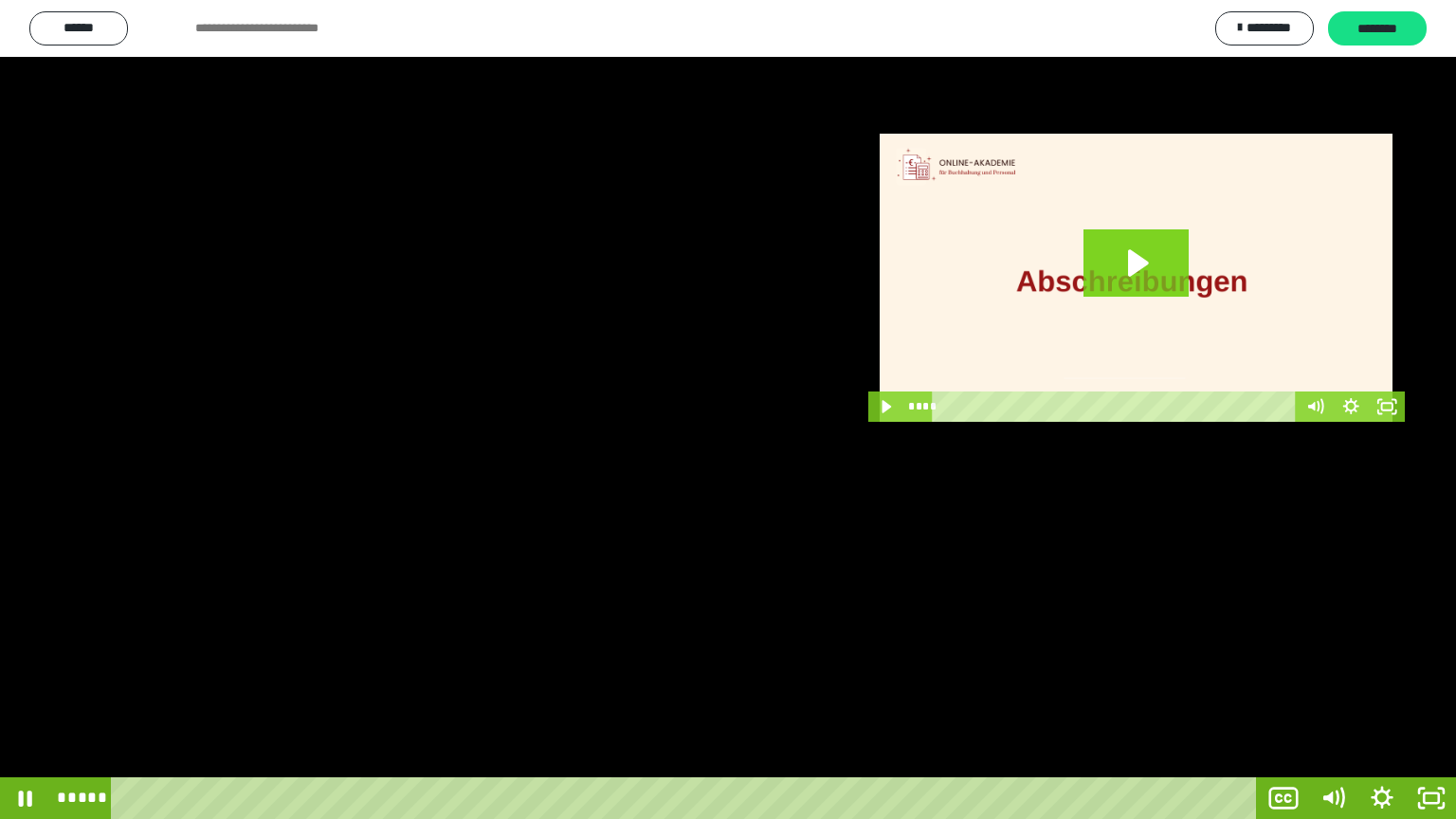 click at bounding box center (728, 410) 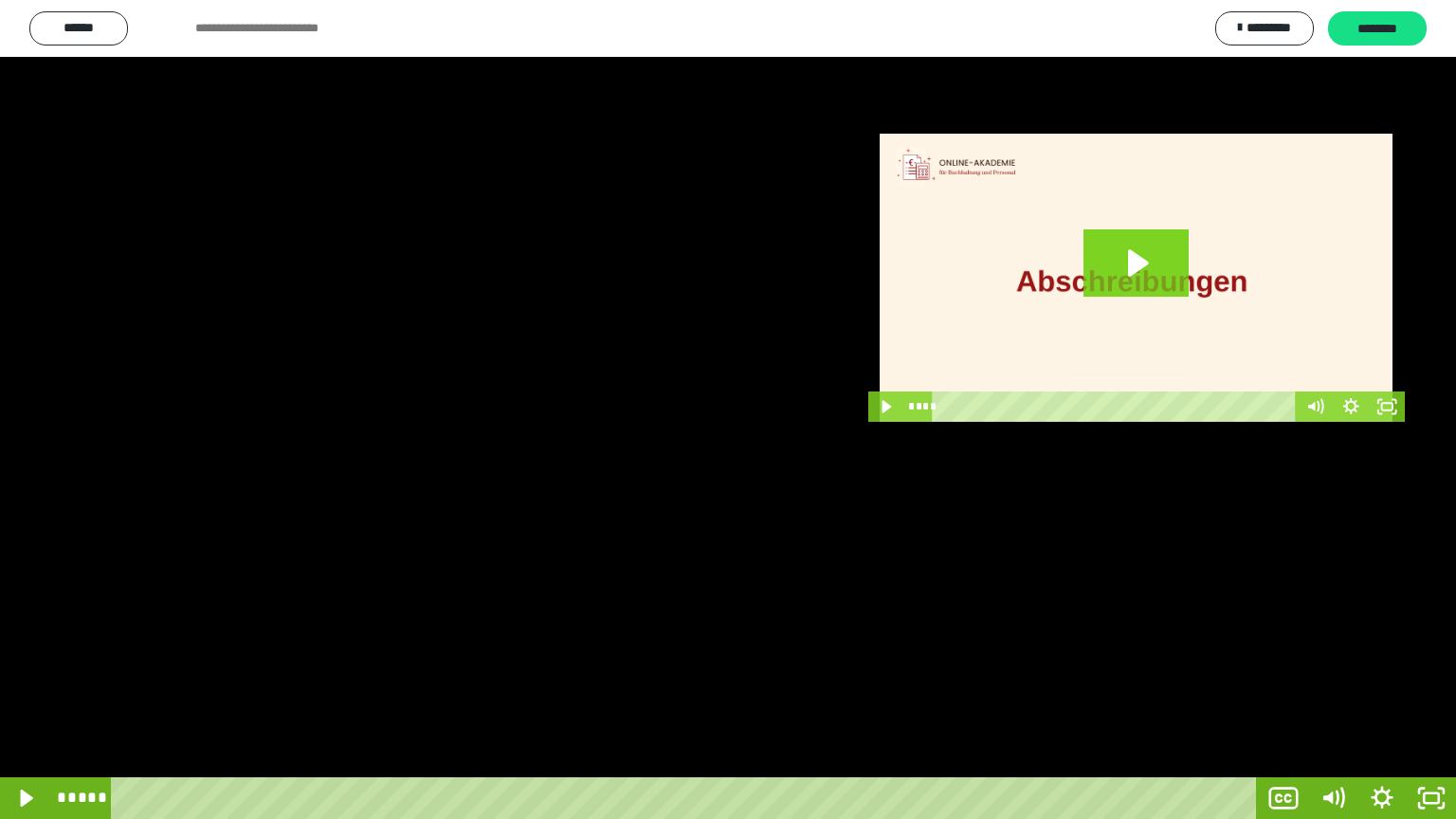 click at bounding box center [728, 410] 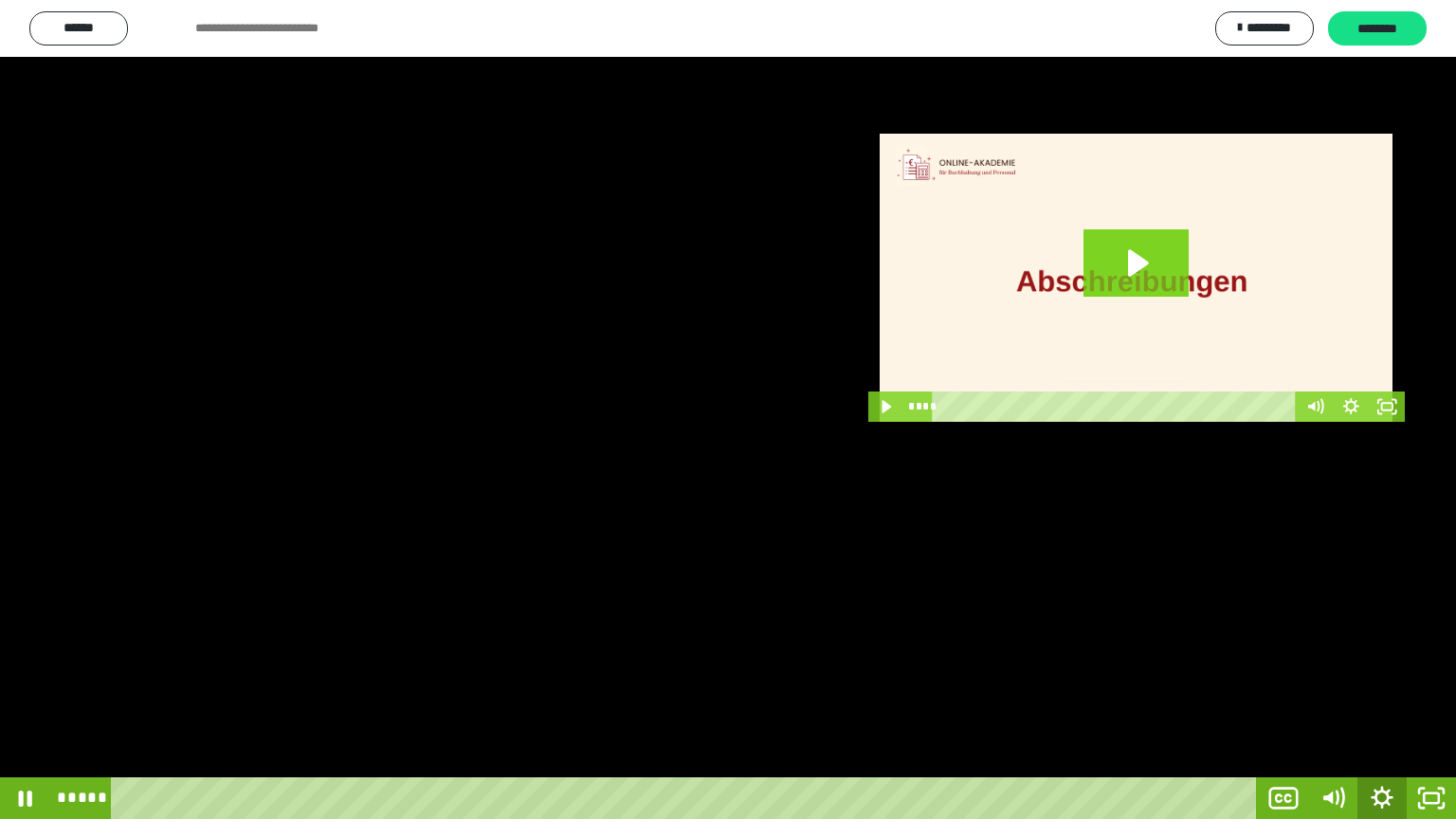 click 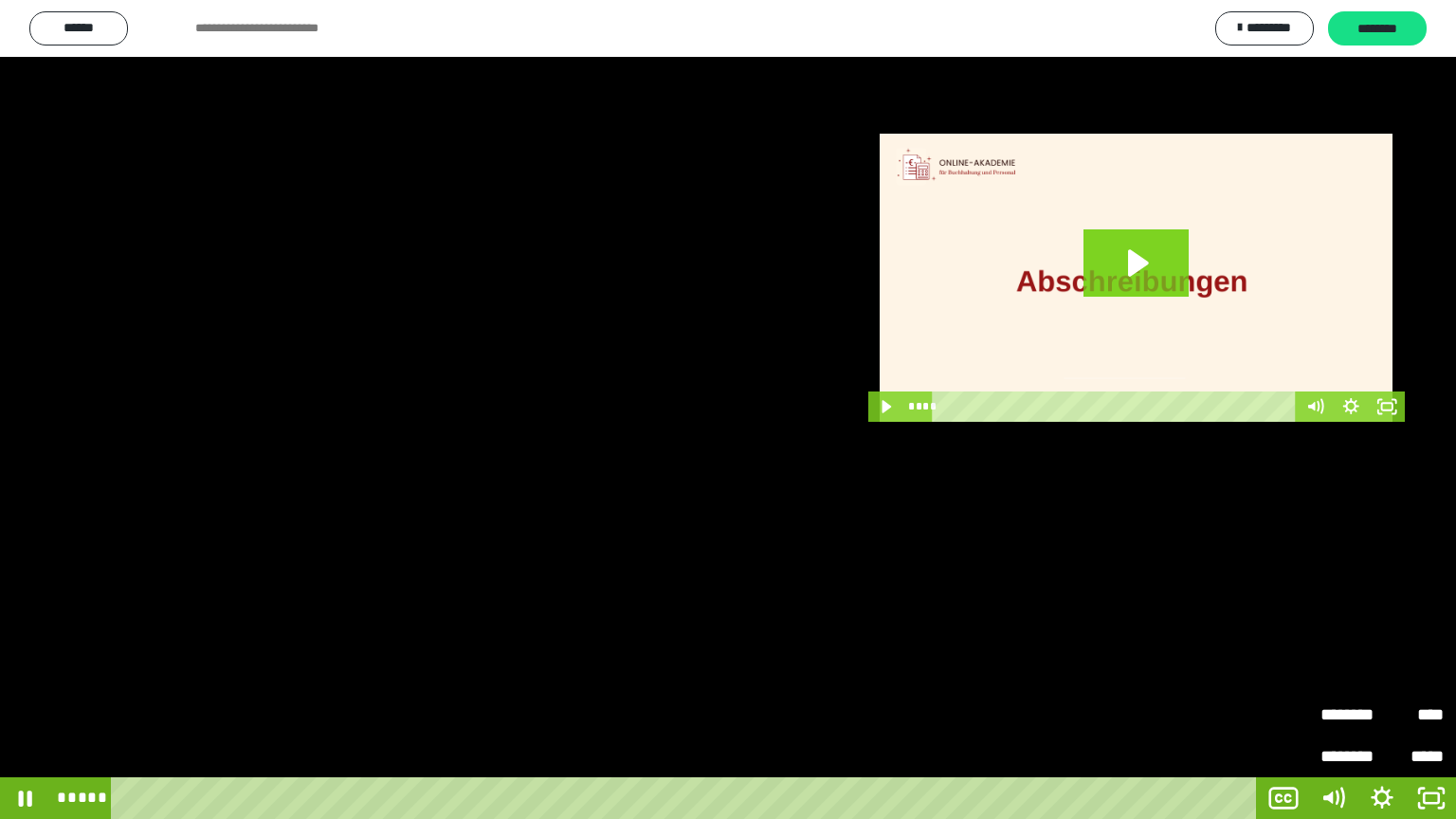 click at bounding box center (728, 410) 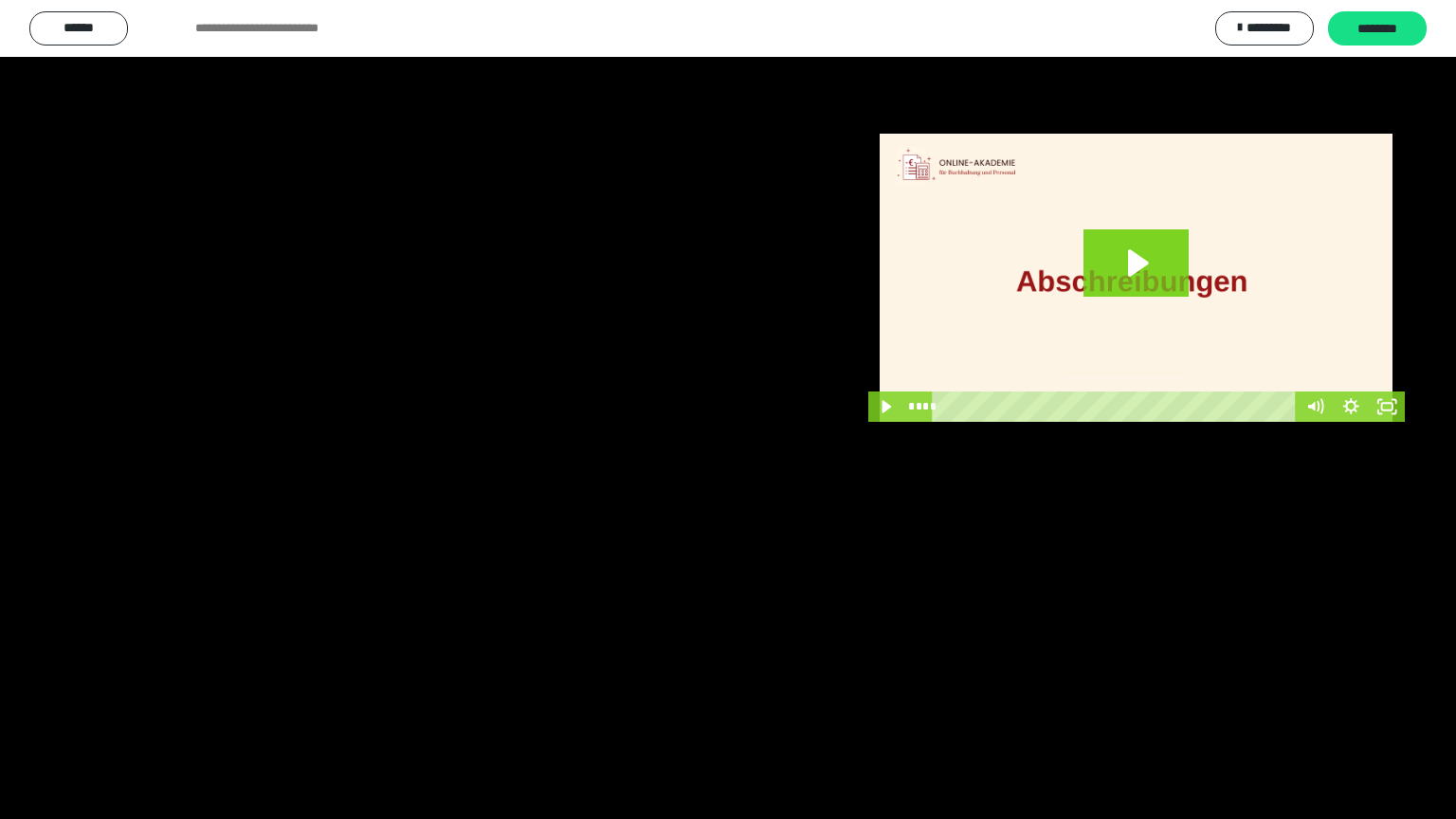 click at bounding box center [728, 410] 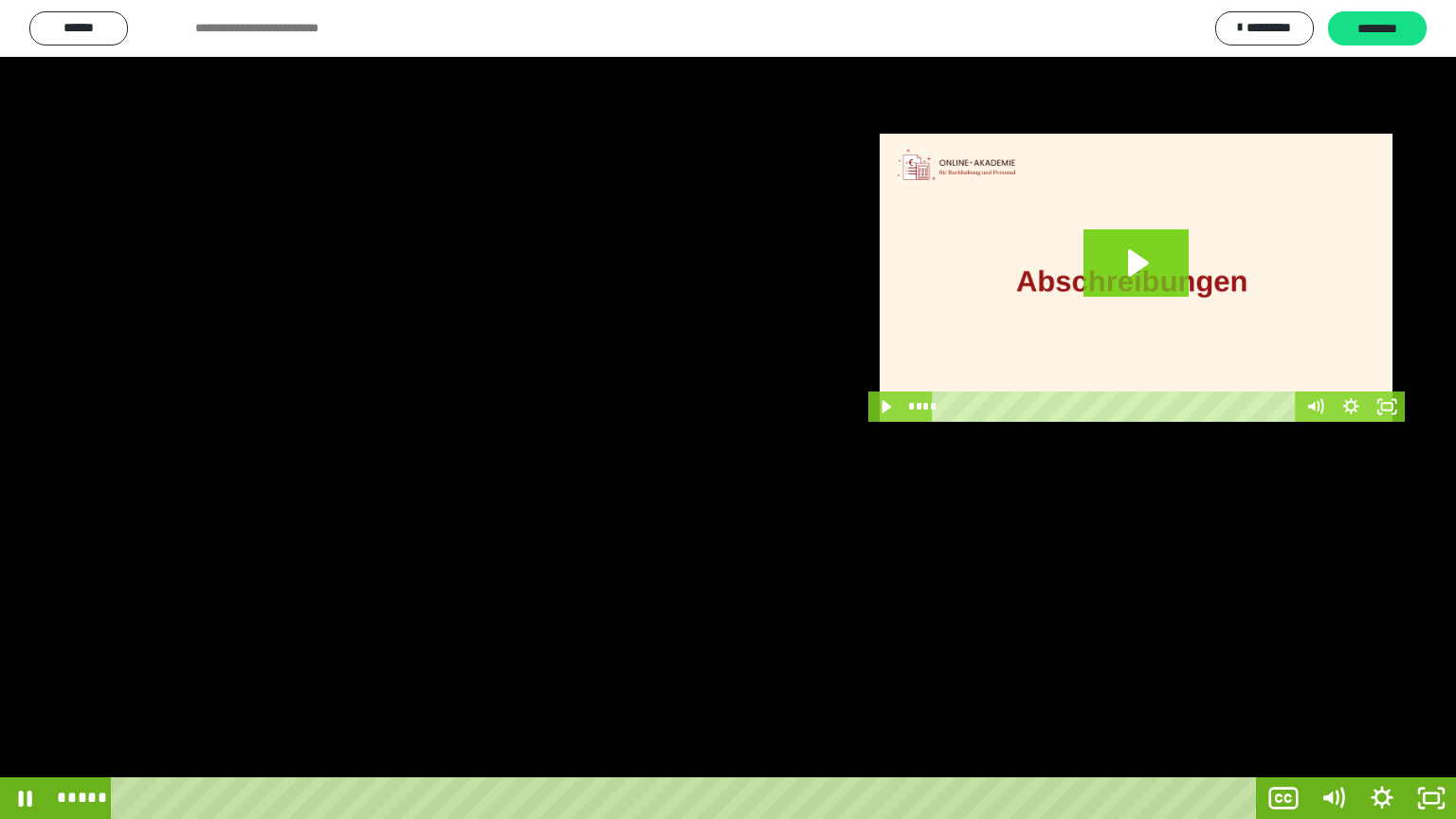 click at bounding box center [728, 410] 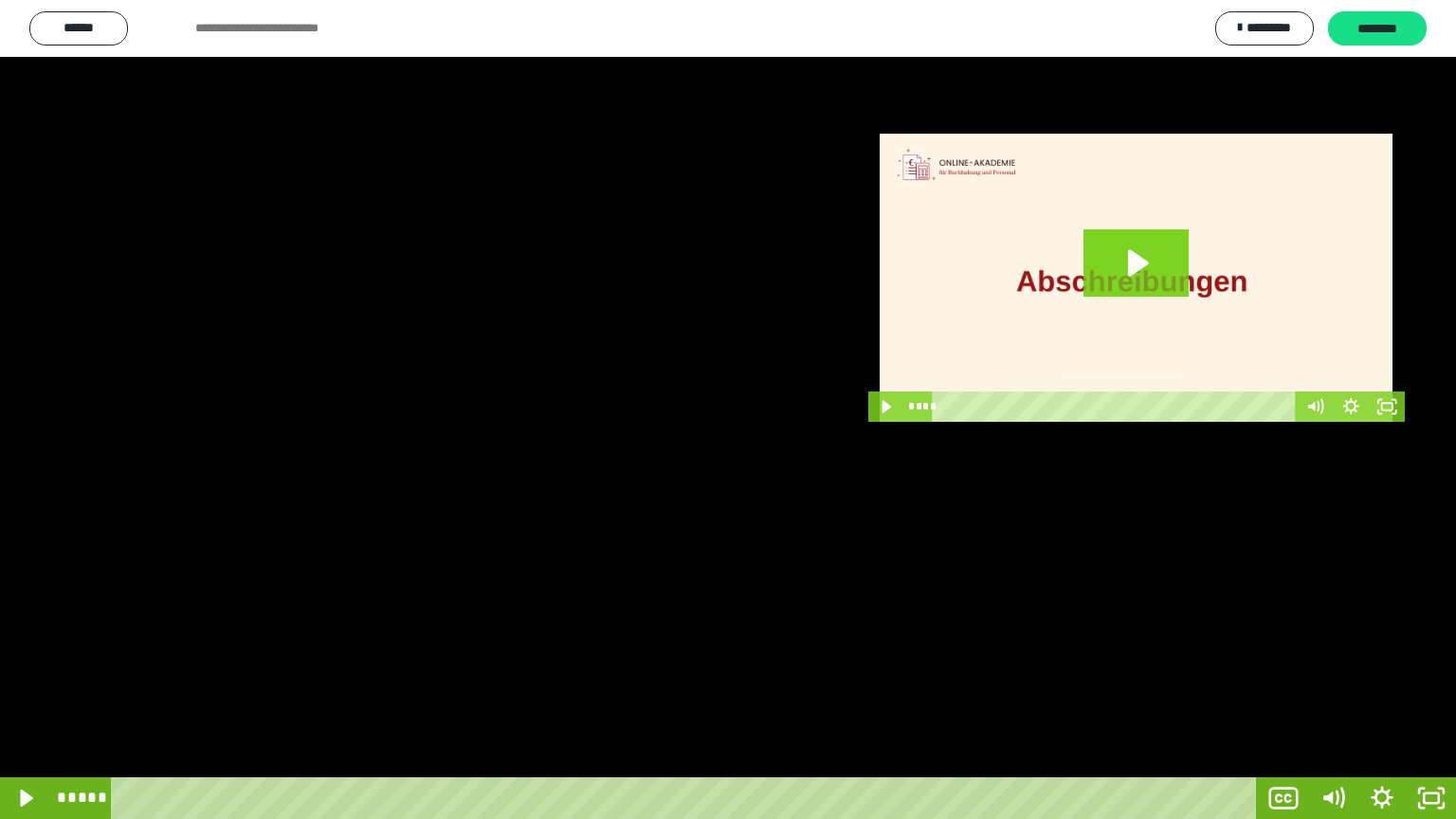 click at bounding box center [728, 410] 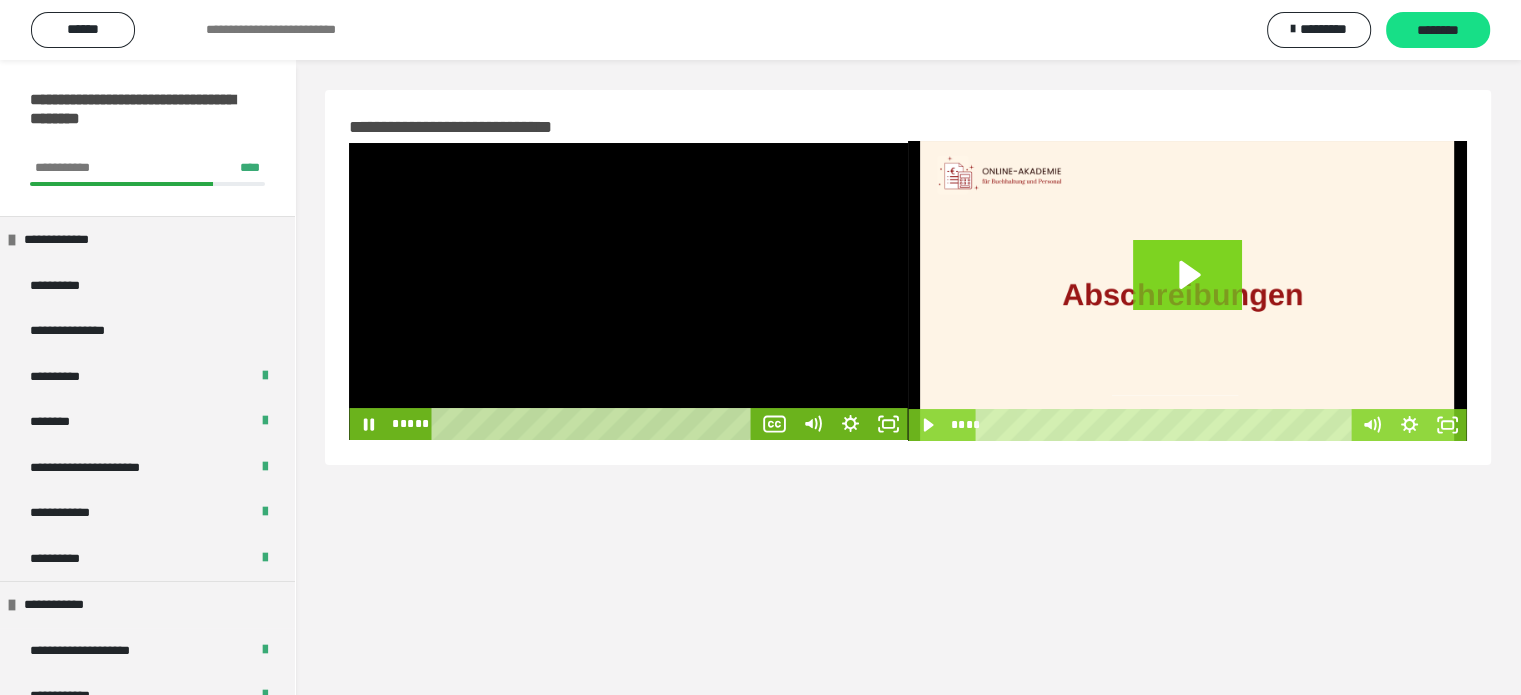 click at bounding box center [628, 291] 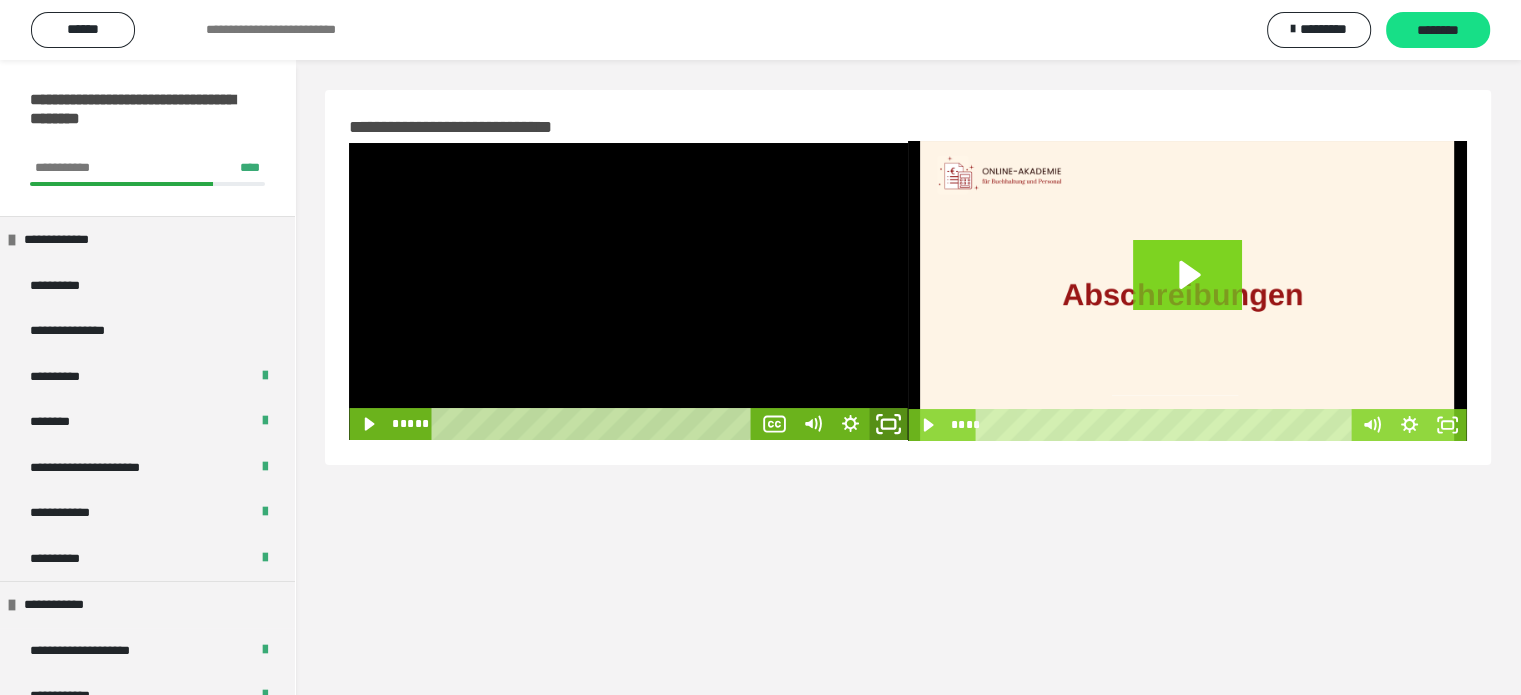 click 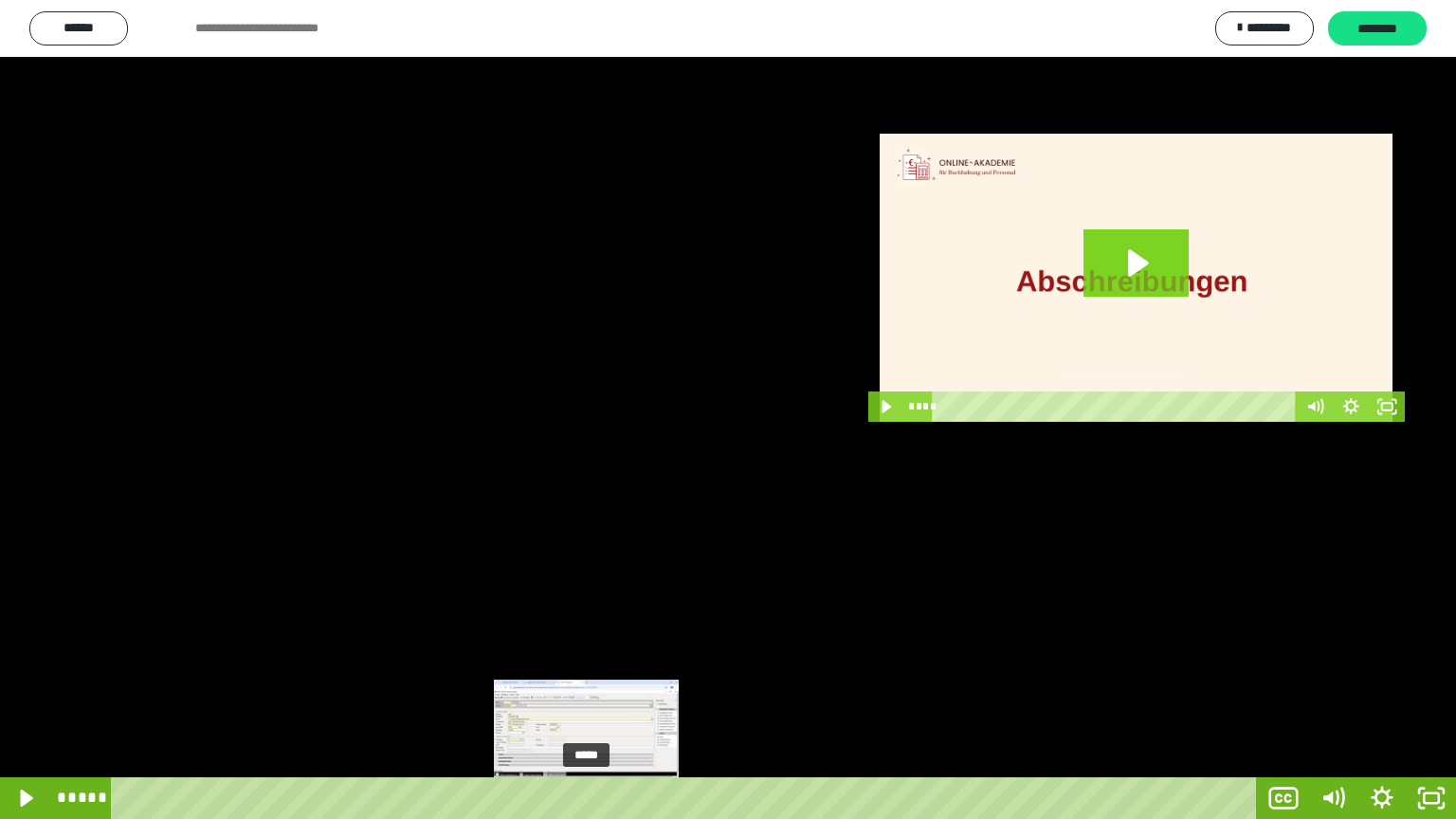 click at bounding box center [592, 798] 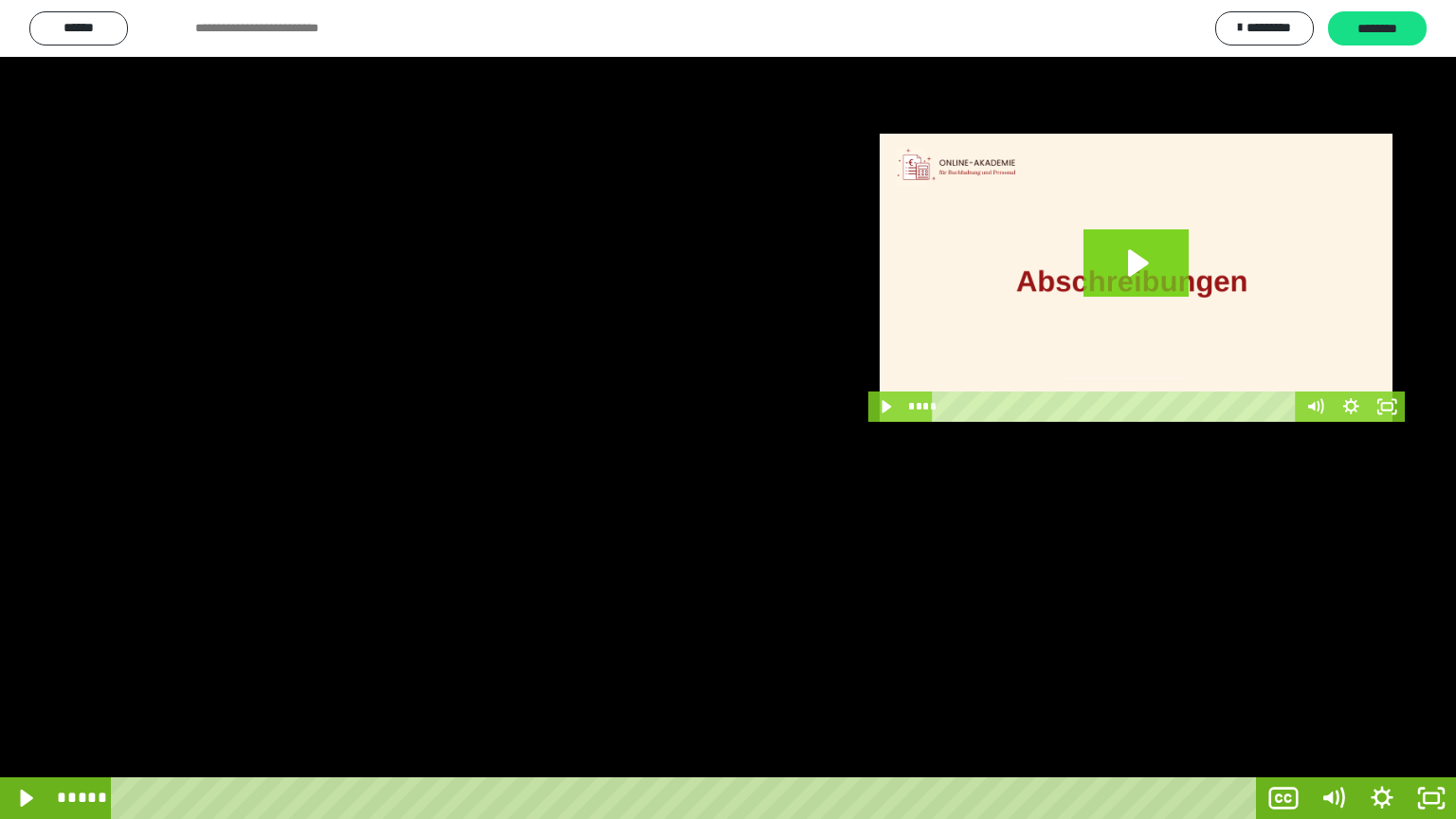 click at bounding box center (728, 410) 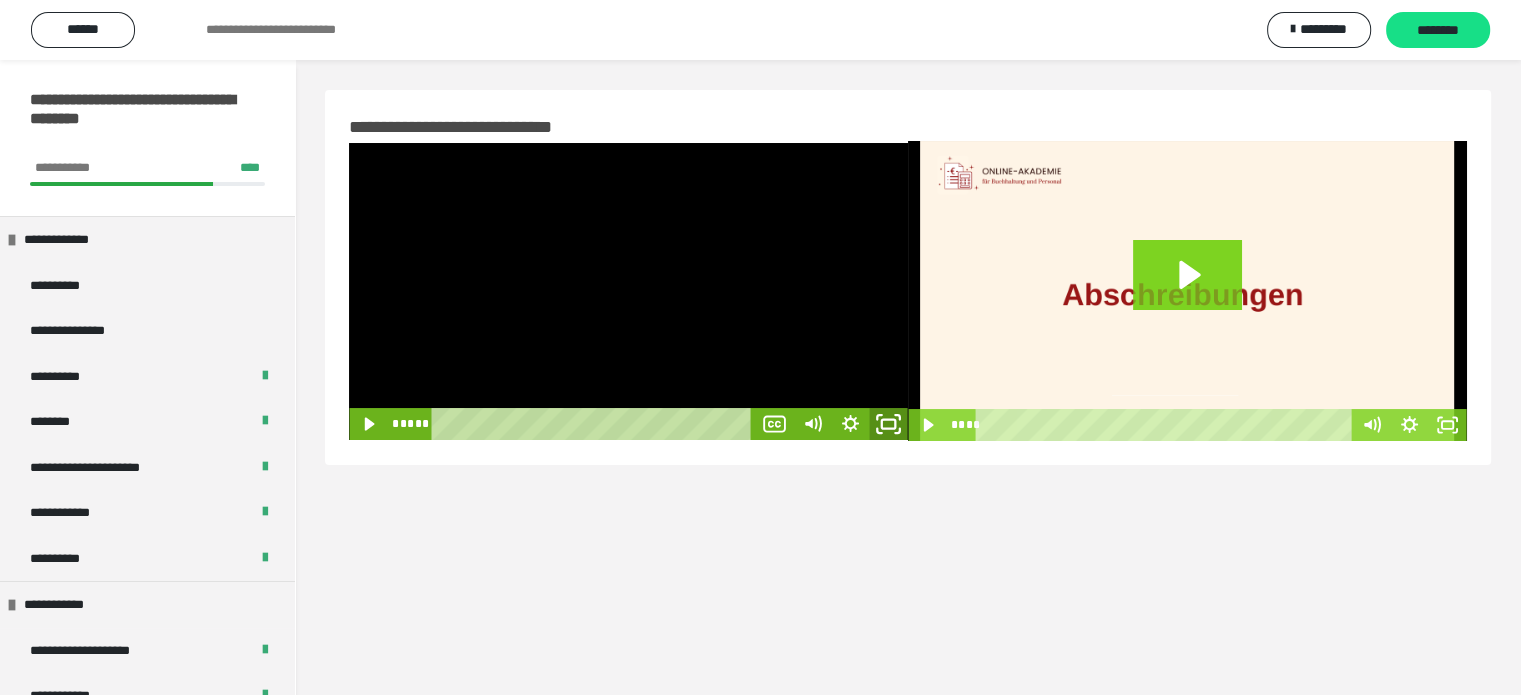 click 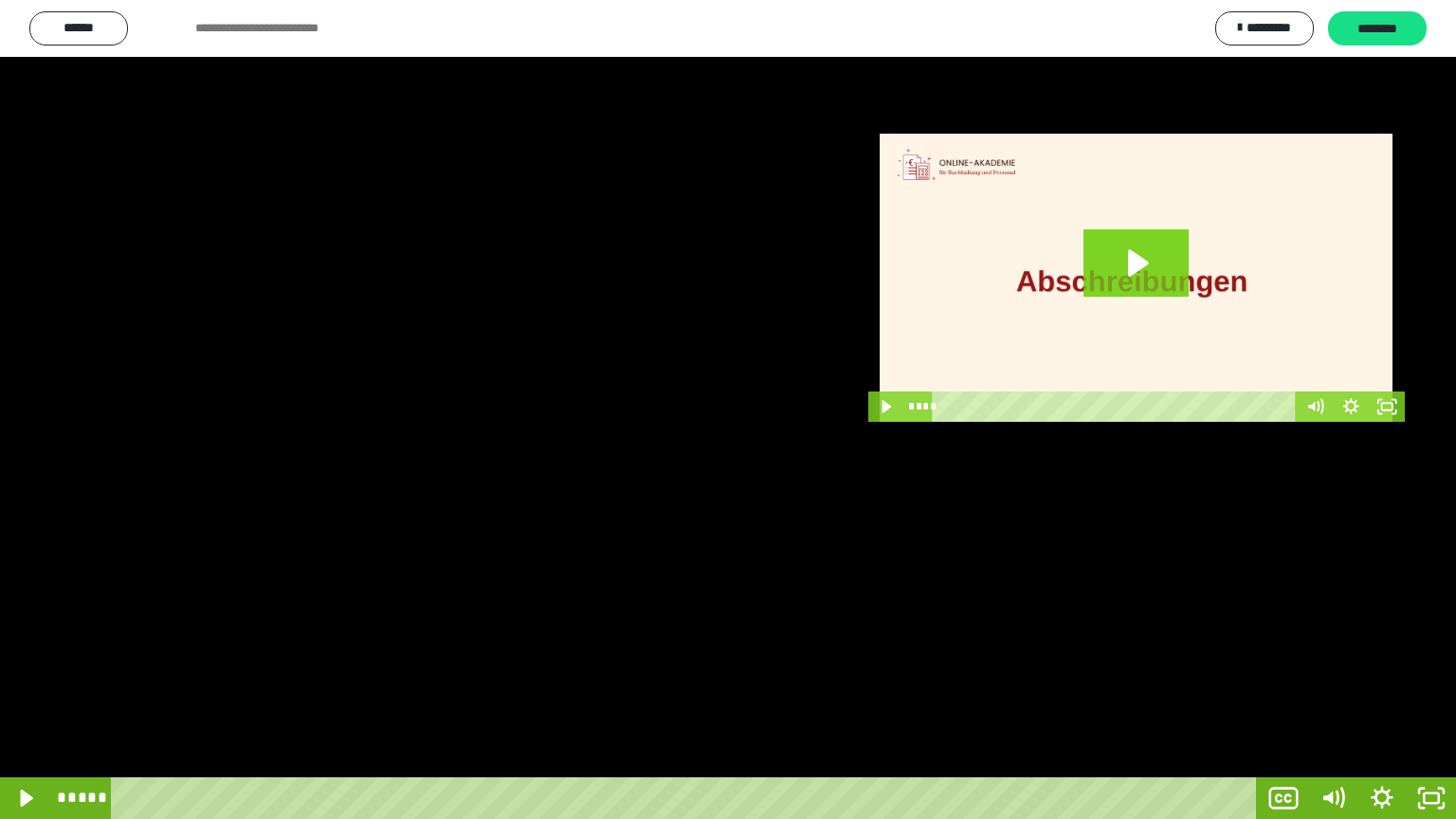 click at bounding box center [728, 410] 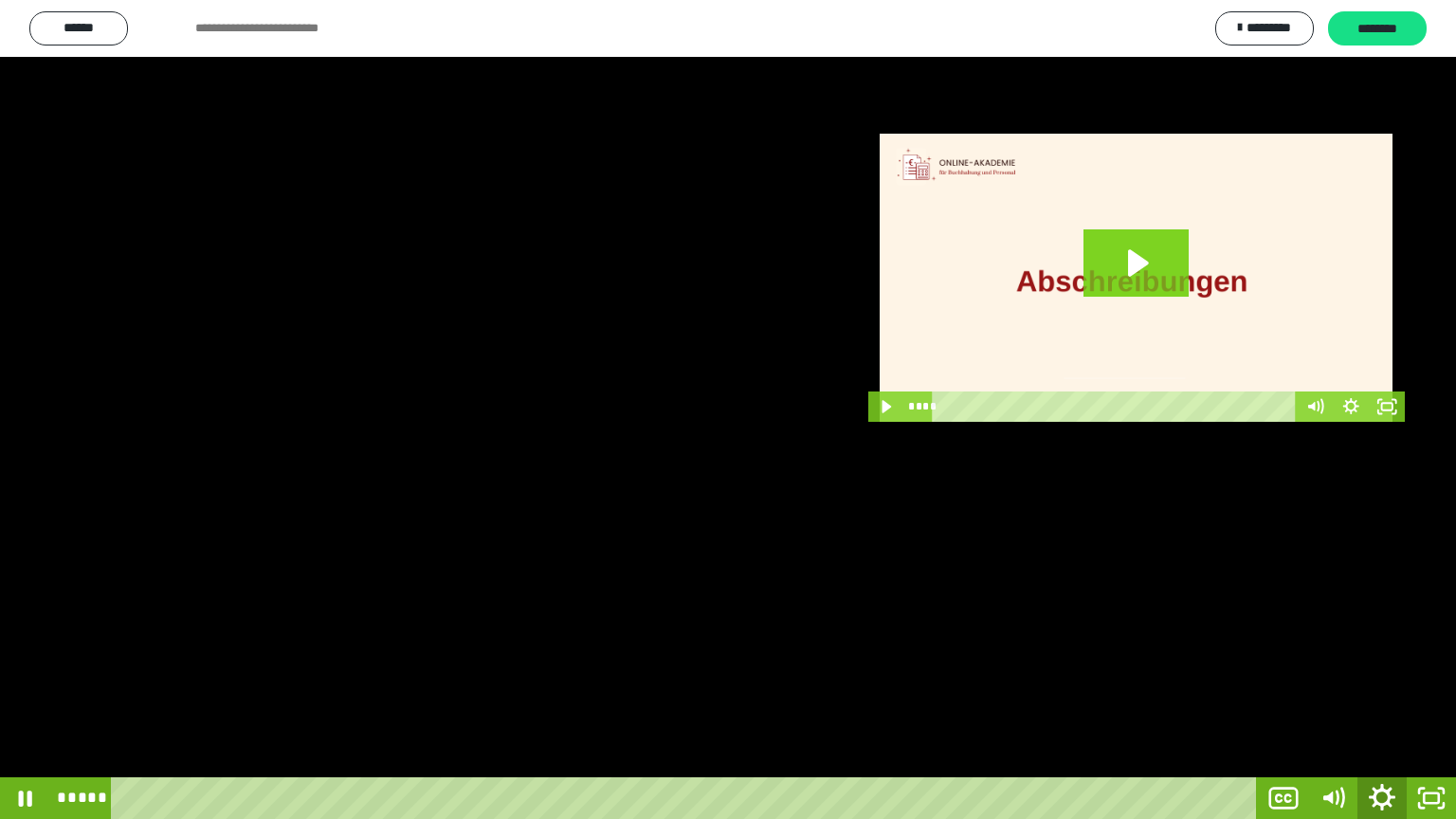 click 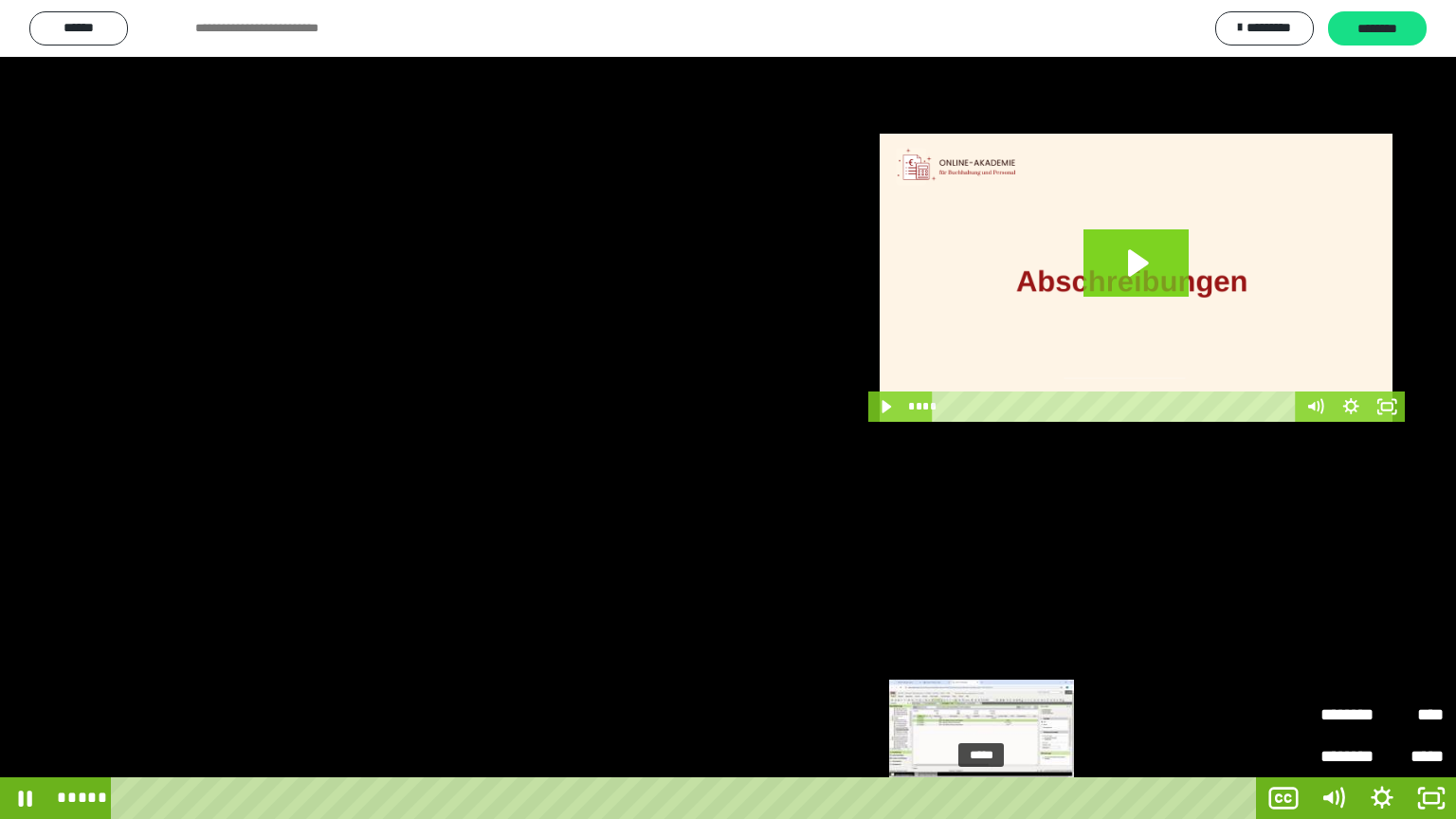 click at bounding box center [986, 798] 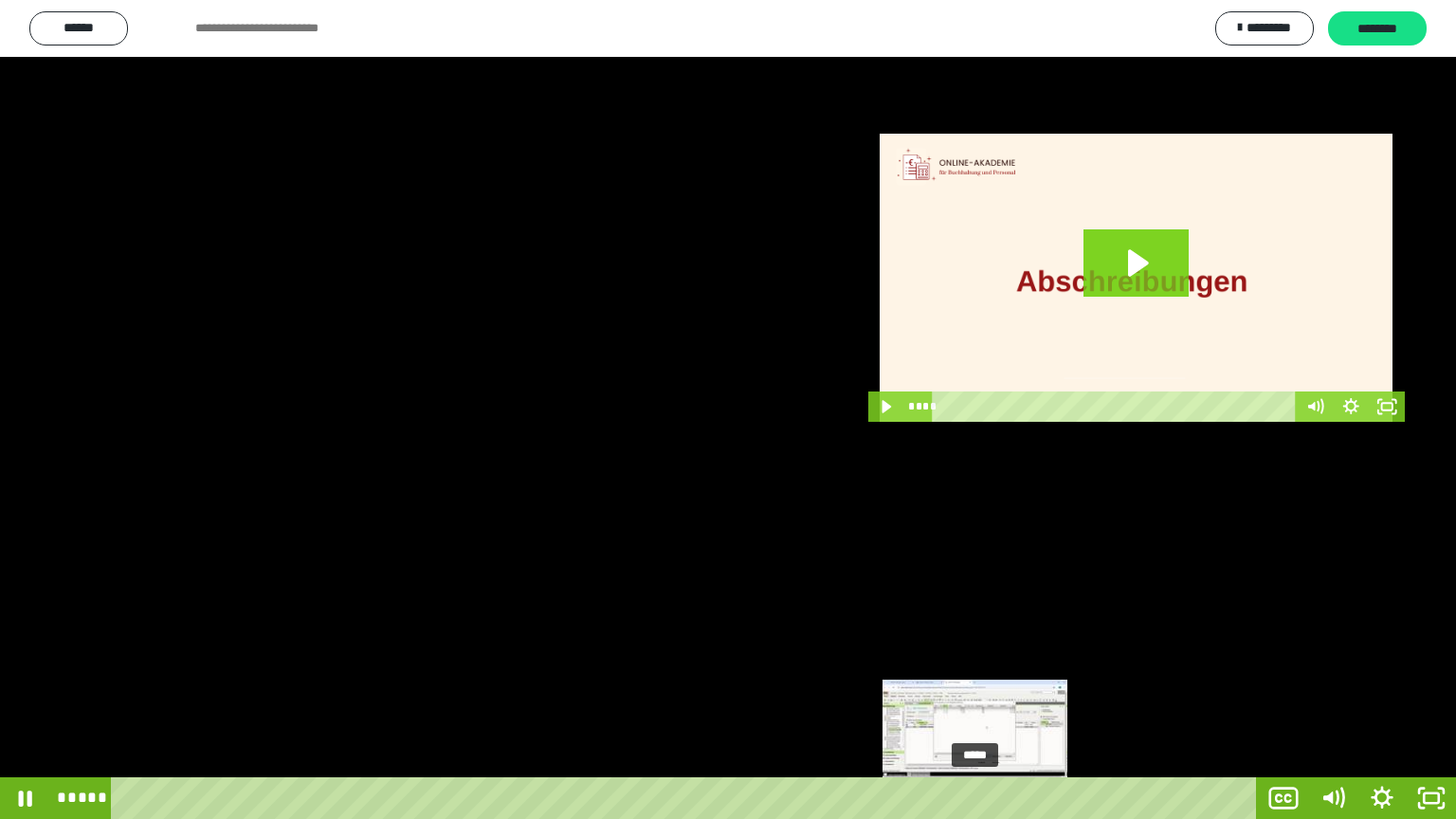 click at bounding box center [984, 798] 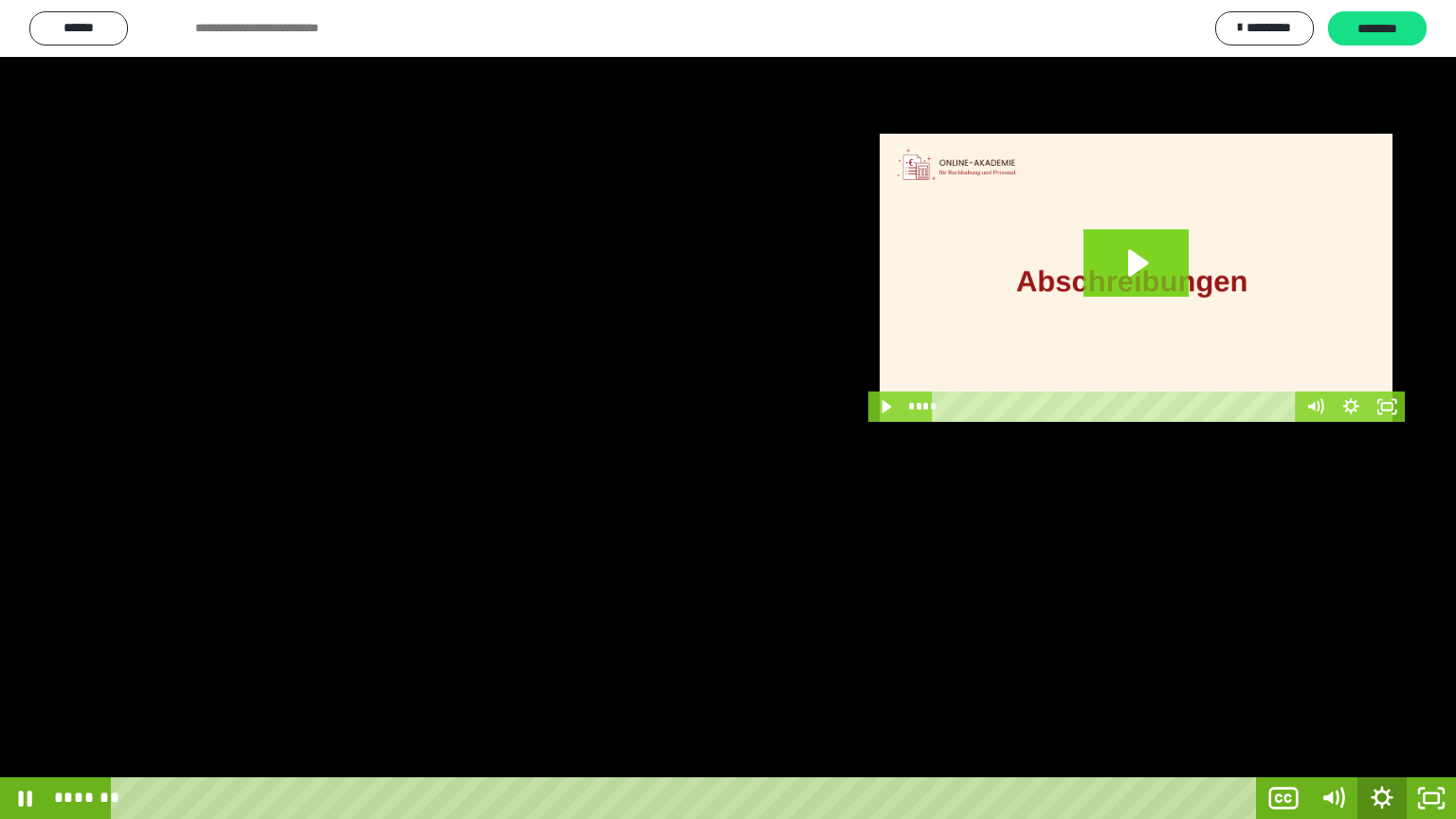 click 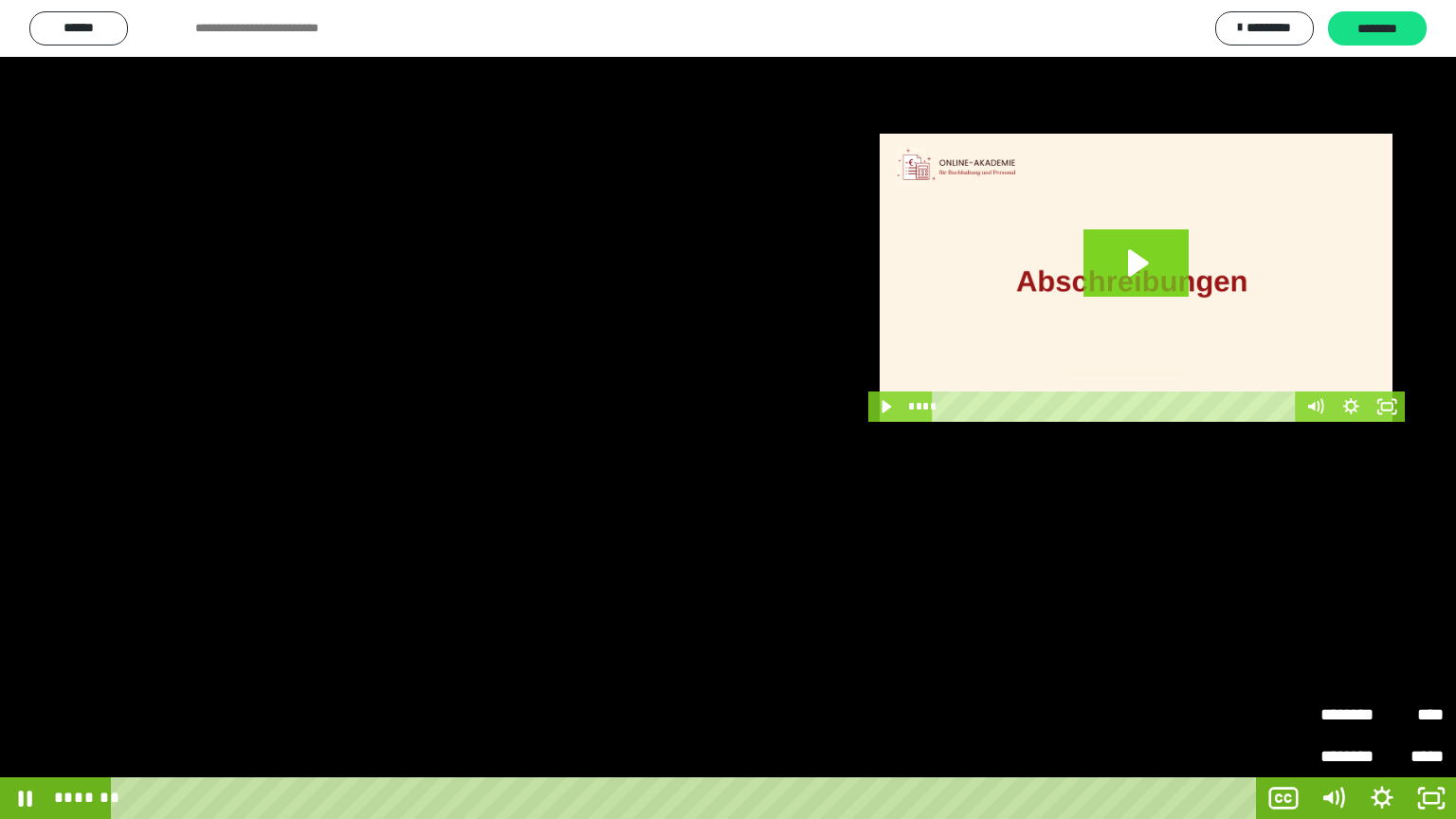click on "****" at bounding box center (1412, 715) 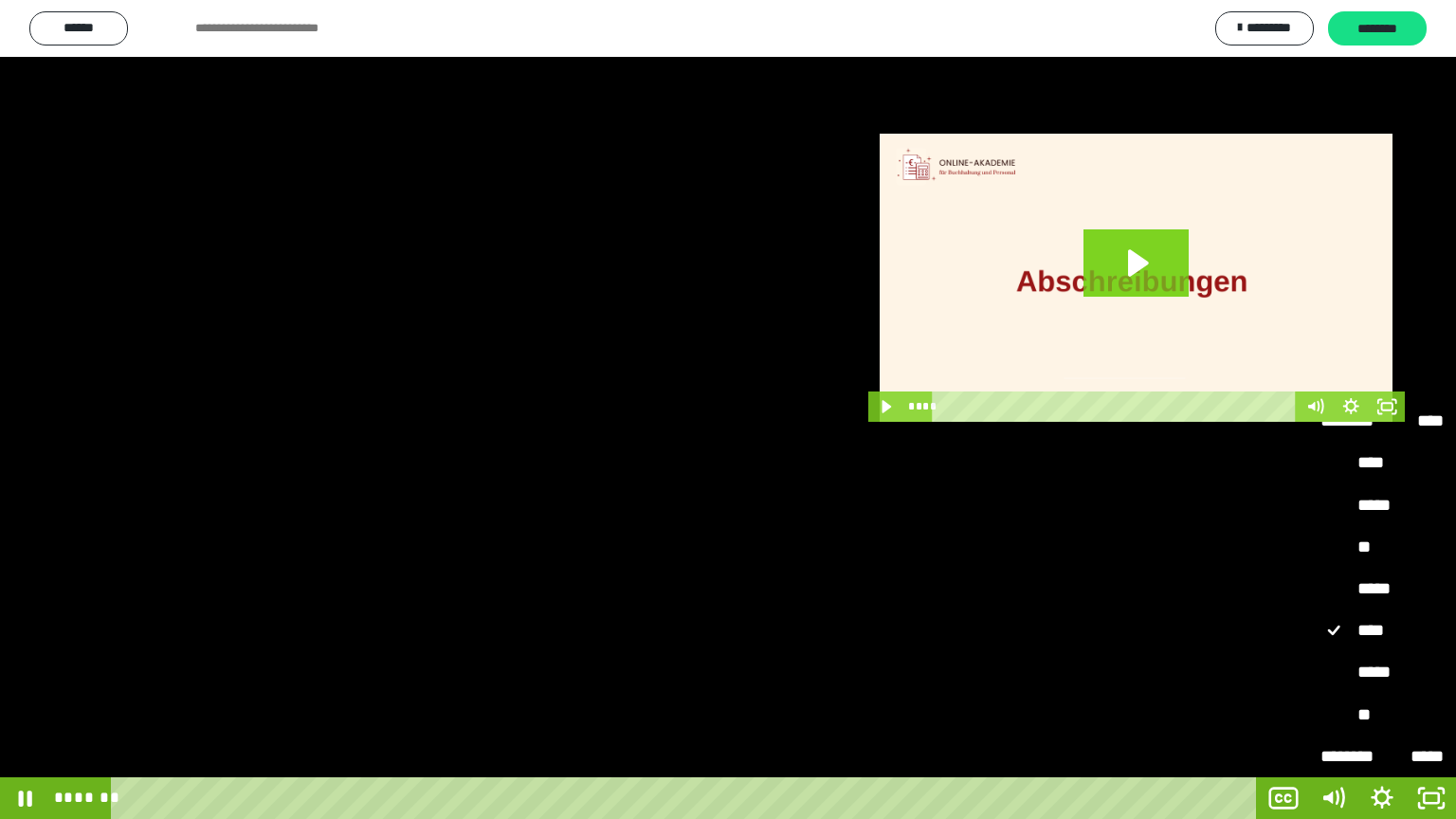 click on "*****" at bounding box center [1382, 673] 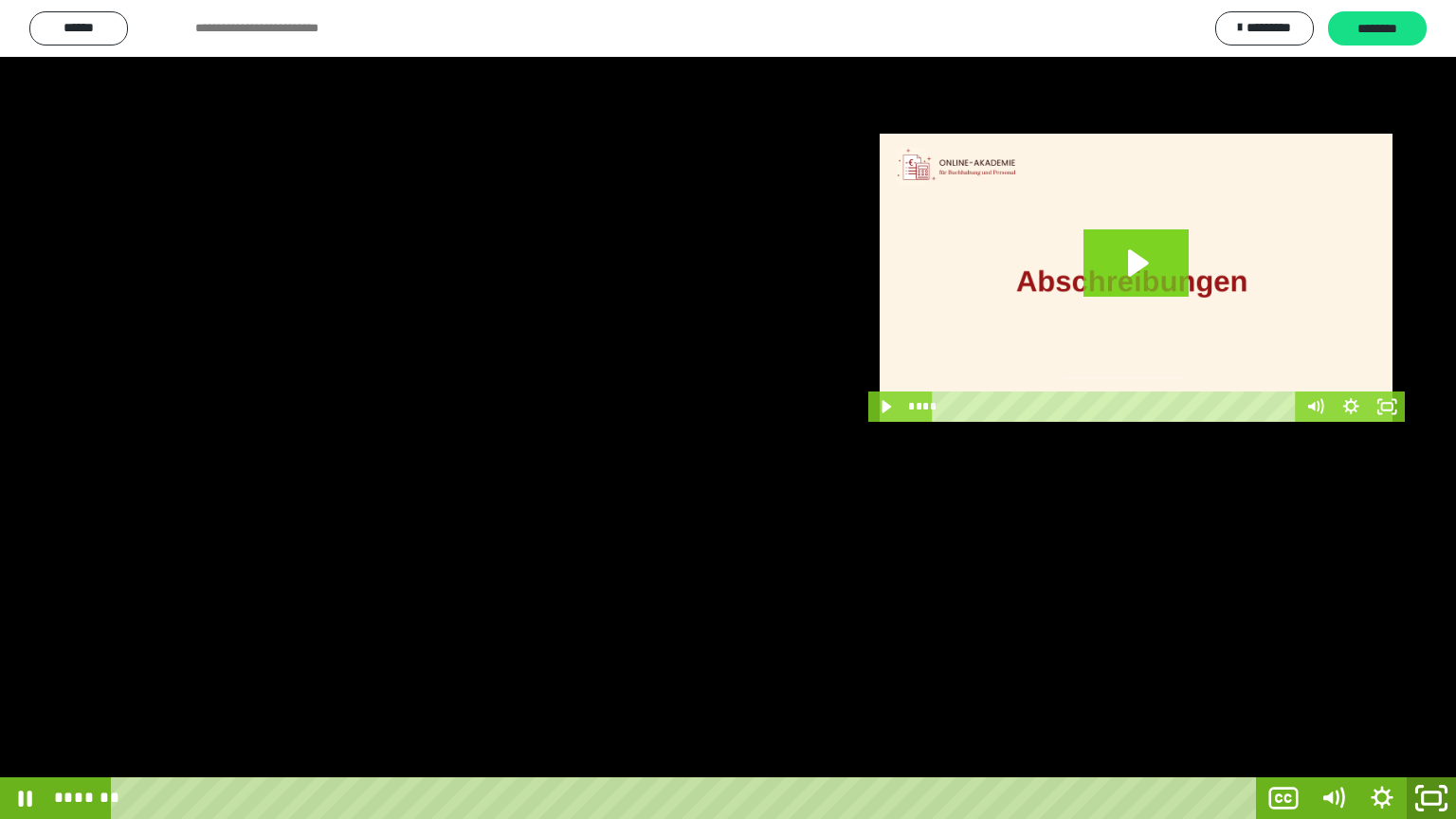 click 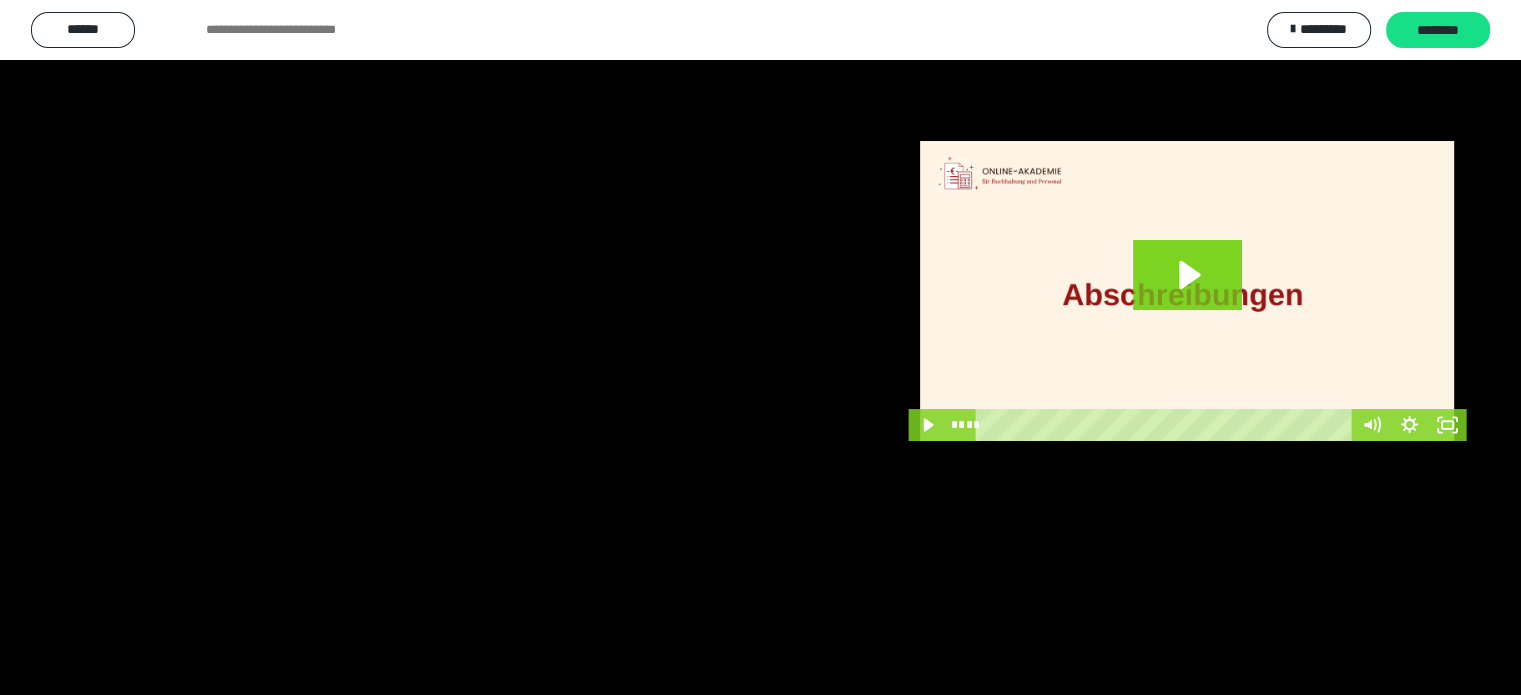 scroll, scrollTop: 3600, scrollLeft: 0, axis: vertical 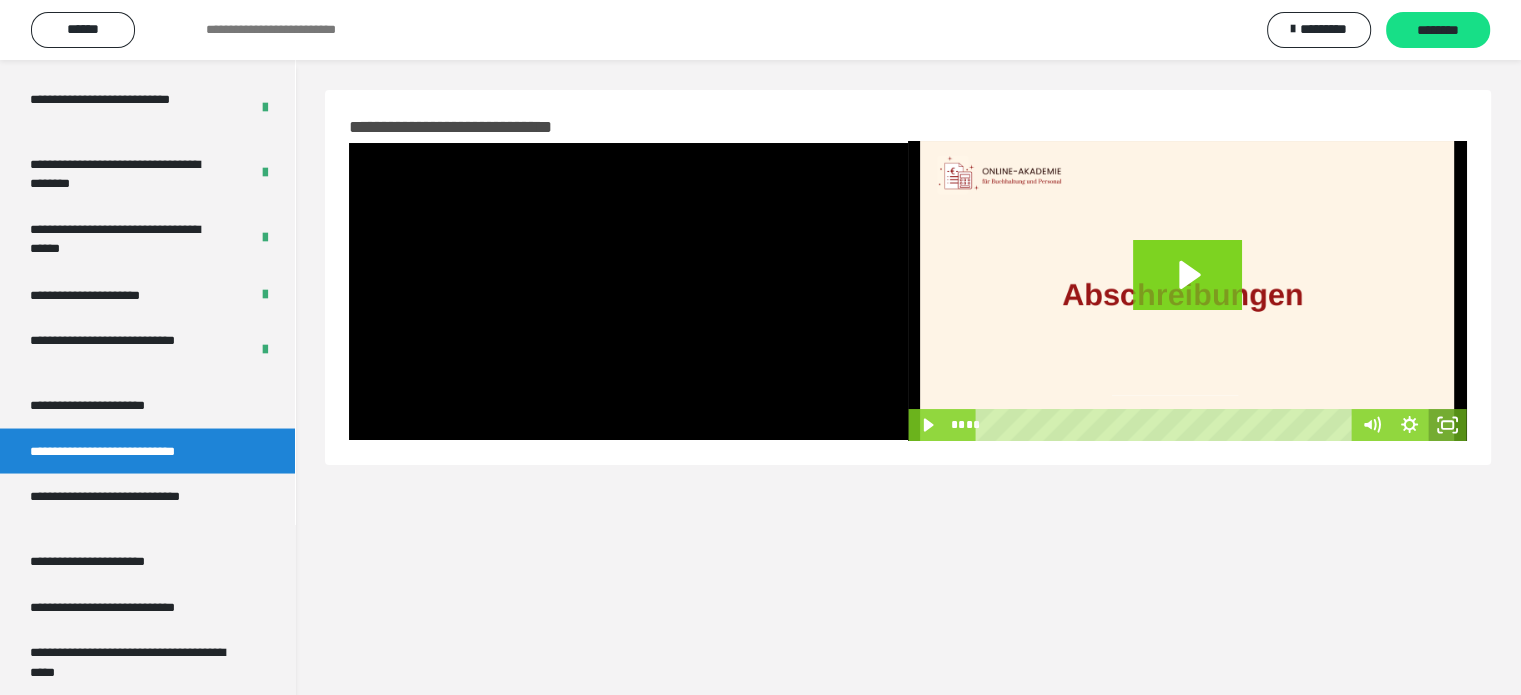 click 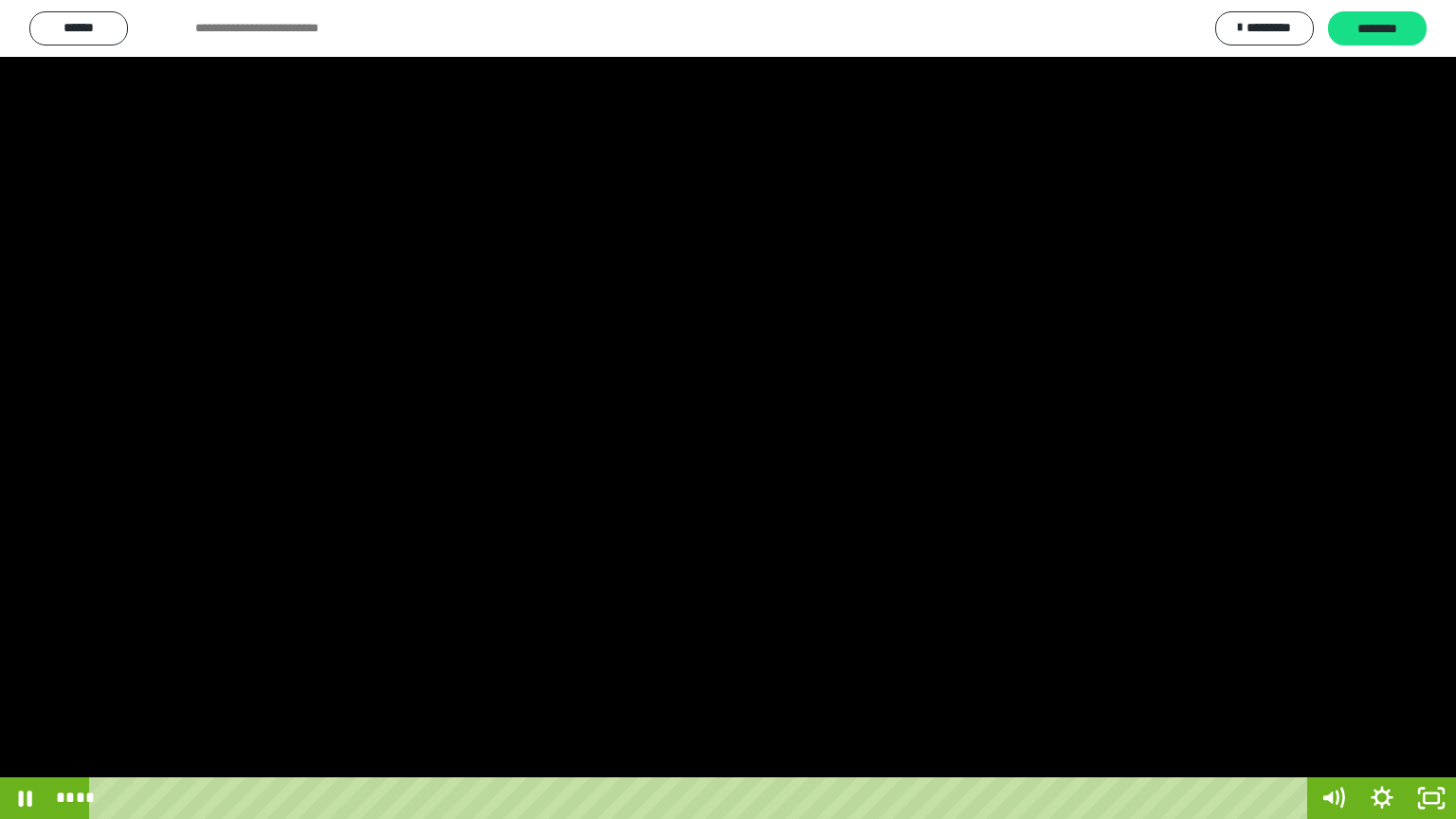 click at bounding box center [728, 410] 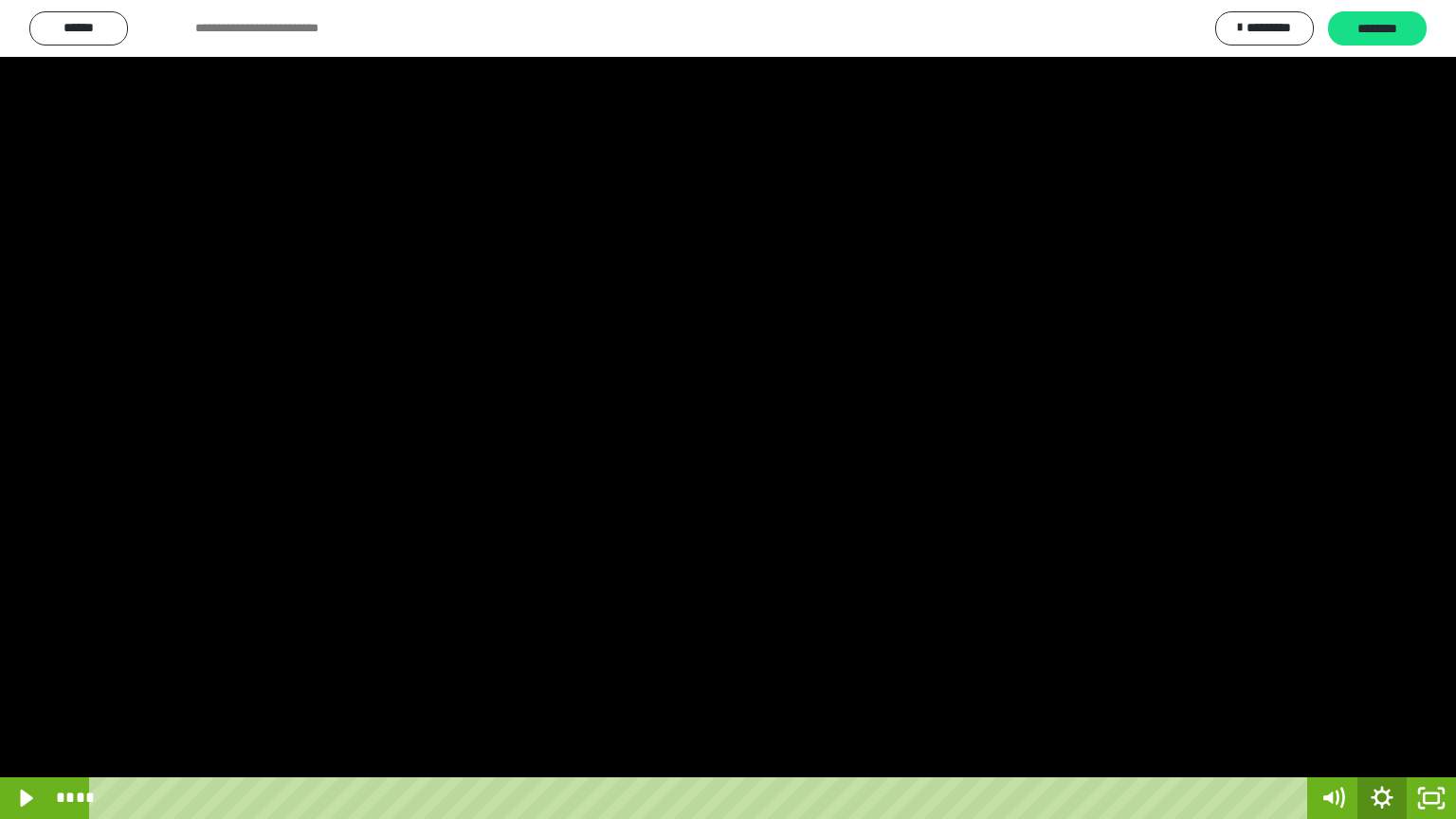 click 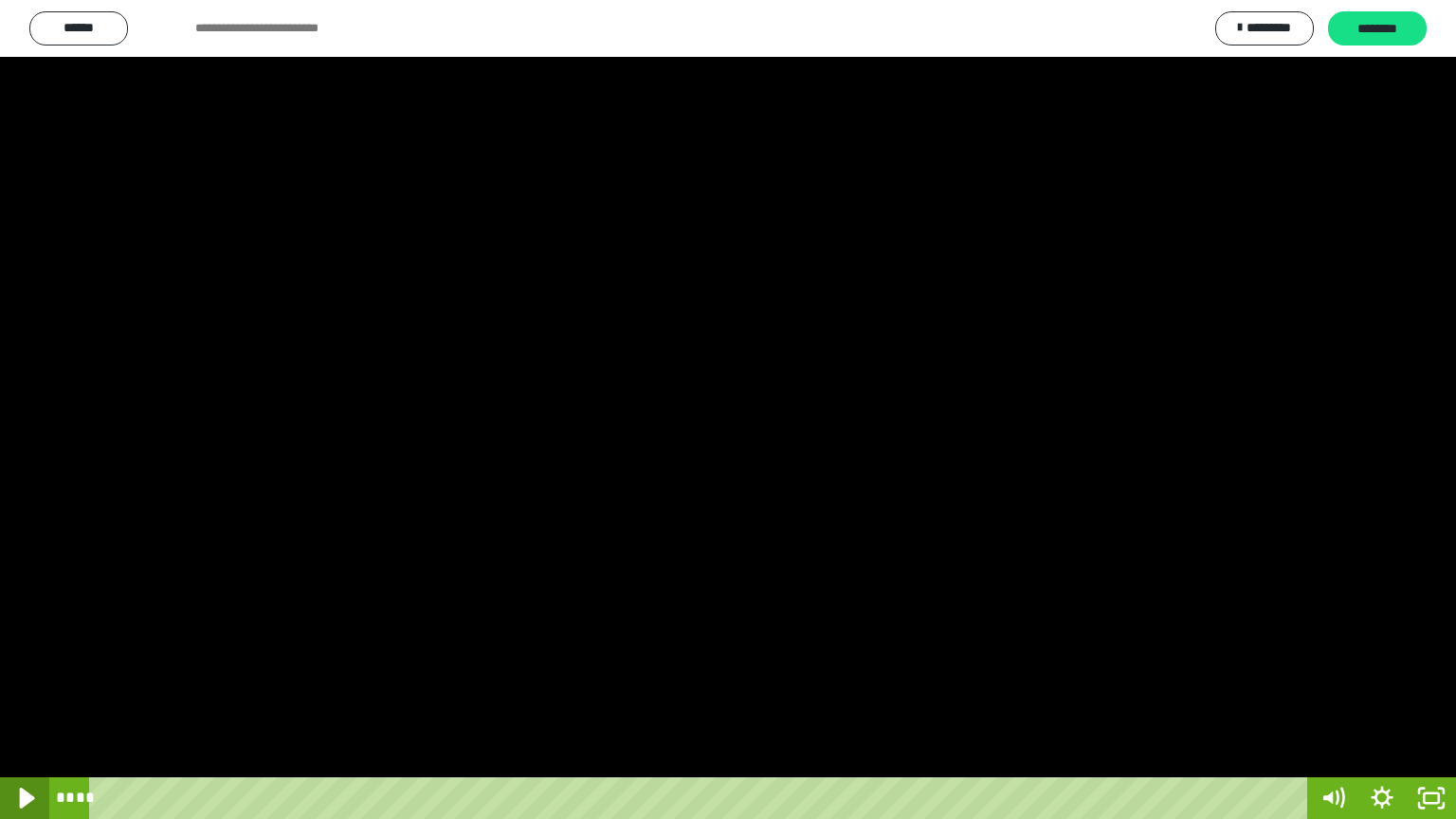 click 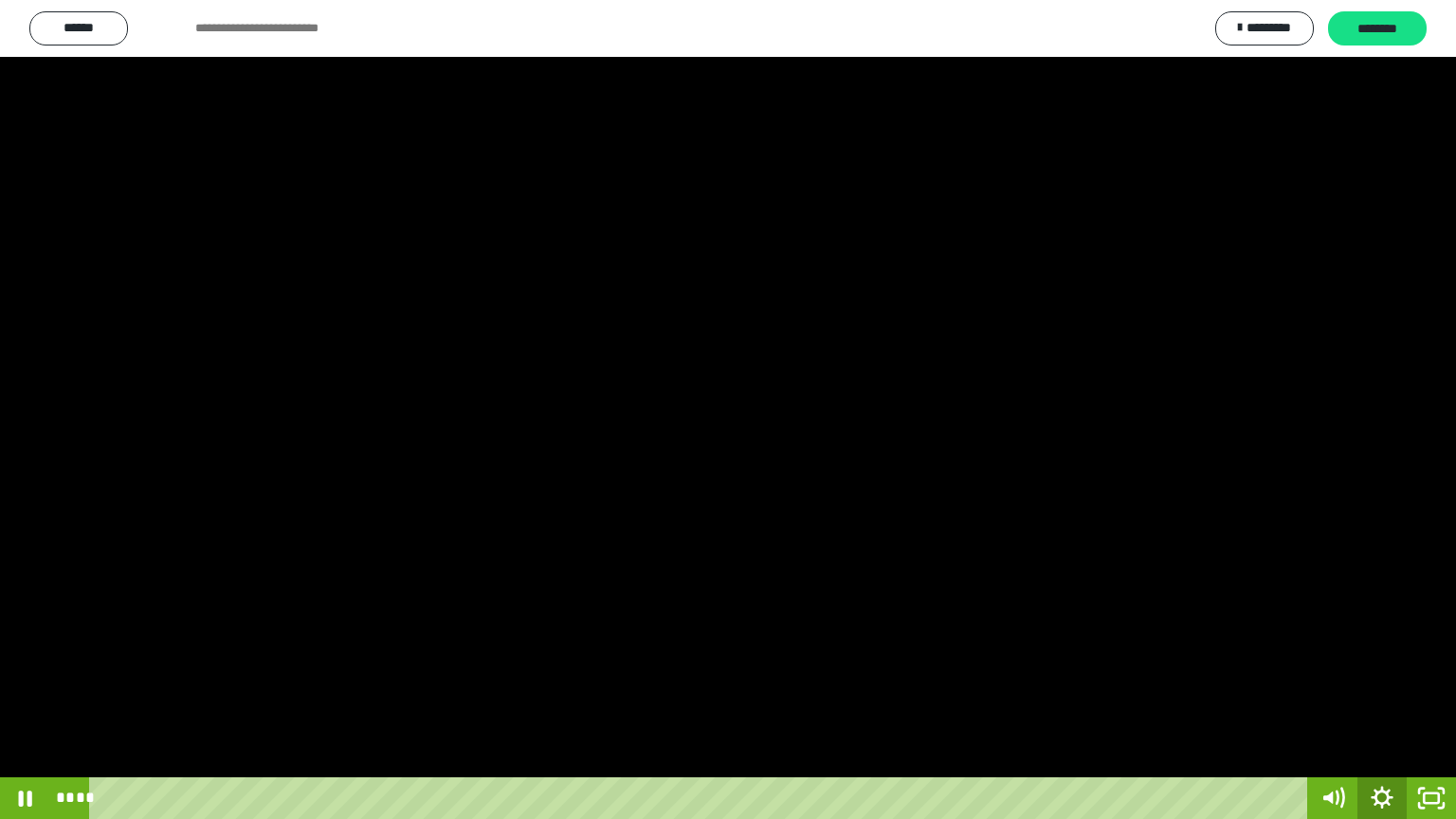 click 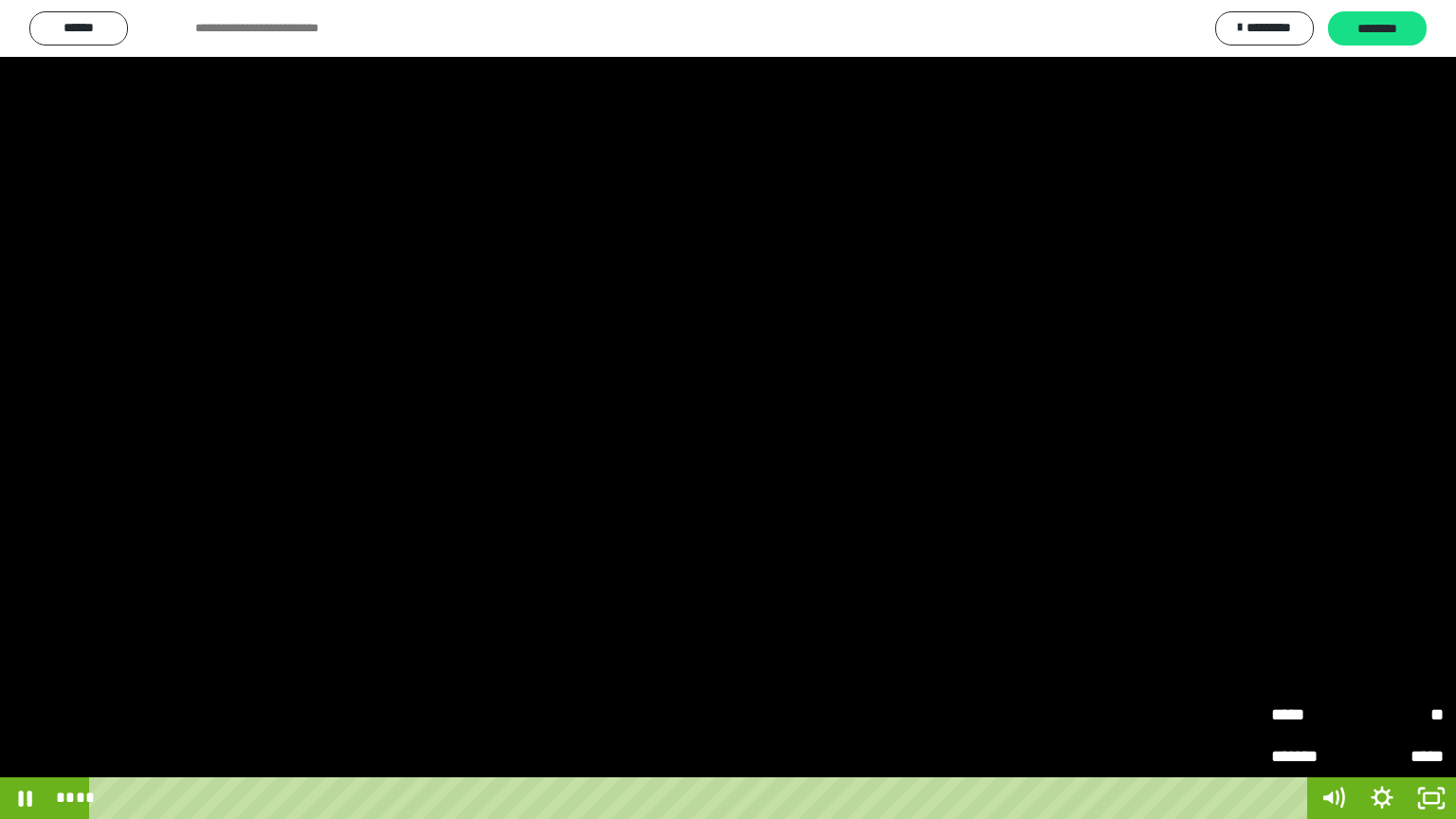 click on "*****" at bounding box center (1314, 707) 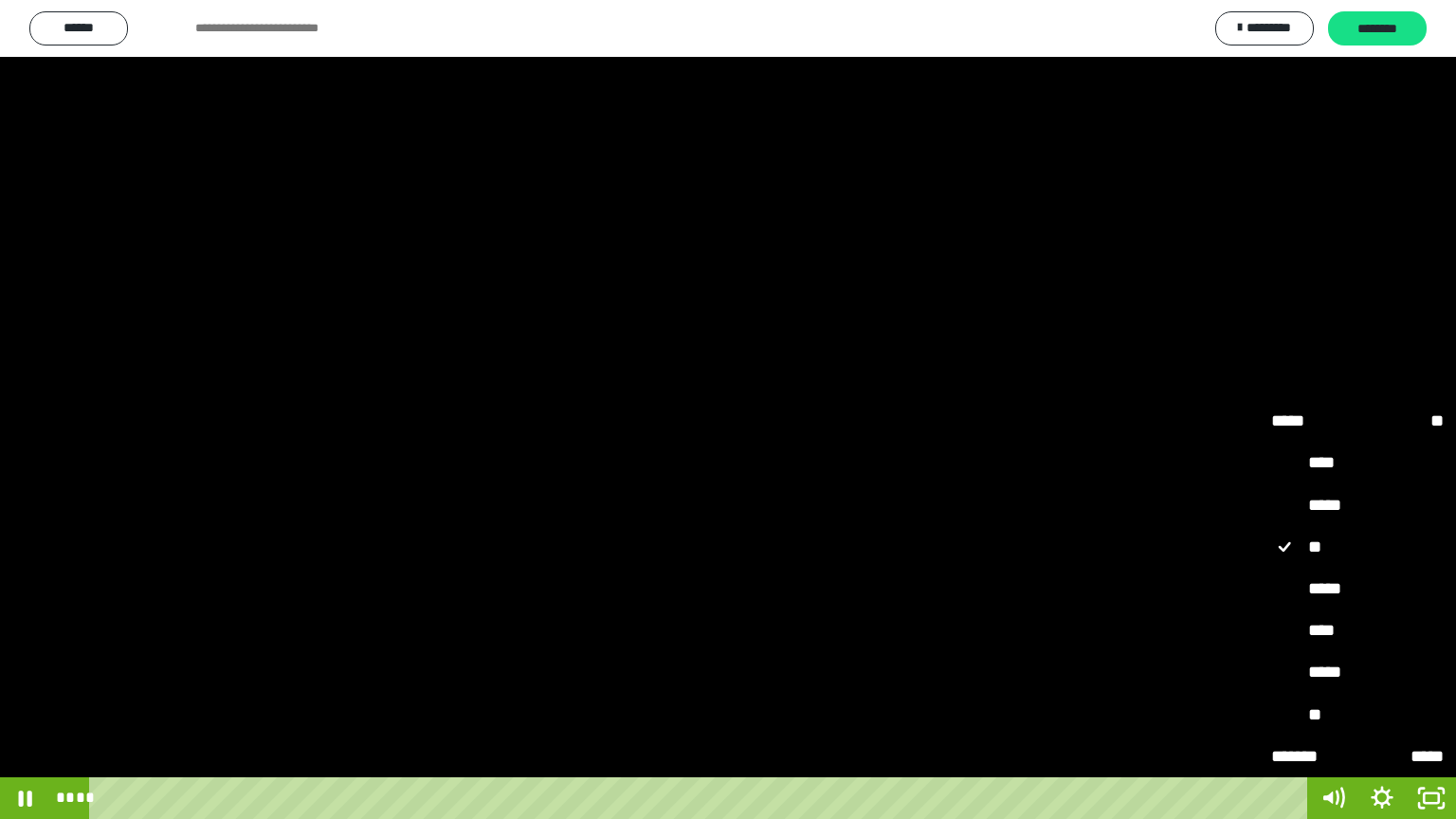 click on "****" at bounding box center (1357, 631) 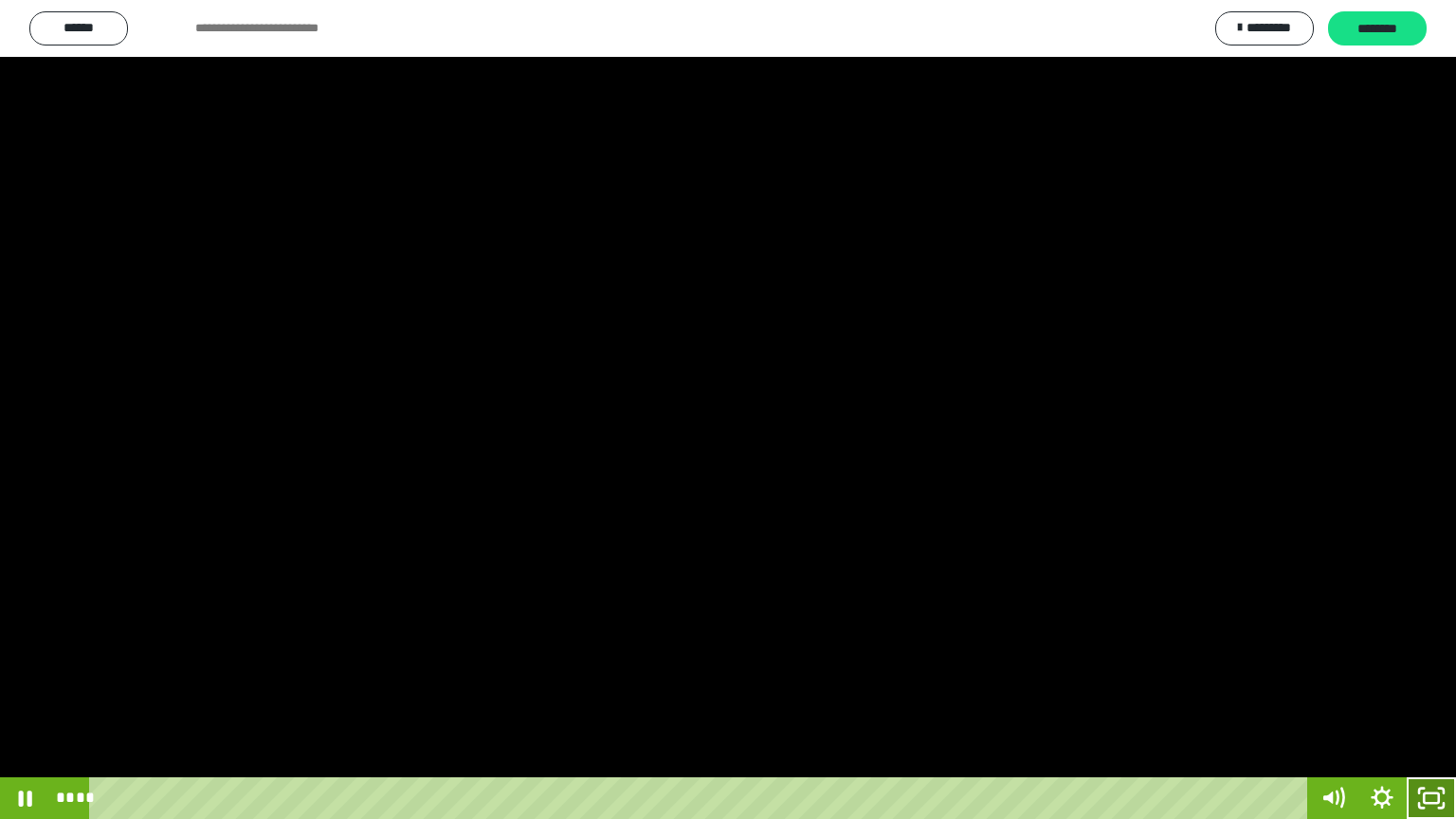 click 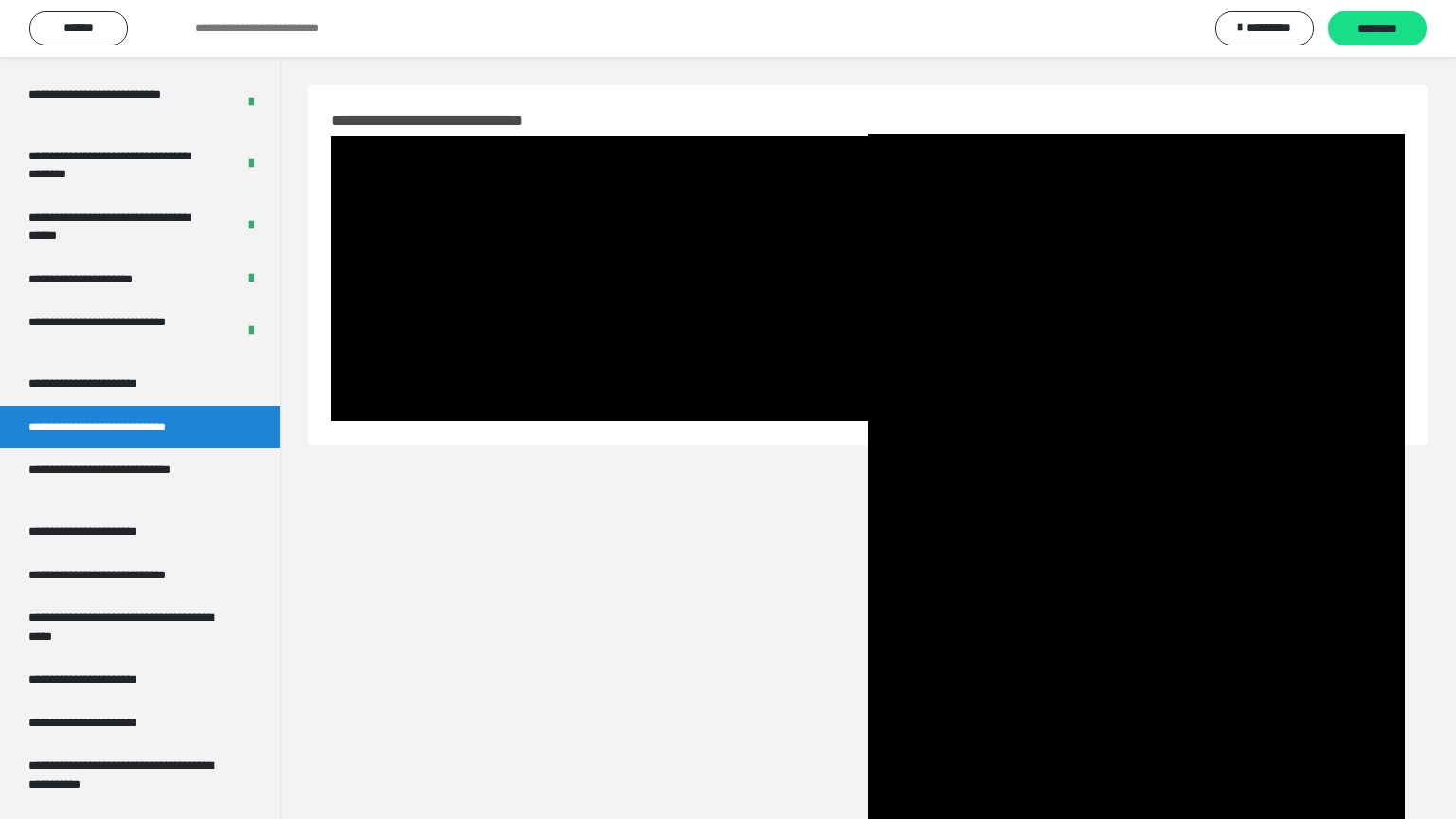 click on "**********" at bounding box center [728, 438] 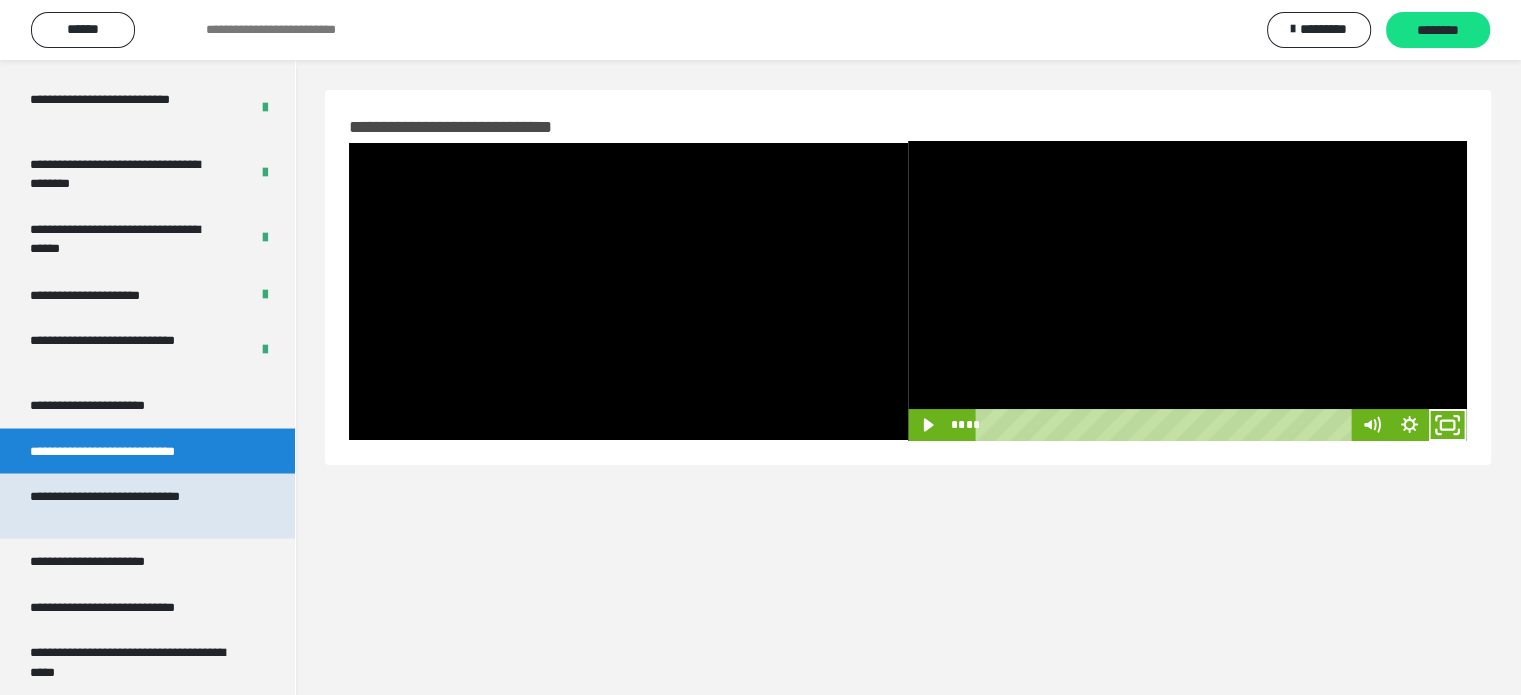 click on "**********" at bounding box center [132, 505] 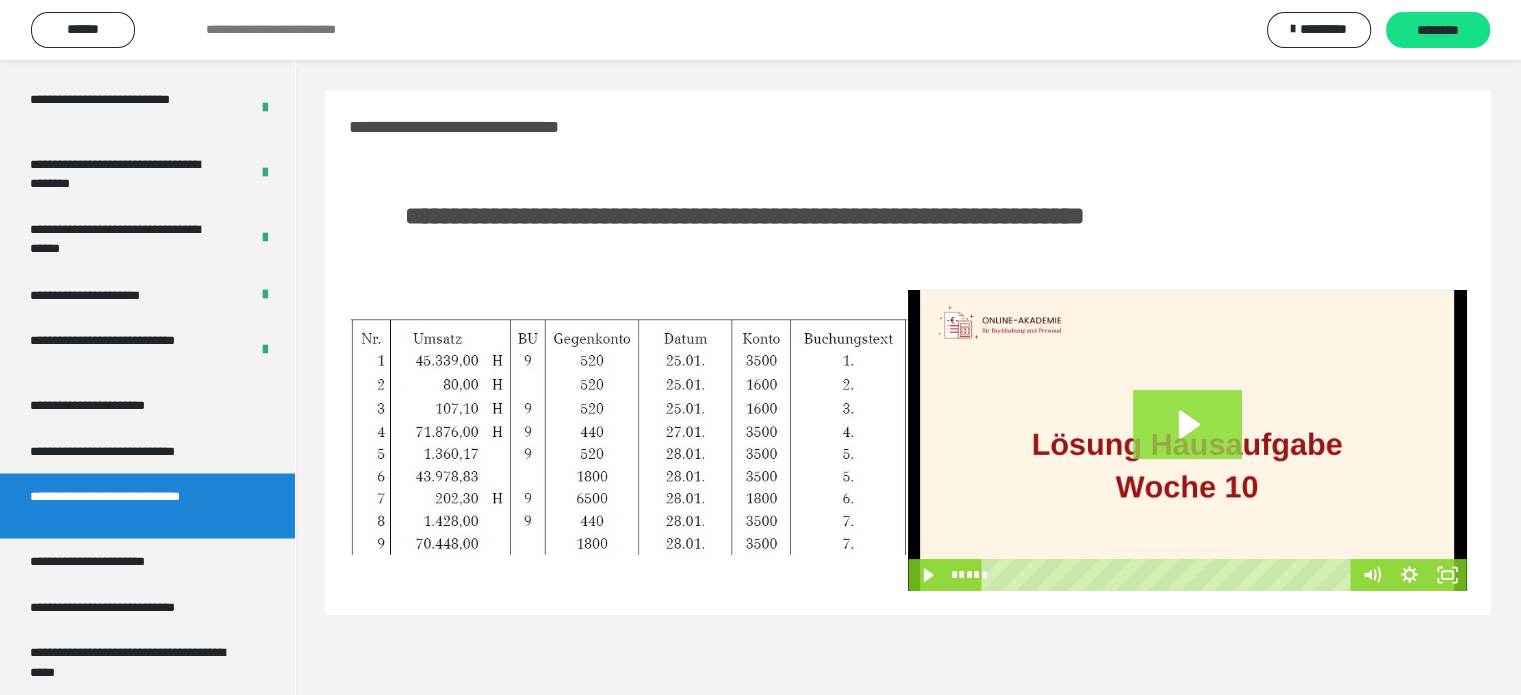 click 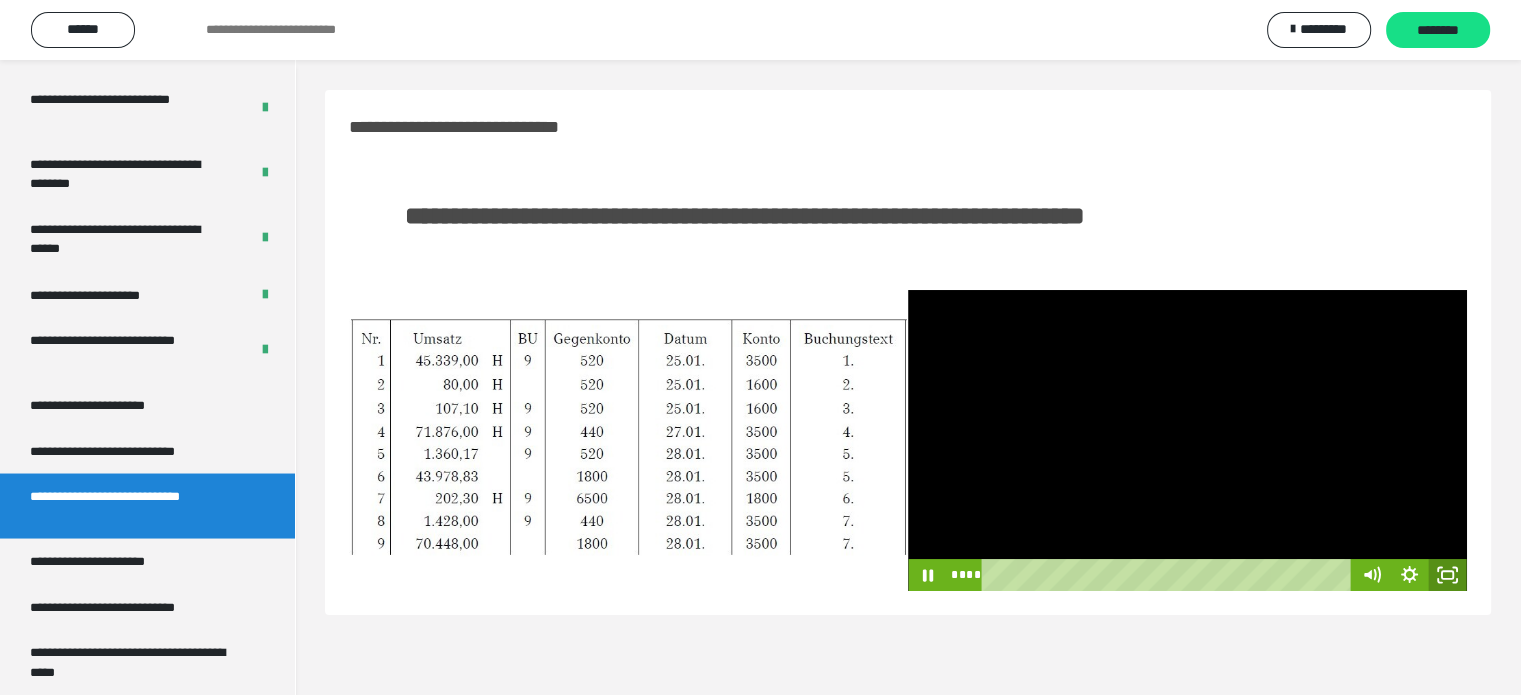 click 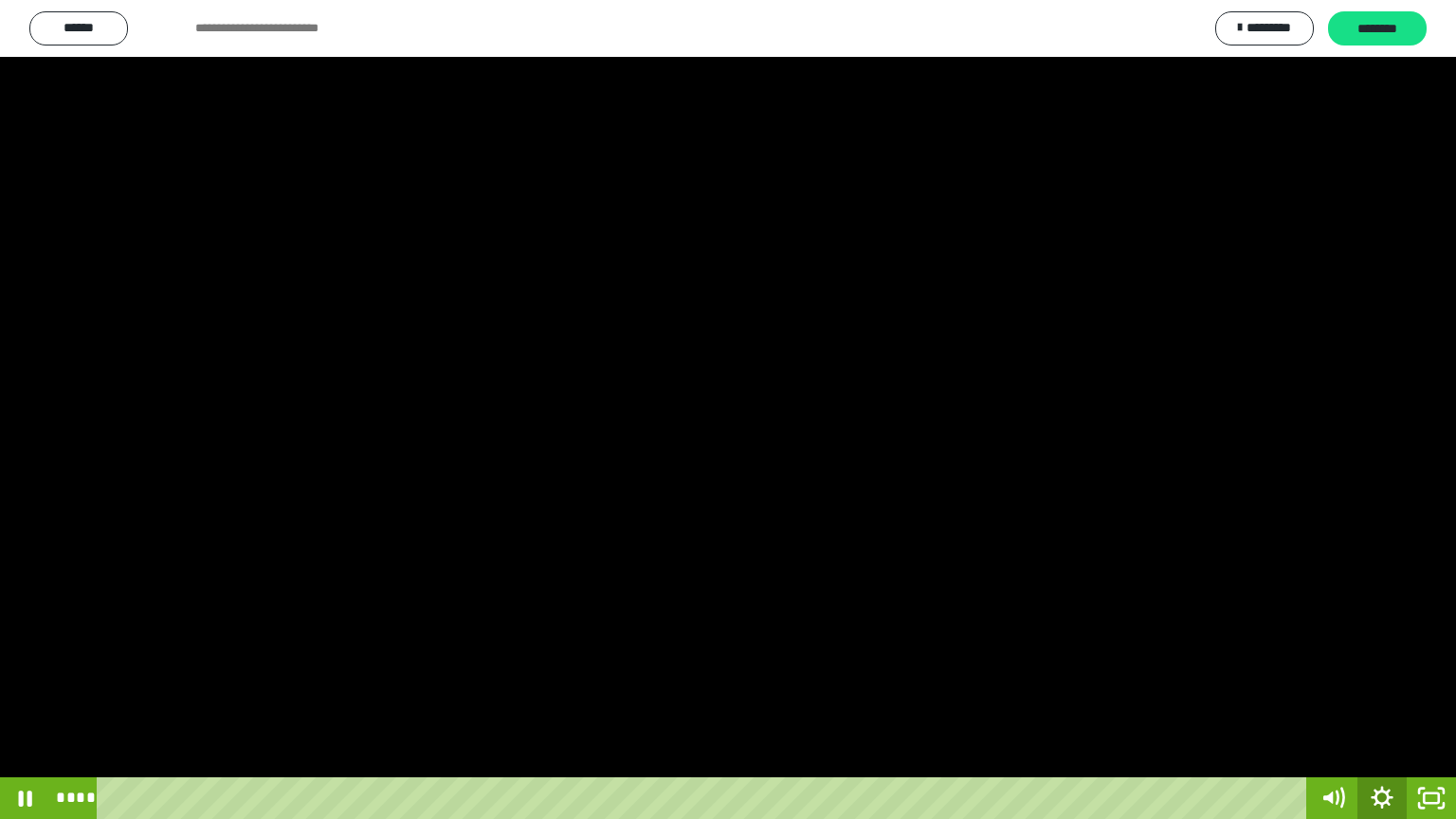 click 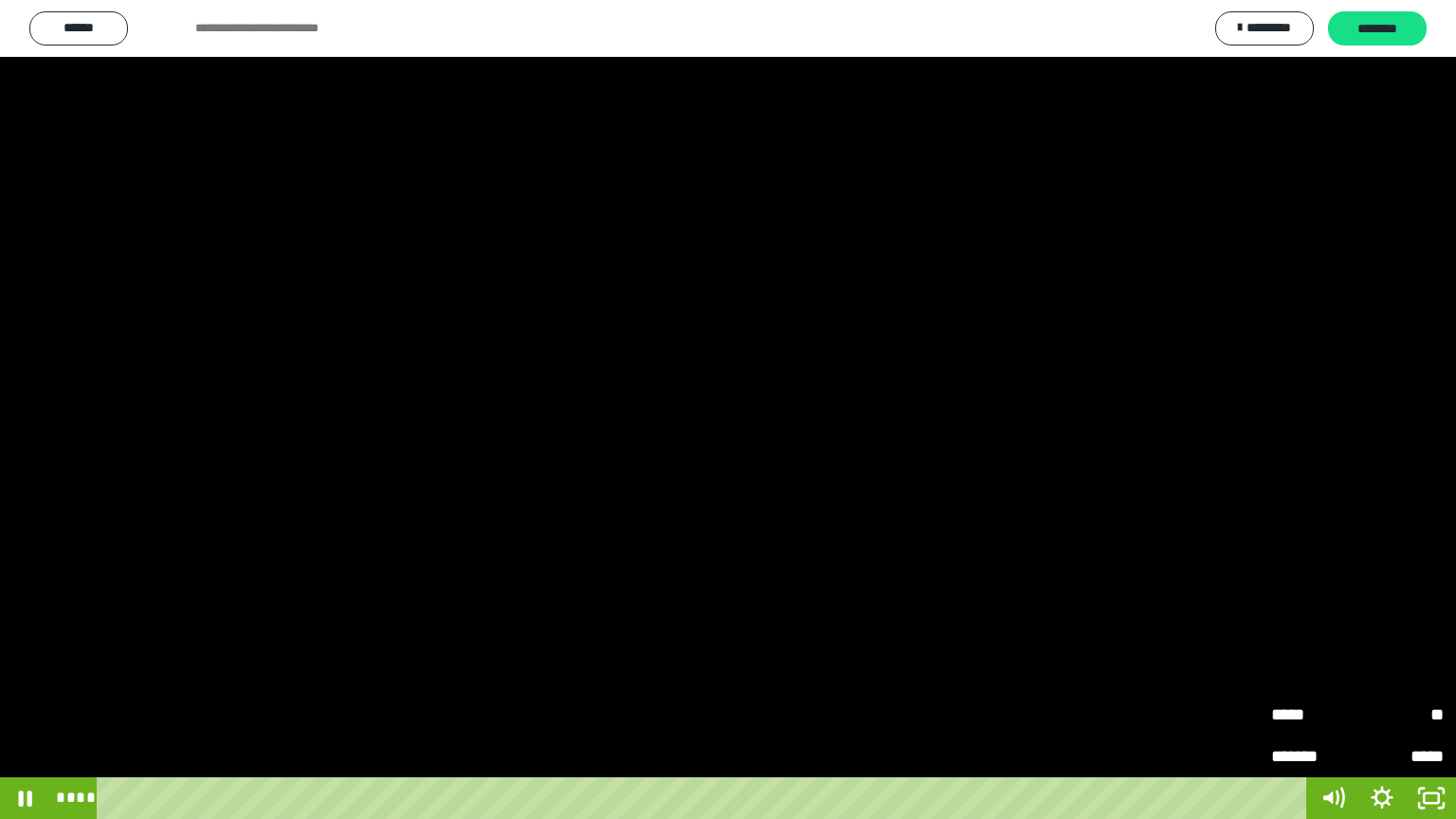 click on "*****" at bounding box center [1314, 715] 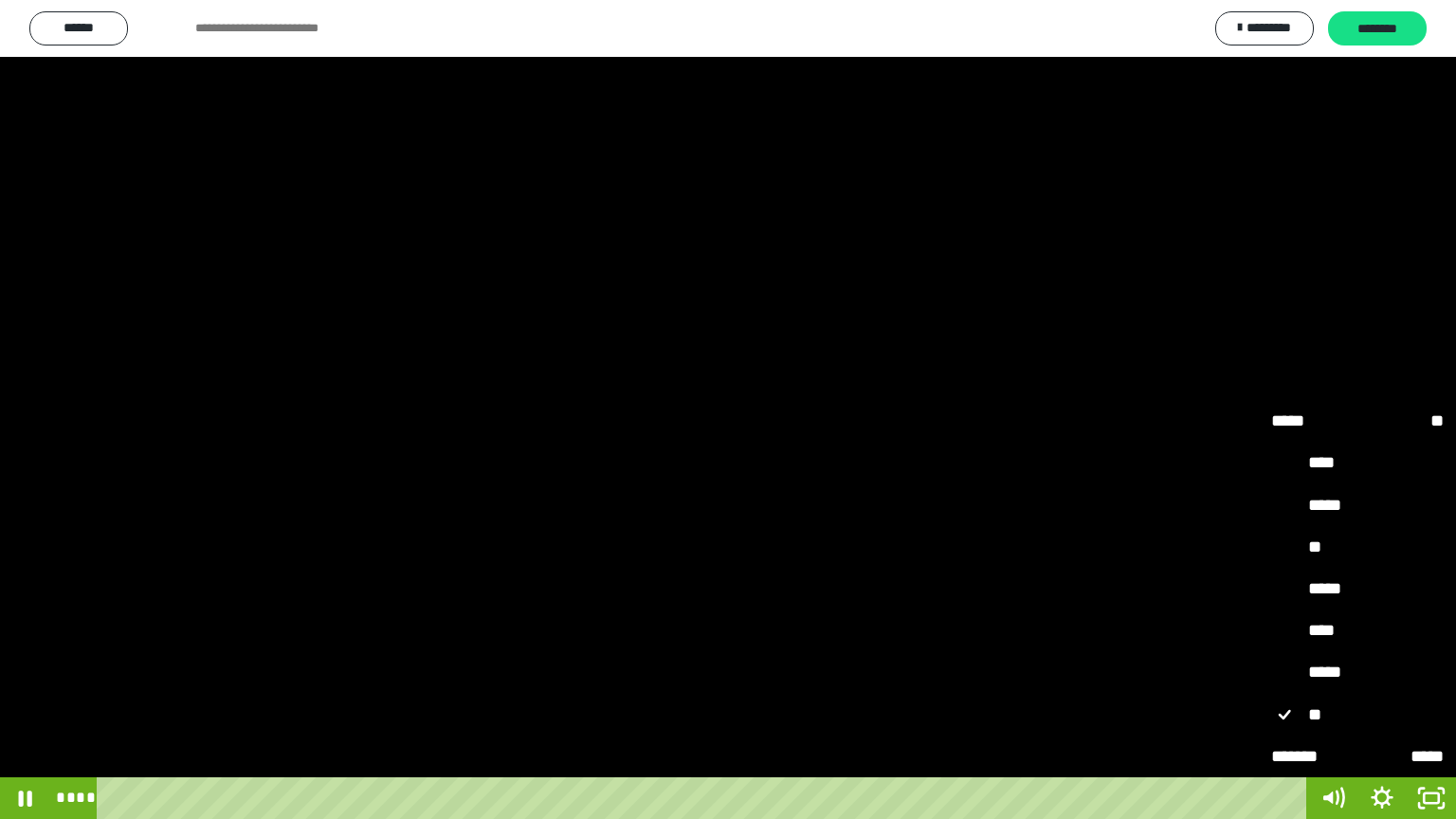 click on "*****" at bounding box center (1357, 673) 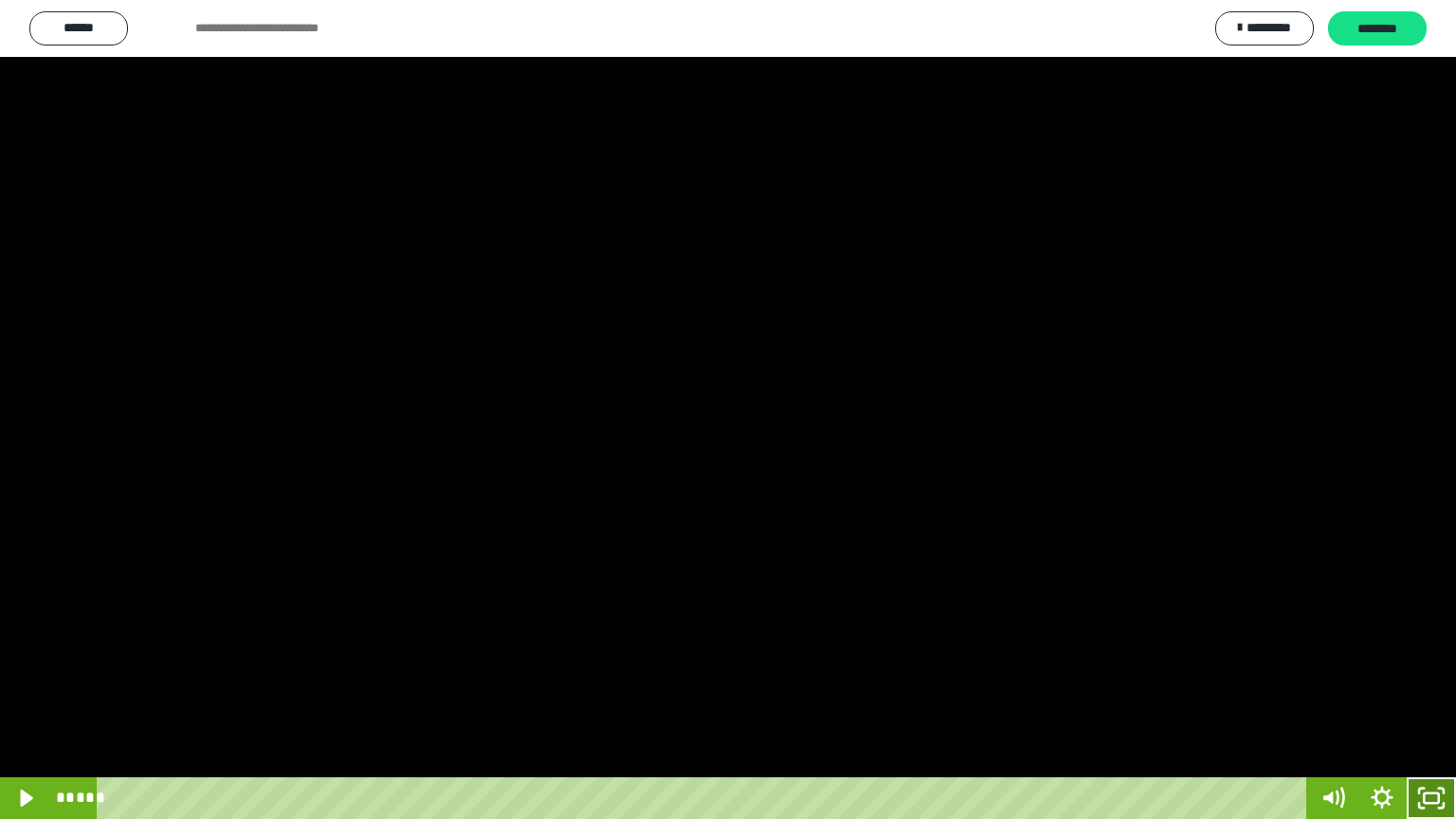 click 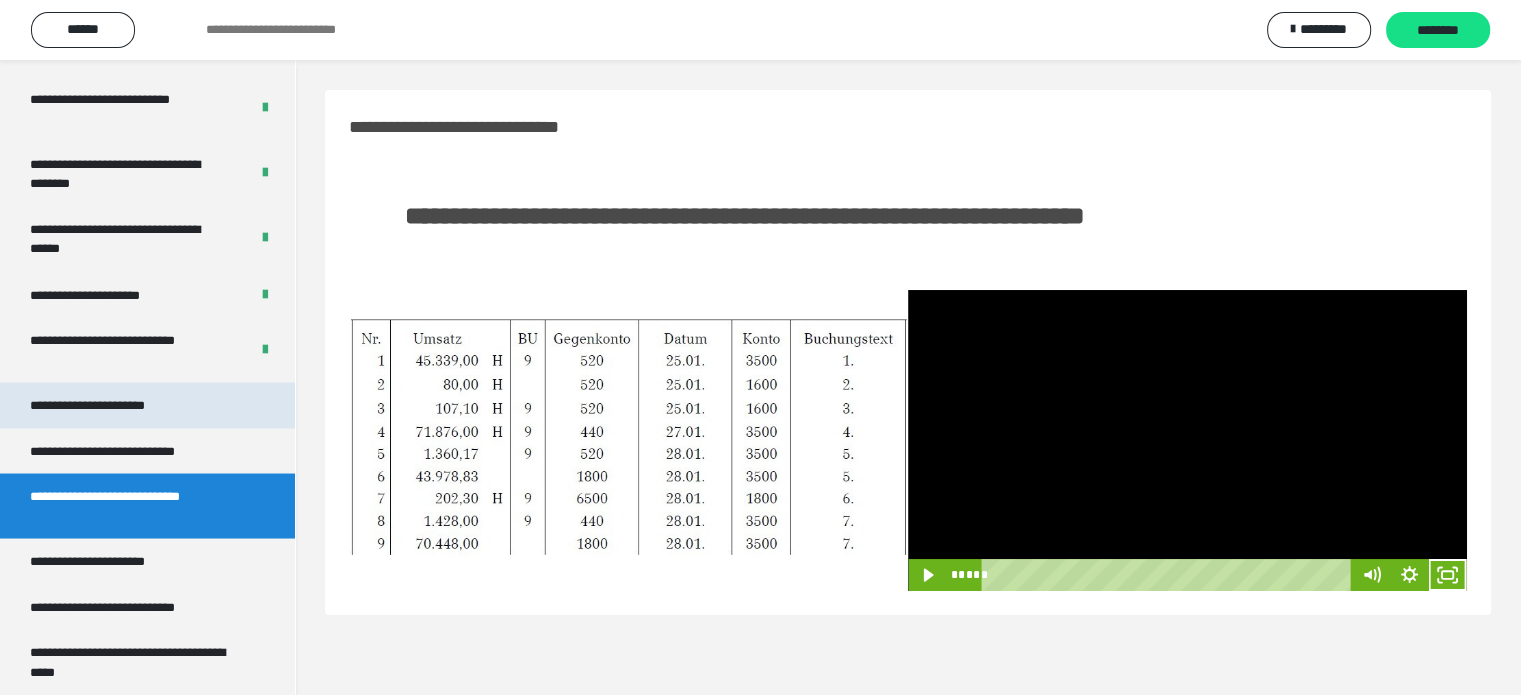 click on "**********" at bounding box center (111, 405) 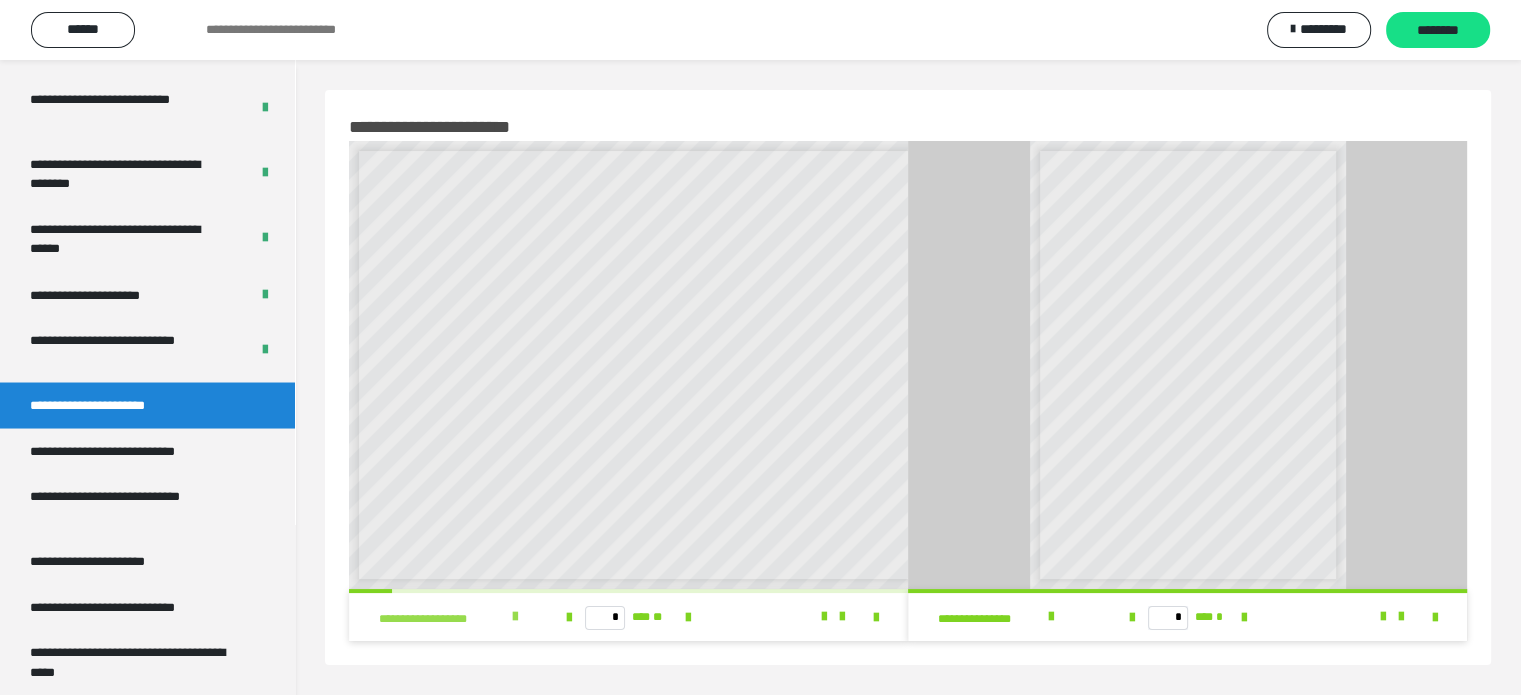 click at bounding box center (515, 617) 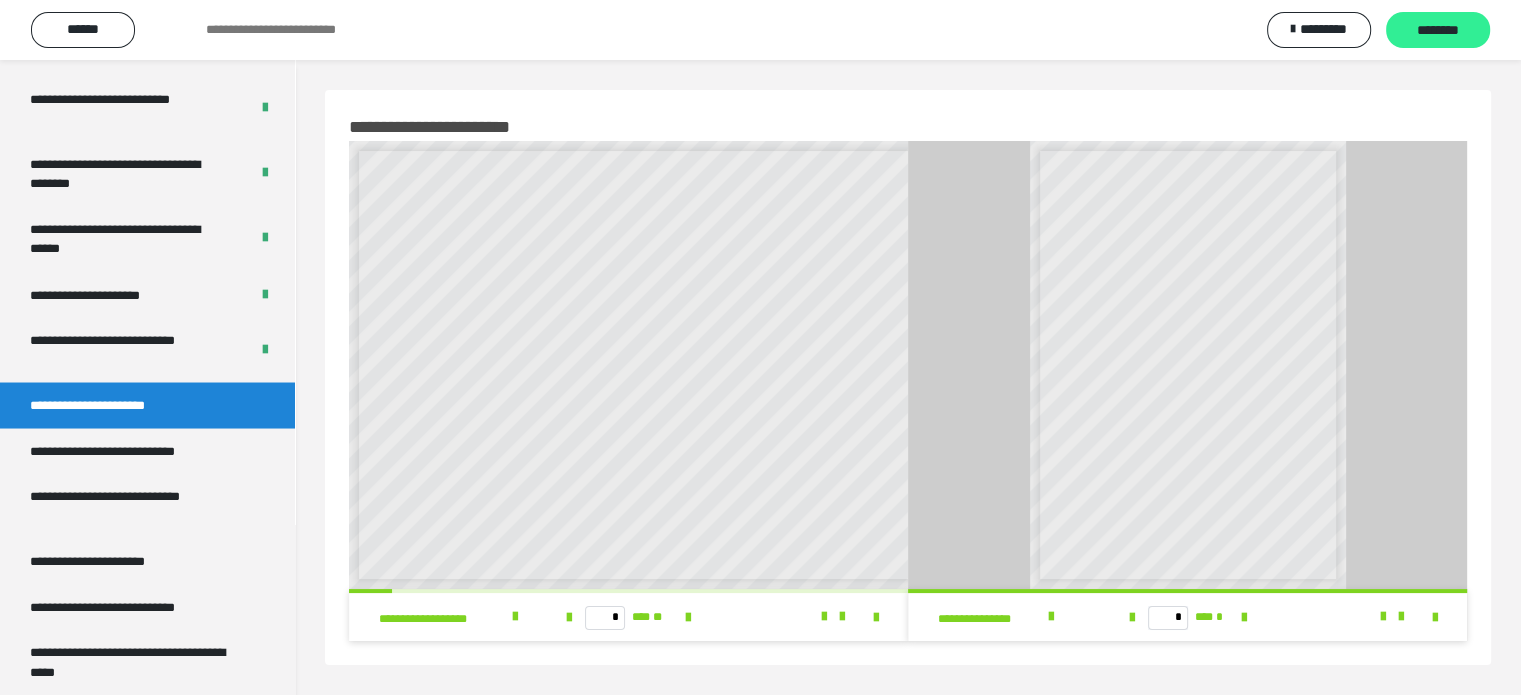 click on "********" at bounding box center [1438, 31] 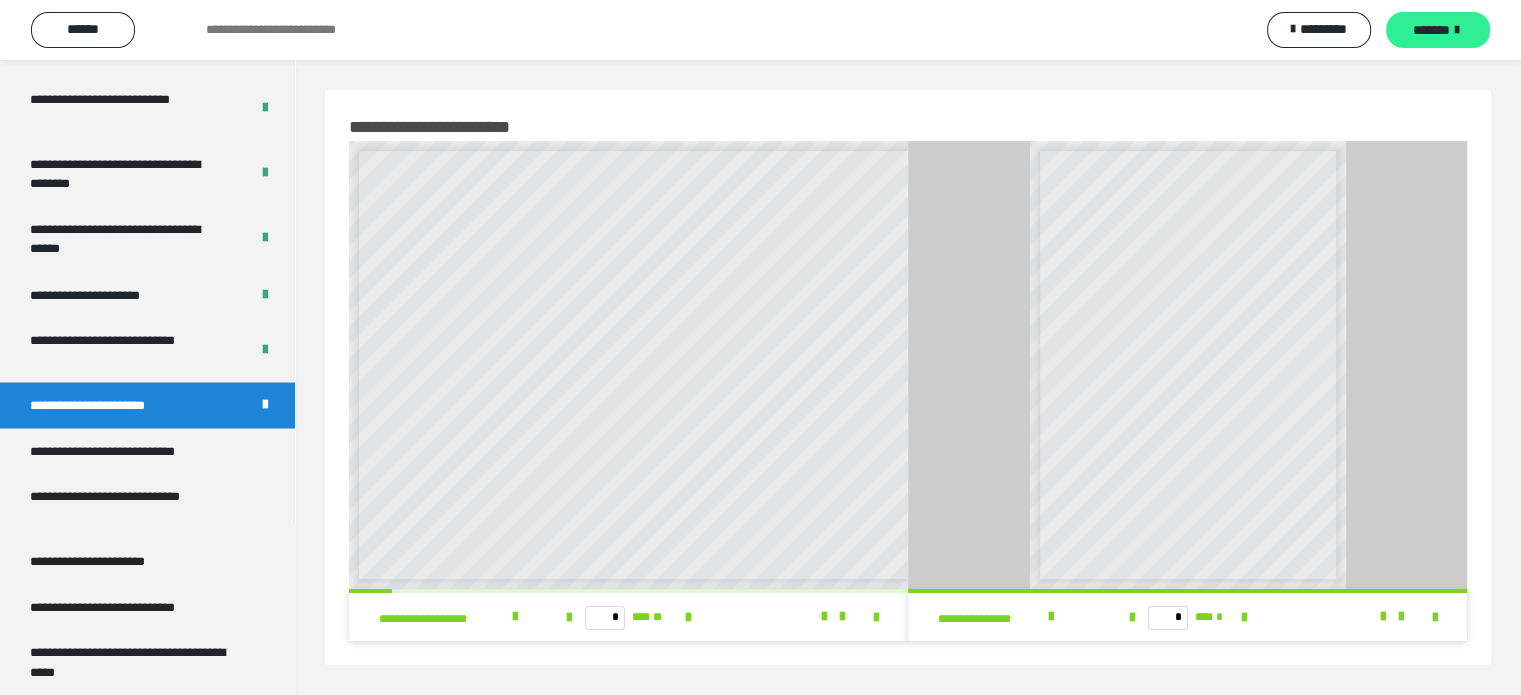 click on "*******" at bounding box center (1431, 30) 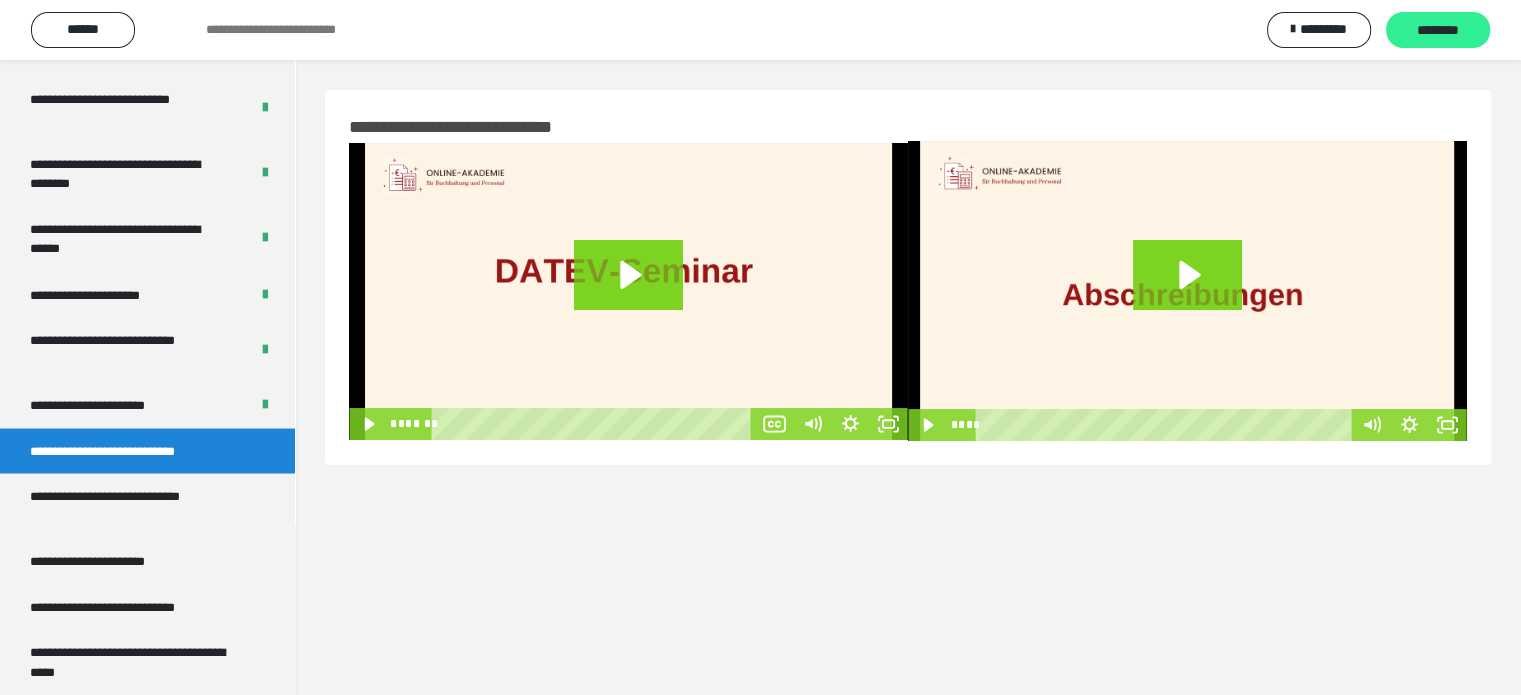 click on "********" at bounding box center (1438, 31) 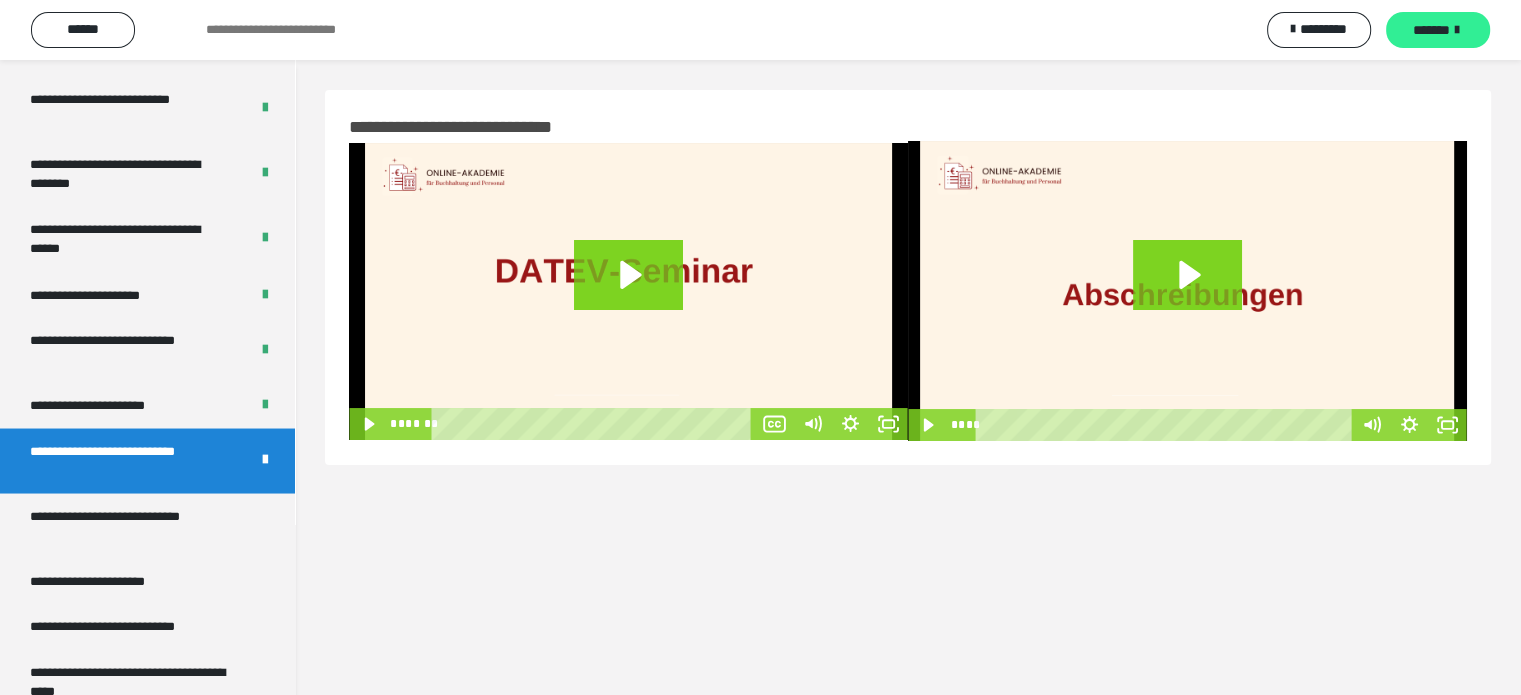 click on "*******" at bounding box center [1431, 30] 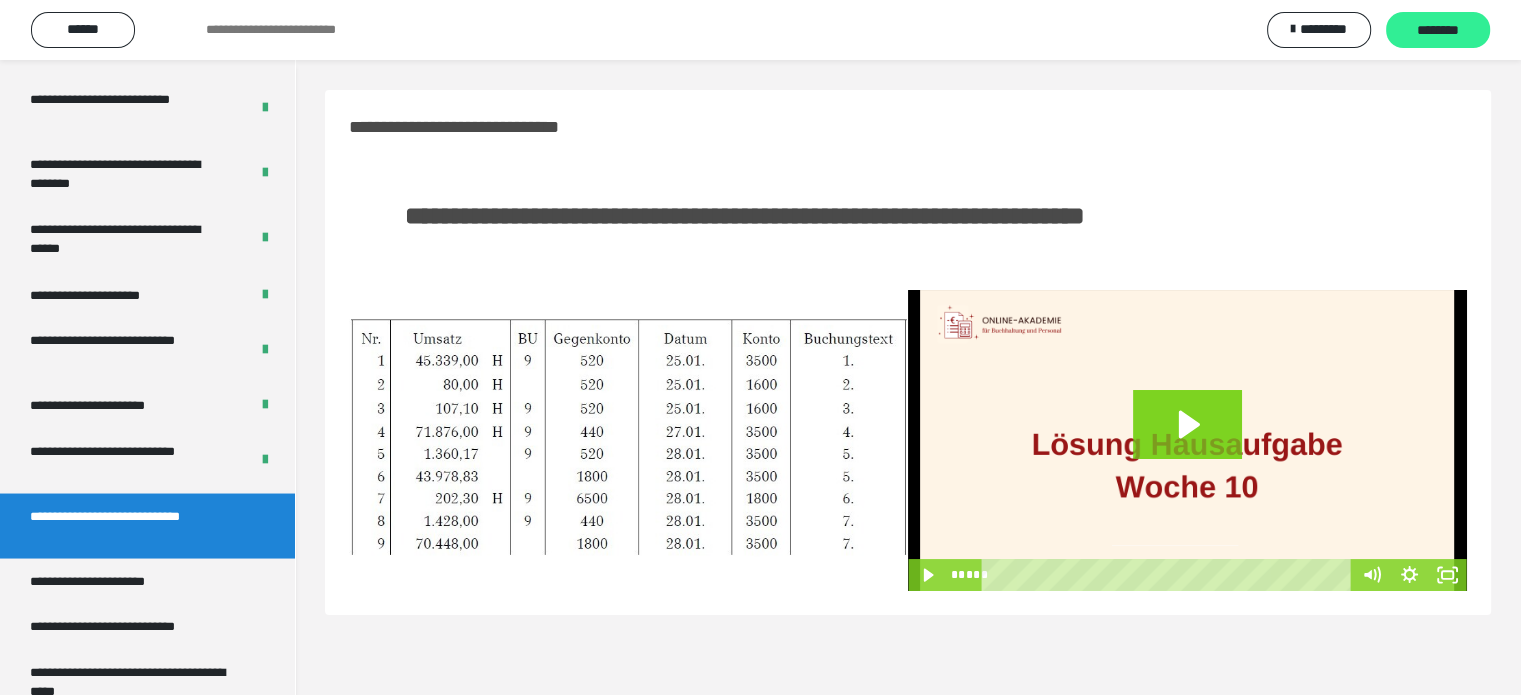 click on "********" at bounding box center [1438, 31] 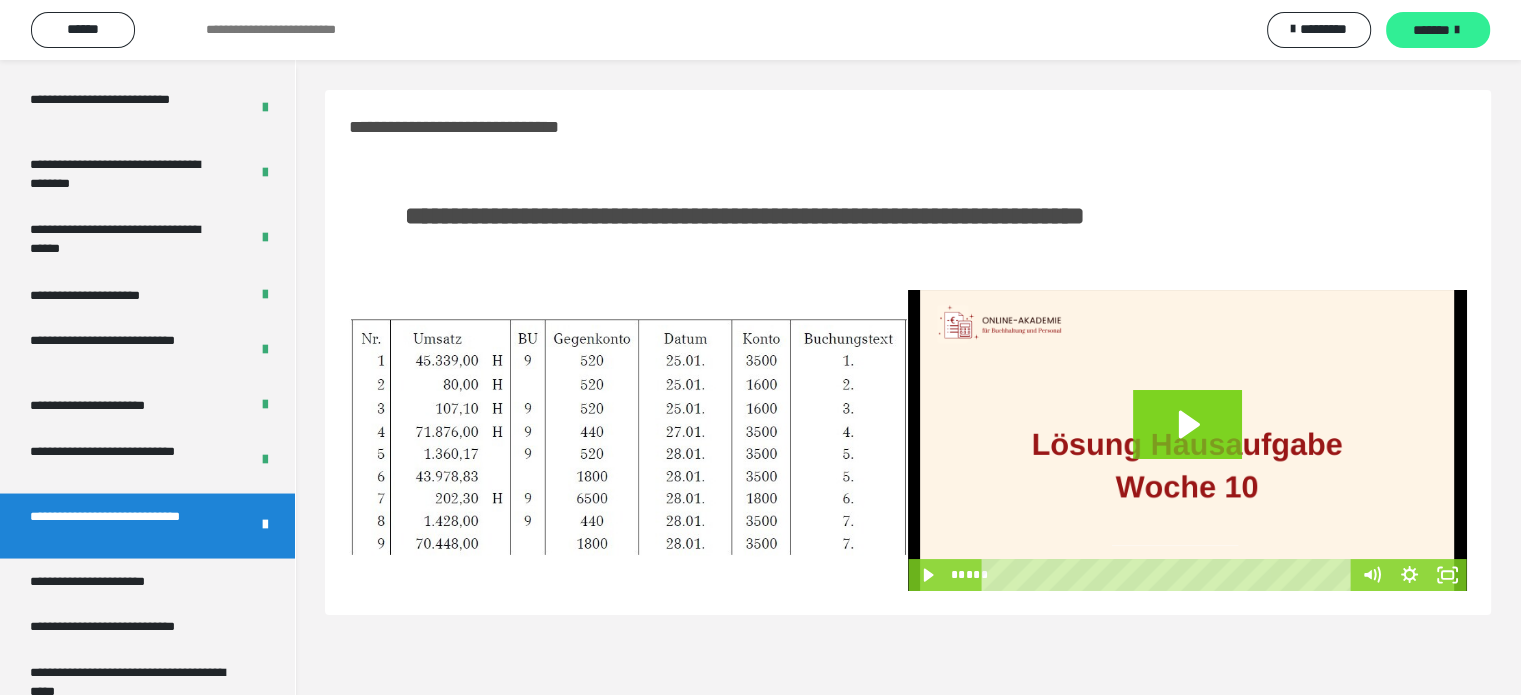 click on "*******" at bounding box center (1431, 30) 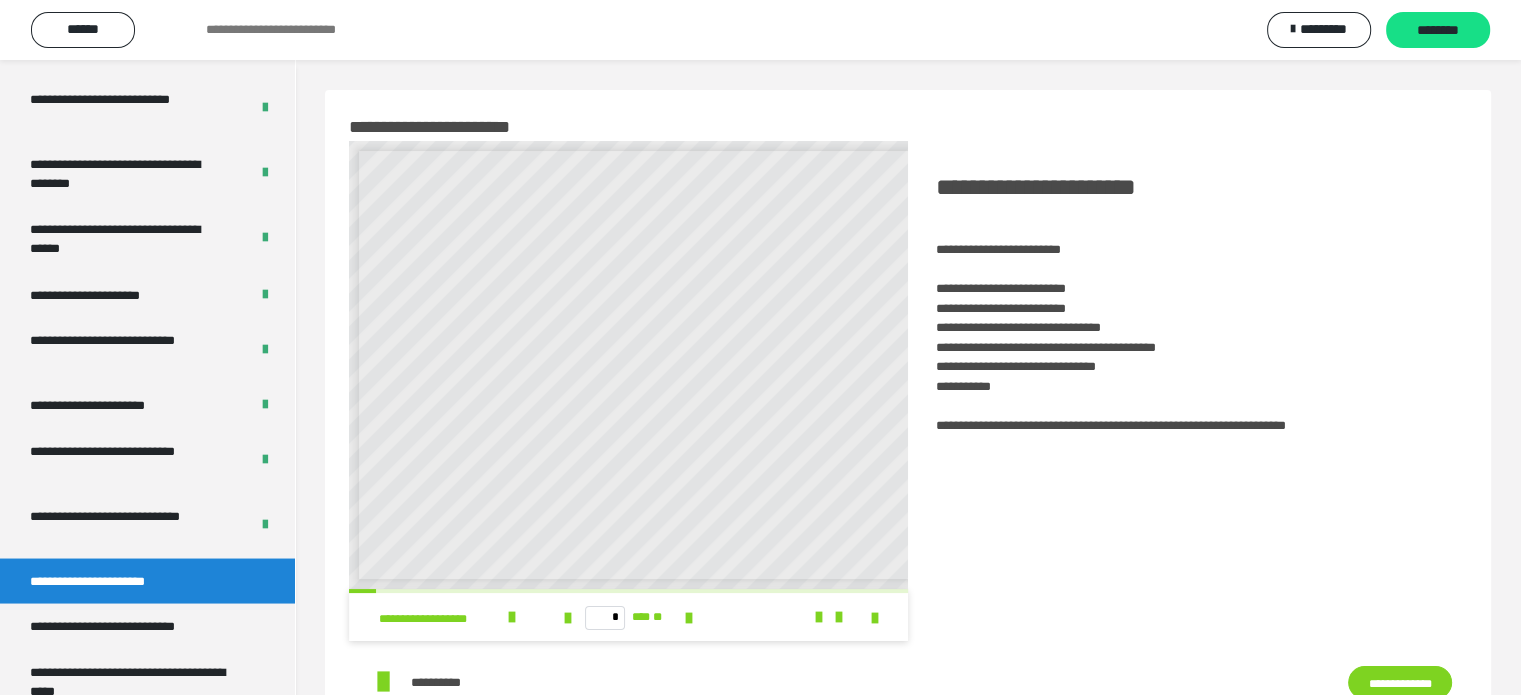 scroll, scrollTop: 8, scrollLeft: 0, axis: vertical 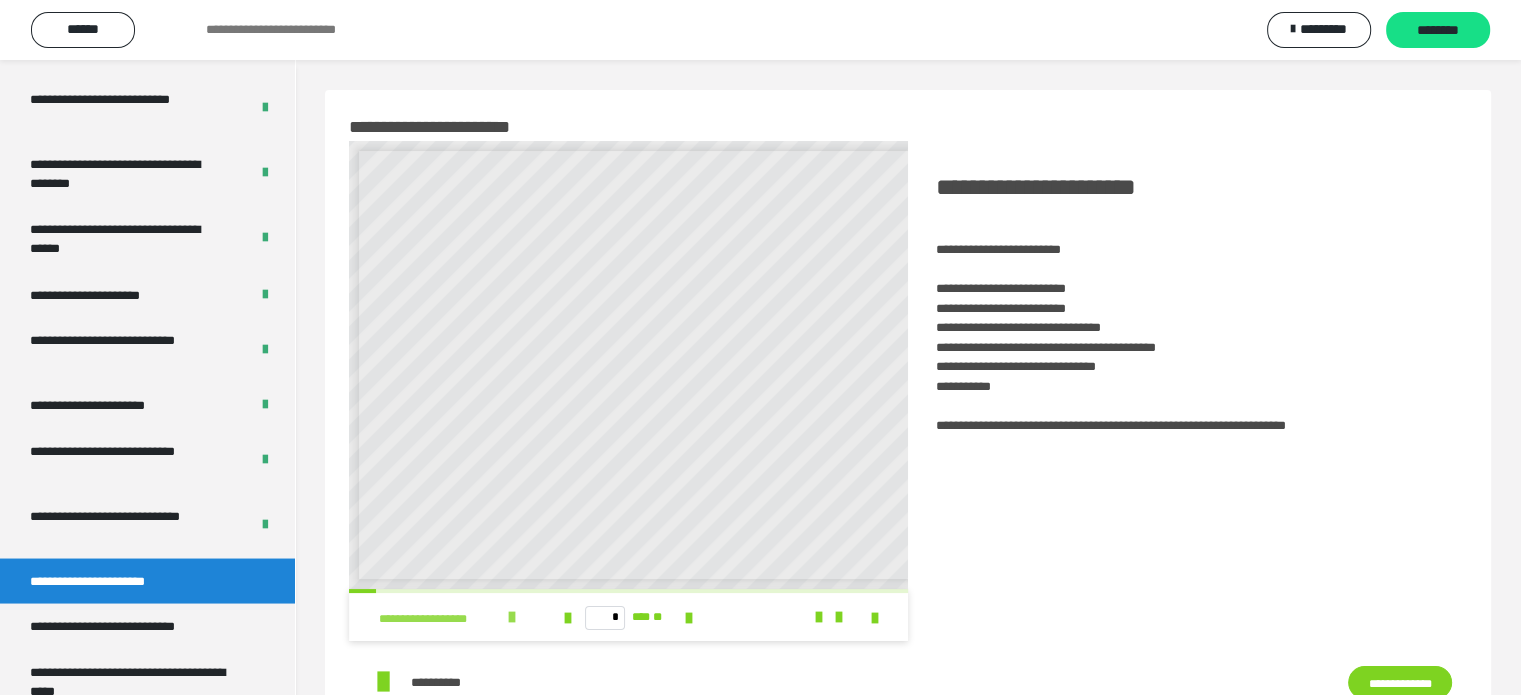 click at bounding box center (512, 617) 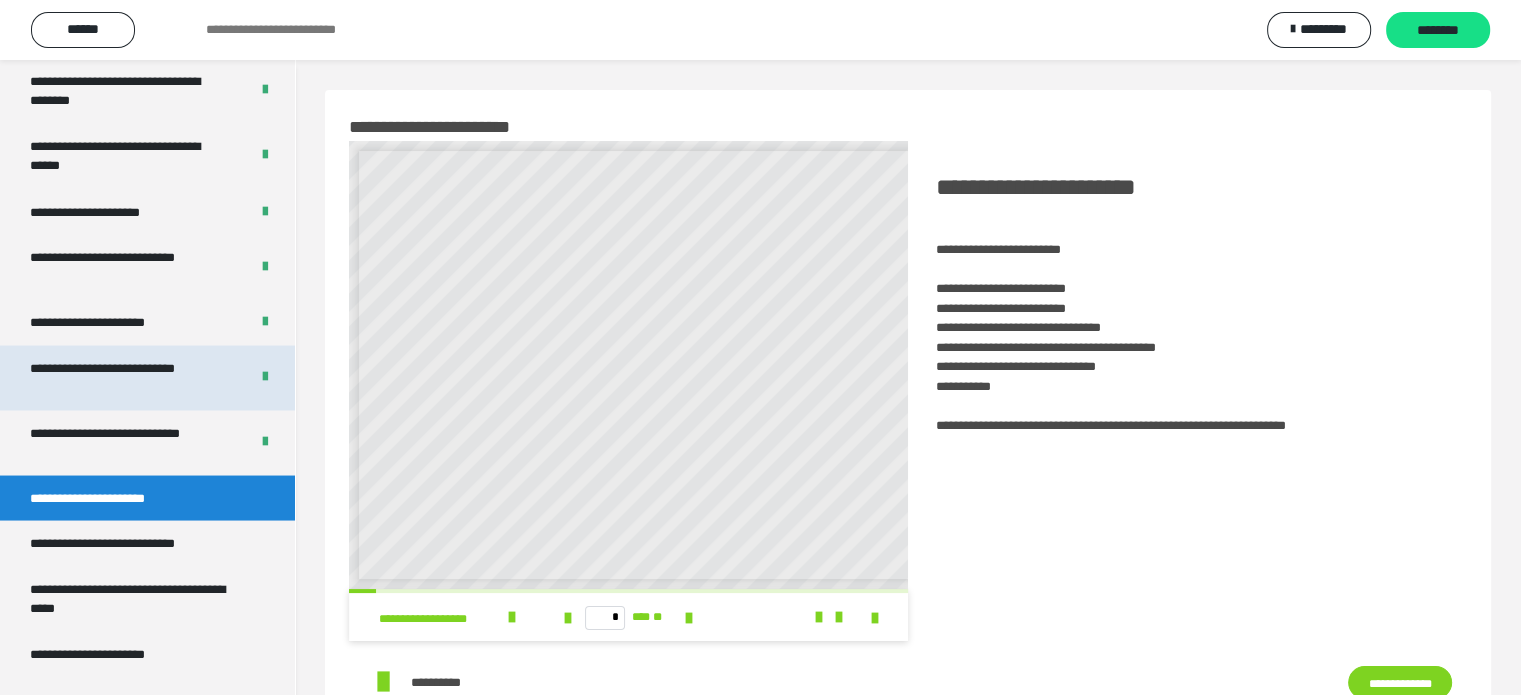 scroll, scrollTop: 3800, scrollLeft: 0, axis: vertical 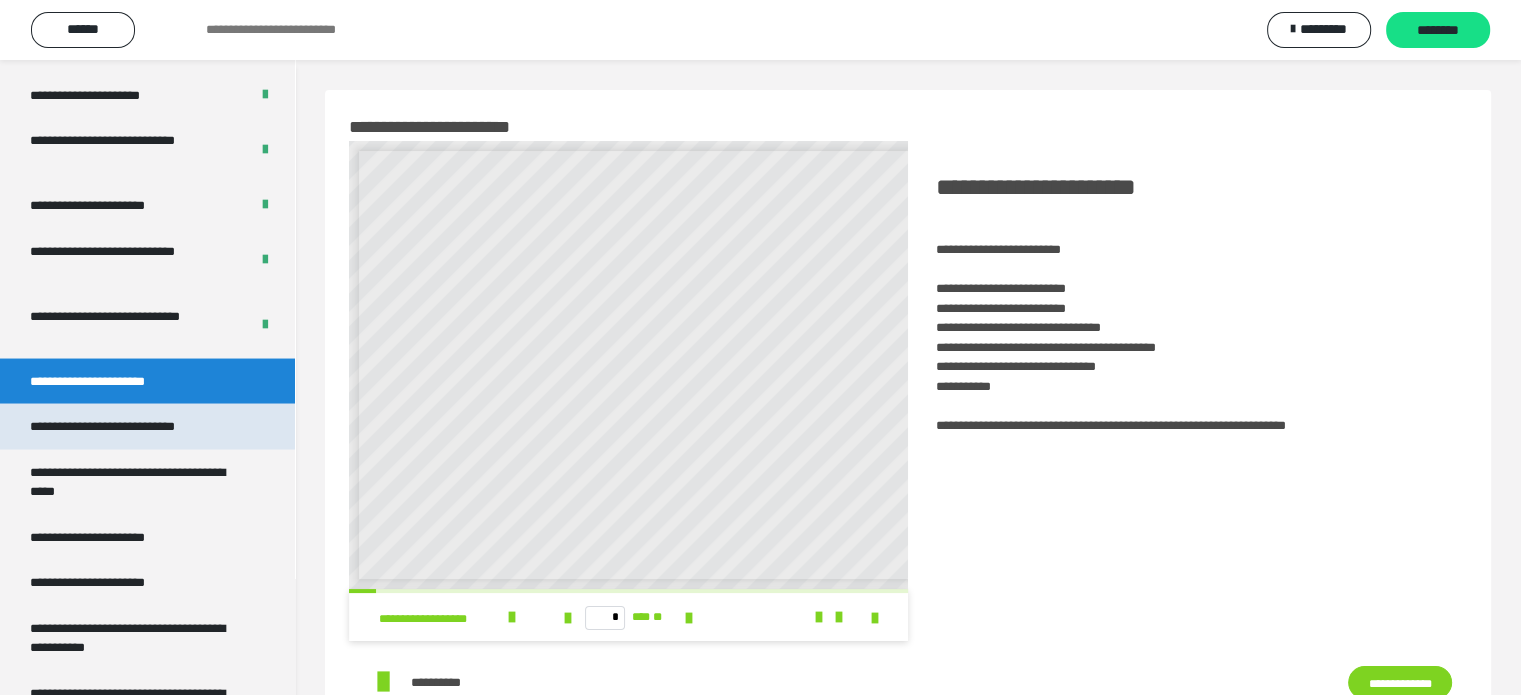 click on "**********" at bounding box center [129, 426] 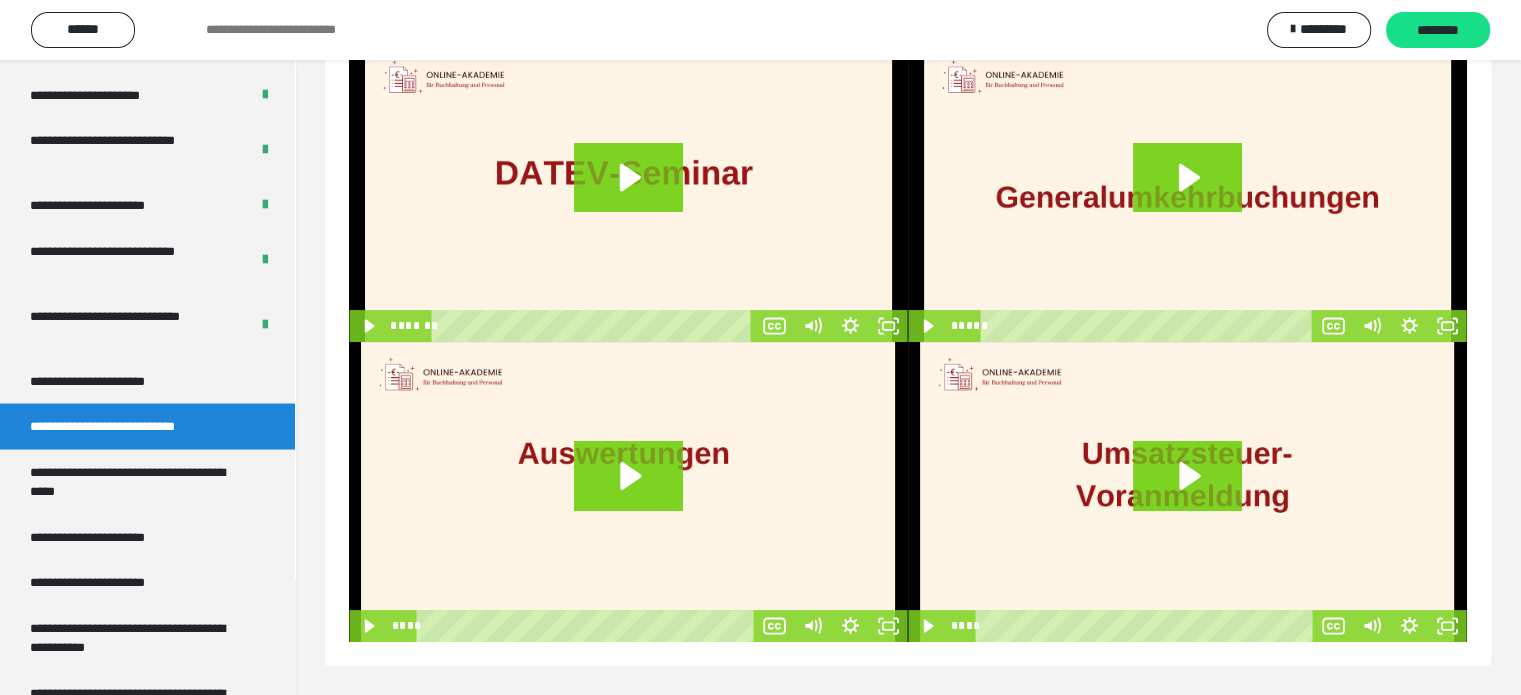 scroll, scrollTop: 0, scrollLeft: 0, axis: both 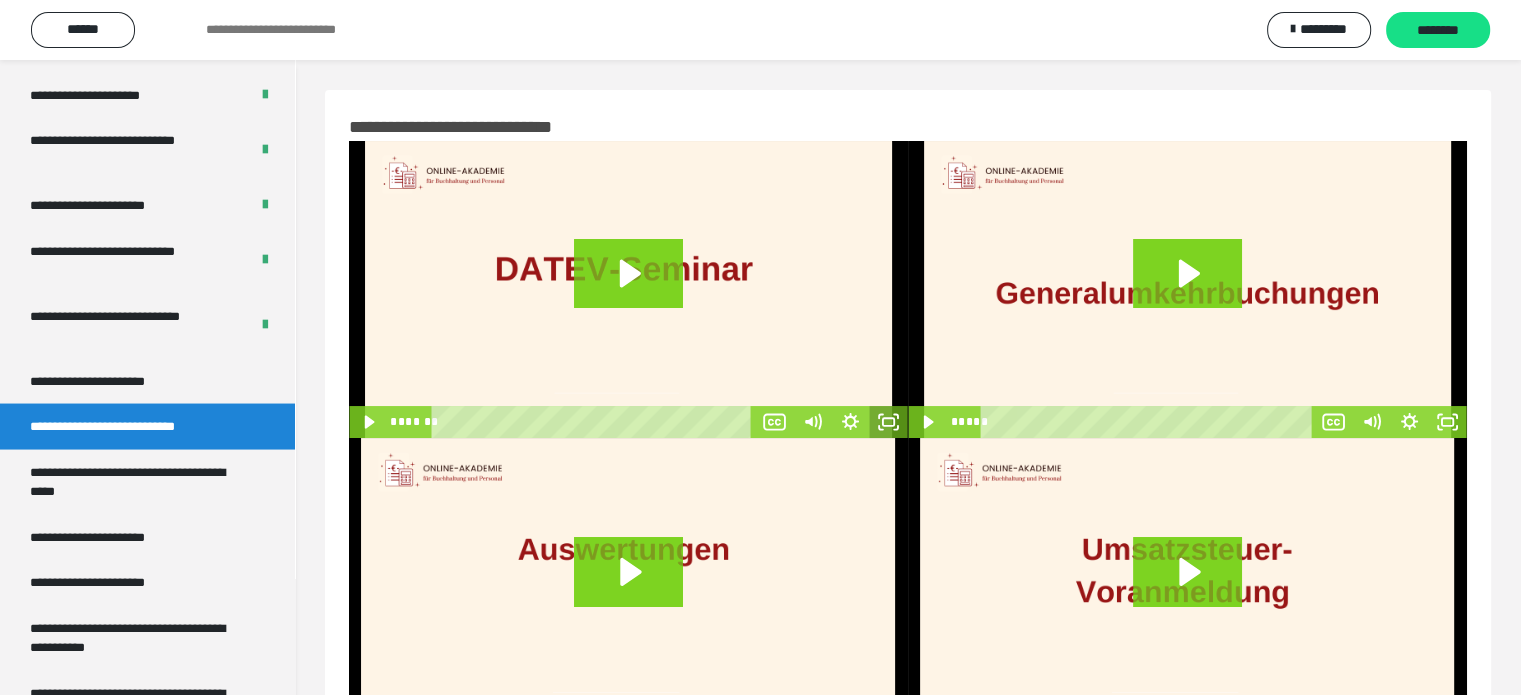 click 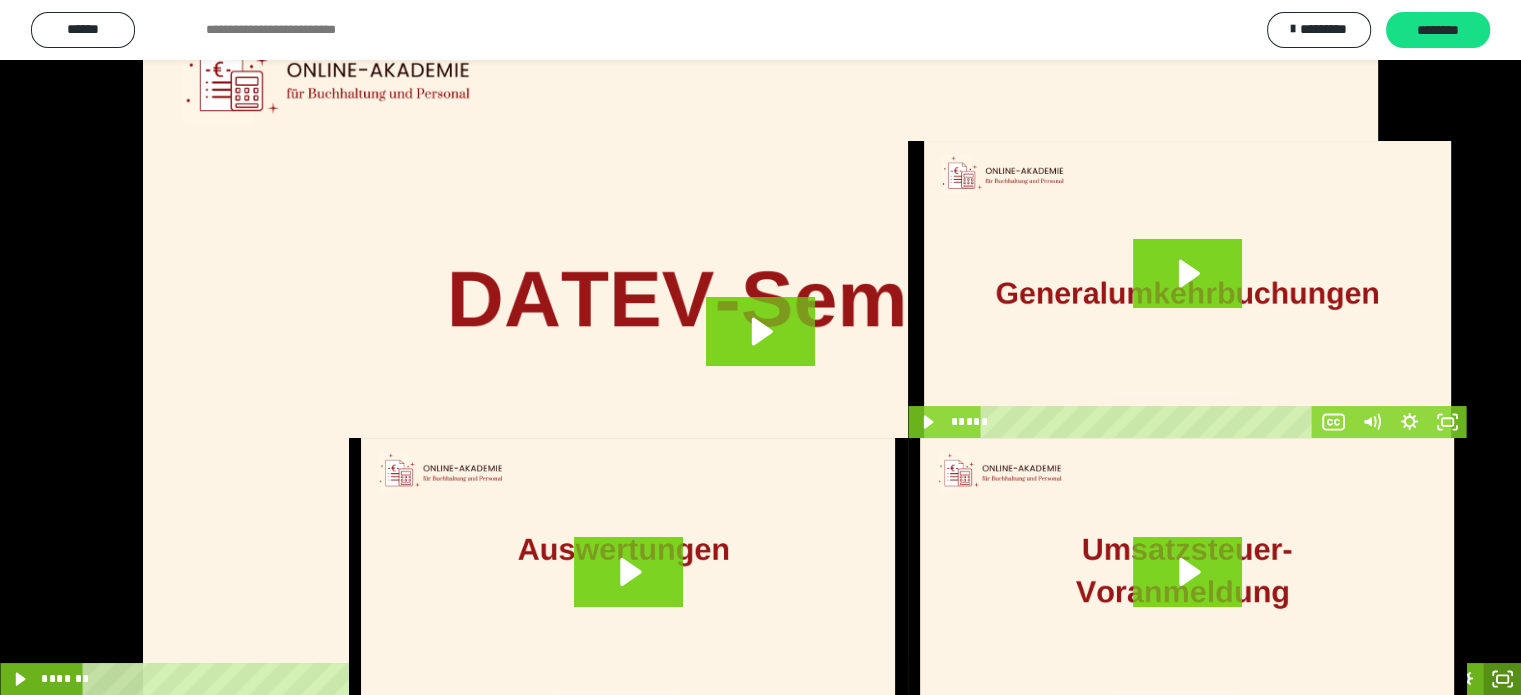 click on "**********" at bounding box center [760, 347] 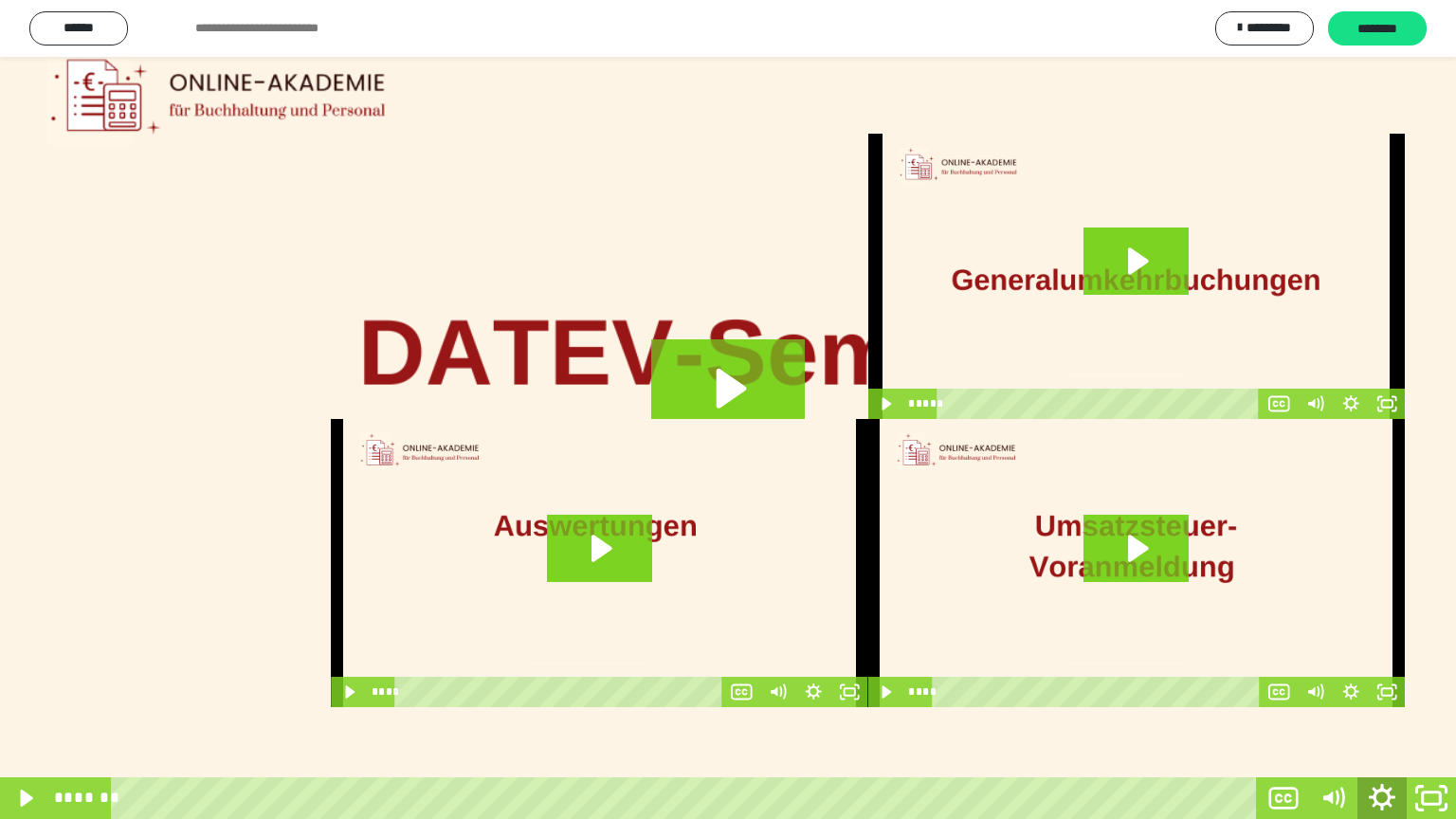 click 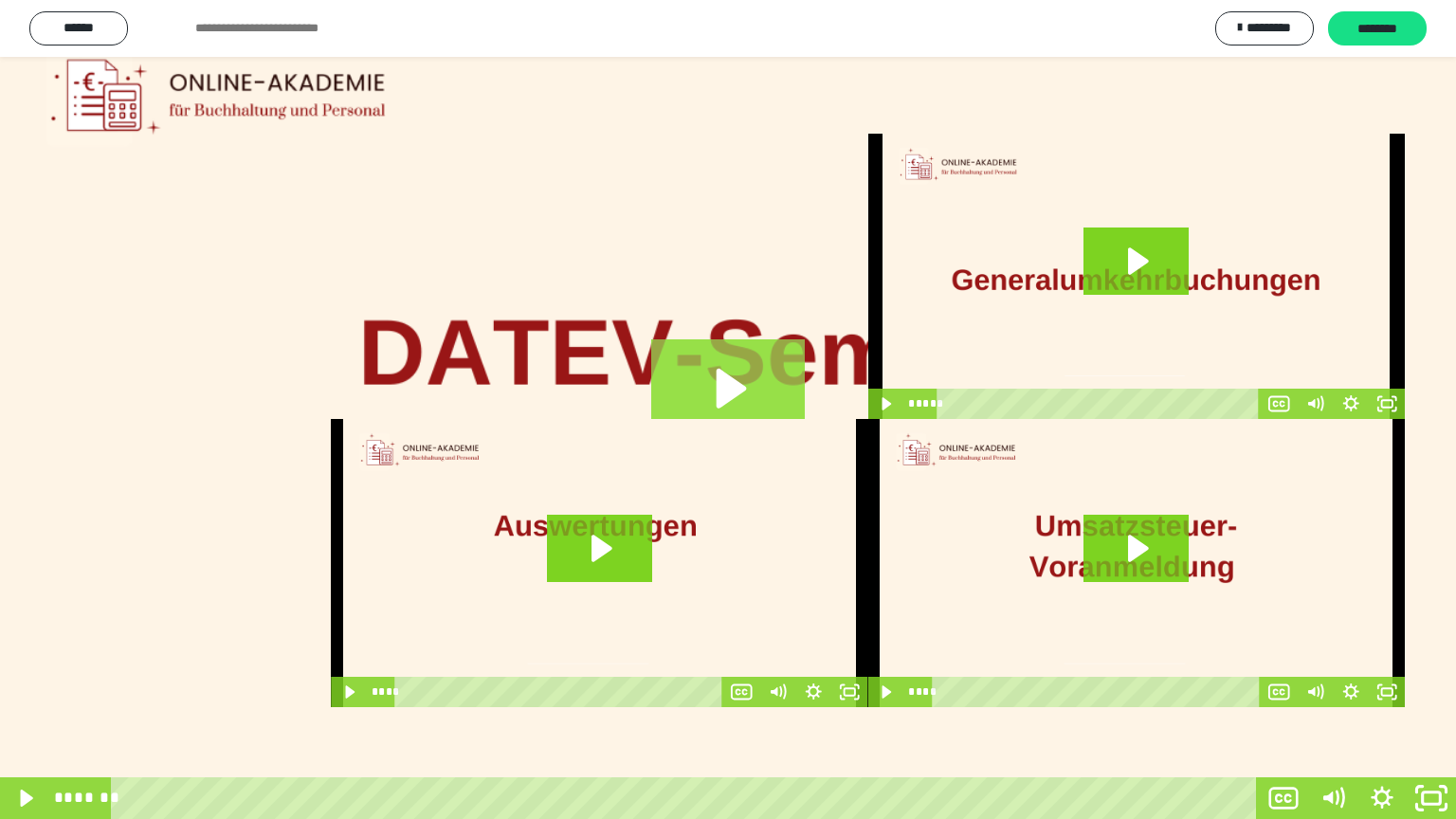 click 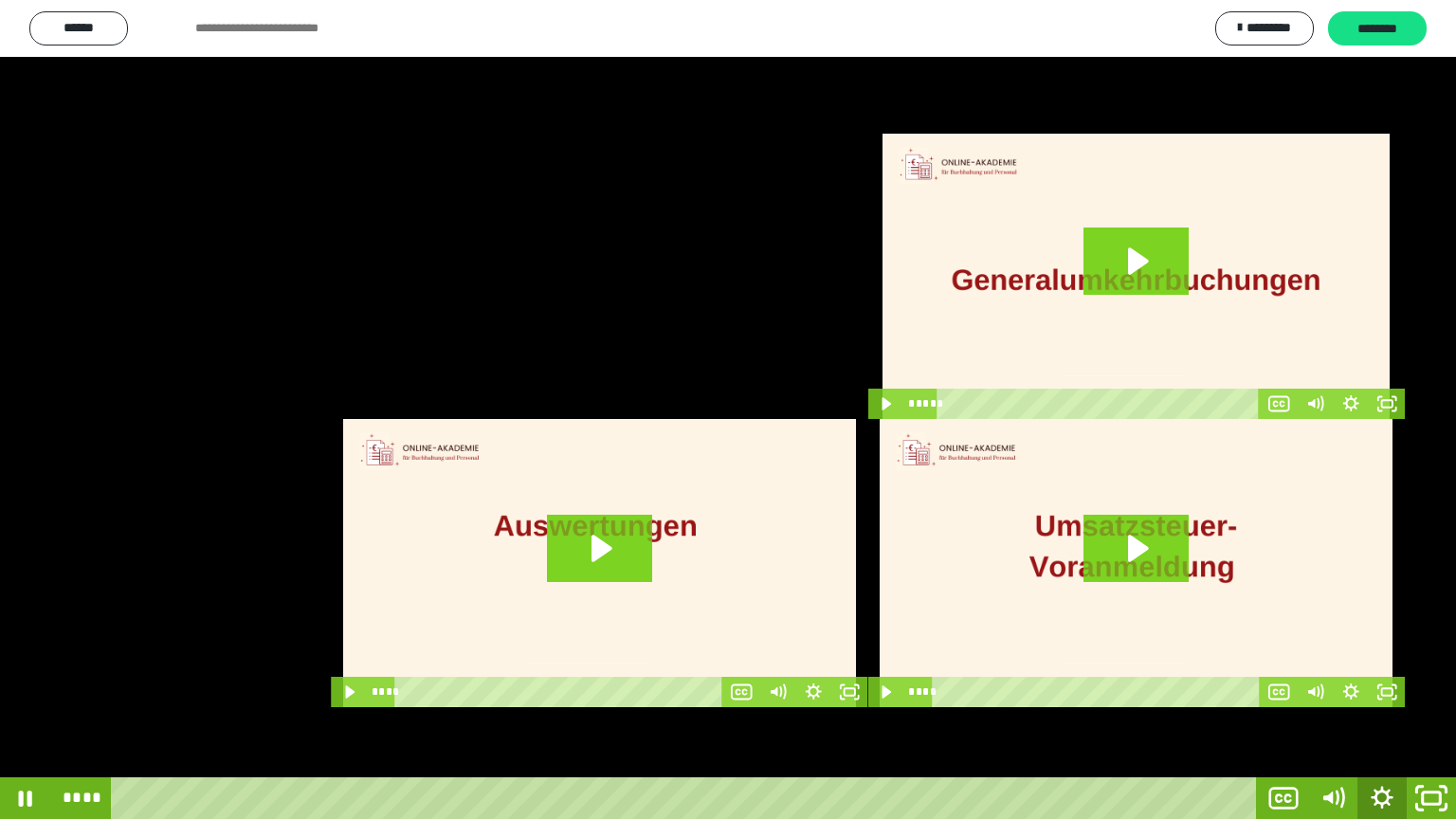 click 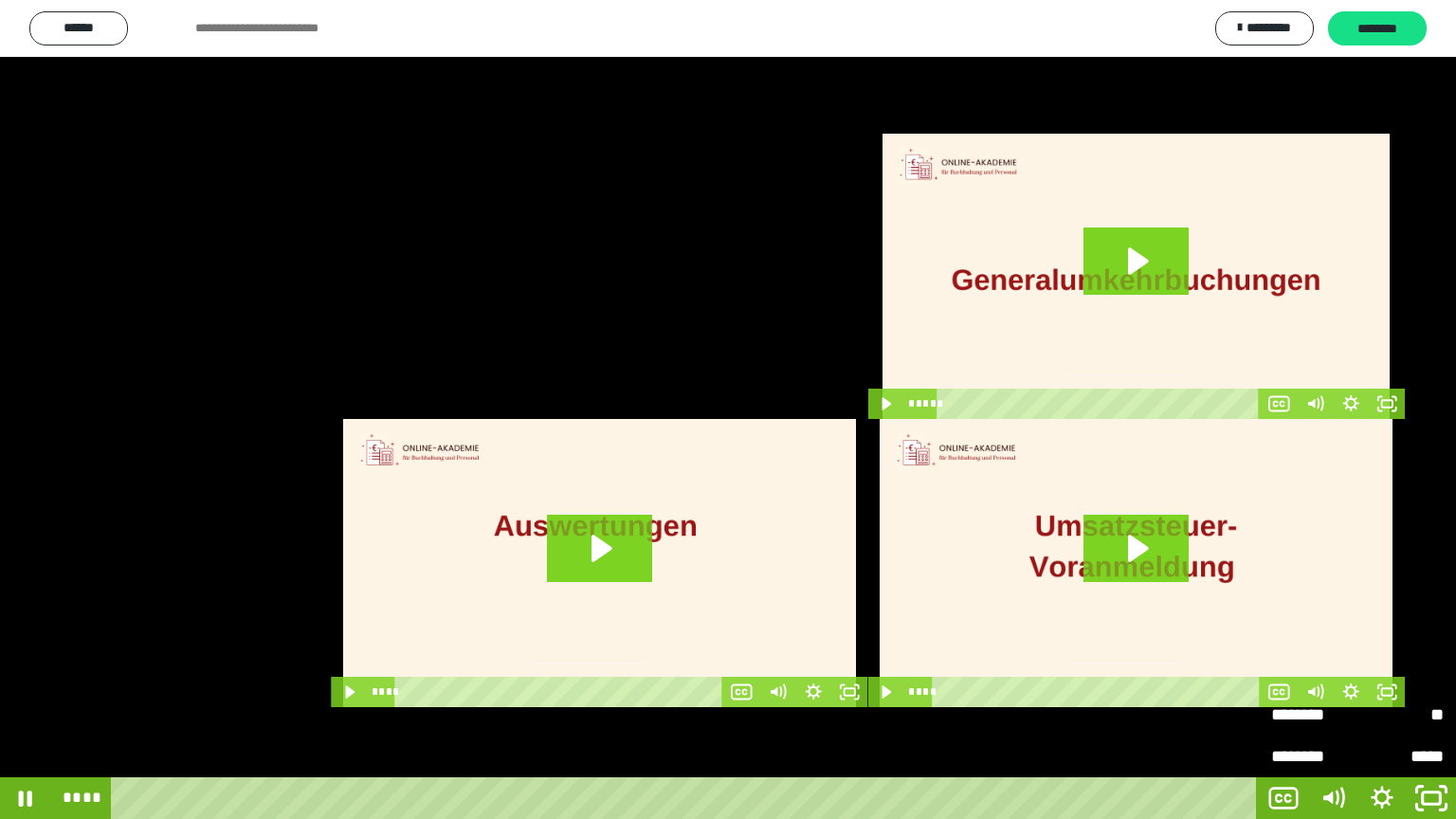 click on "********" at bounding box center [1314, 715] 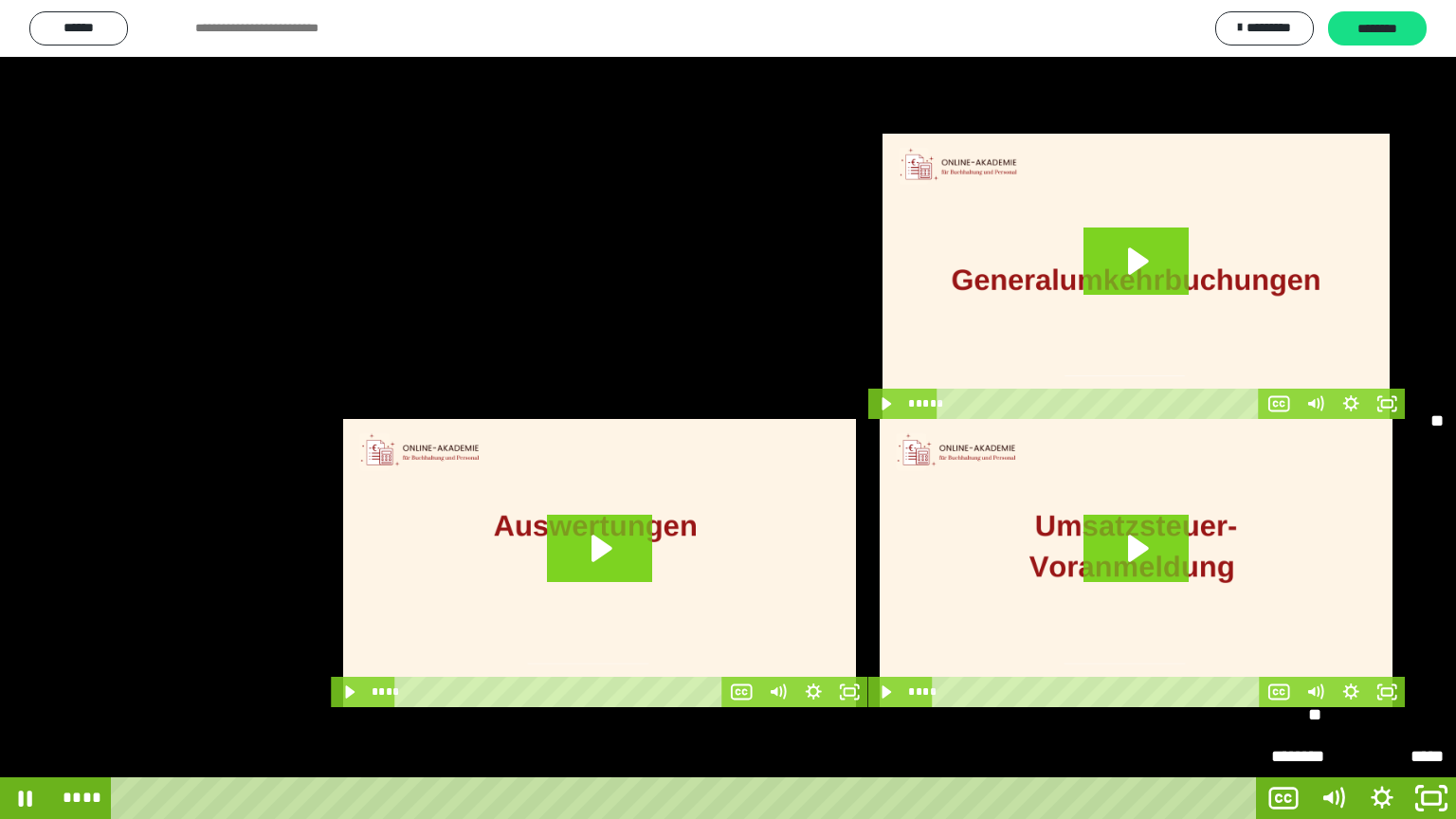 click on "****" at bounding box center (1357, 631) 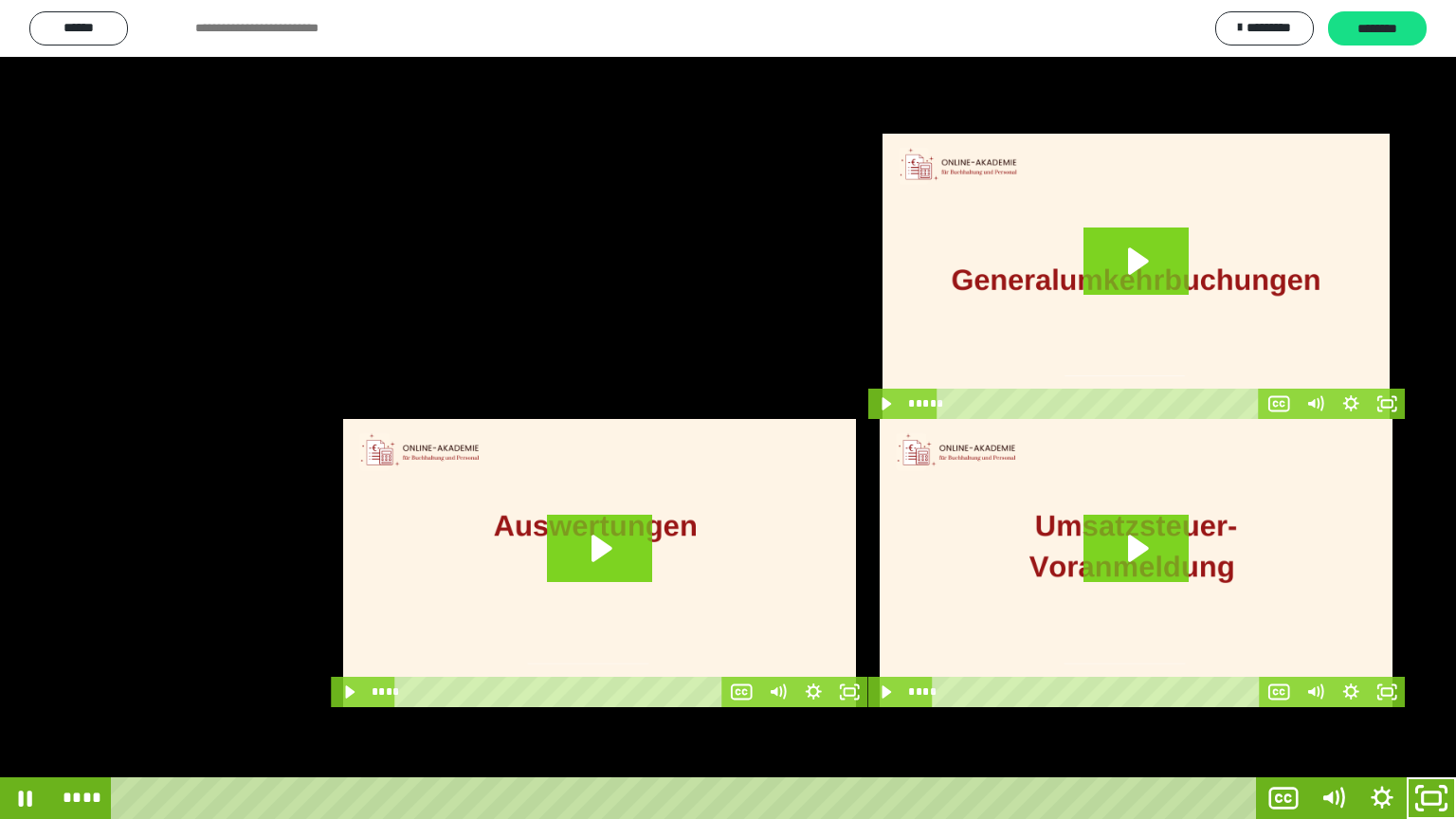 click at bounding box center (728, 410) 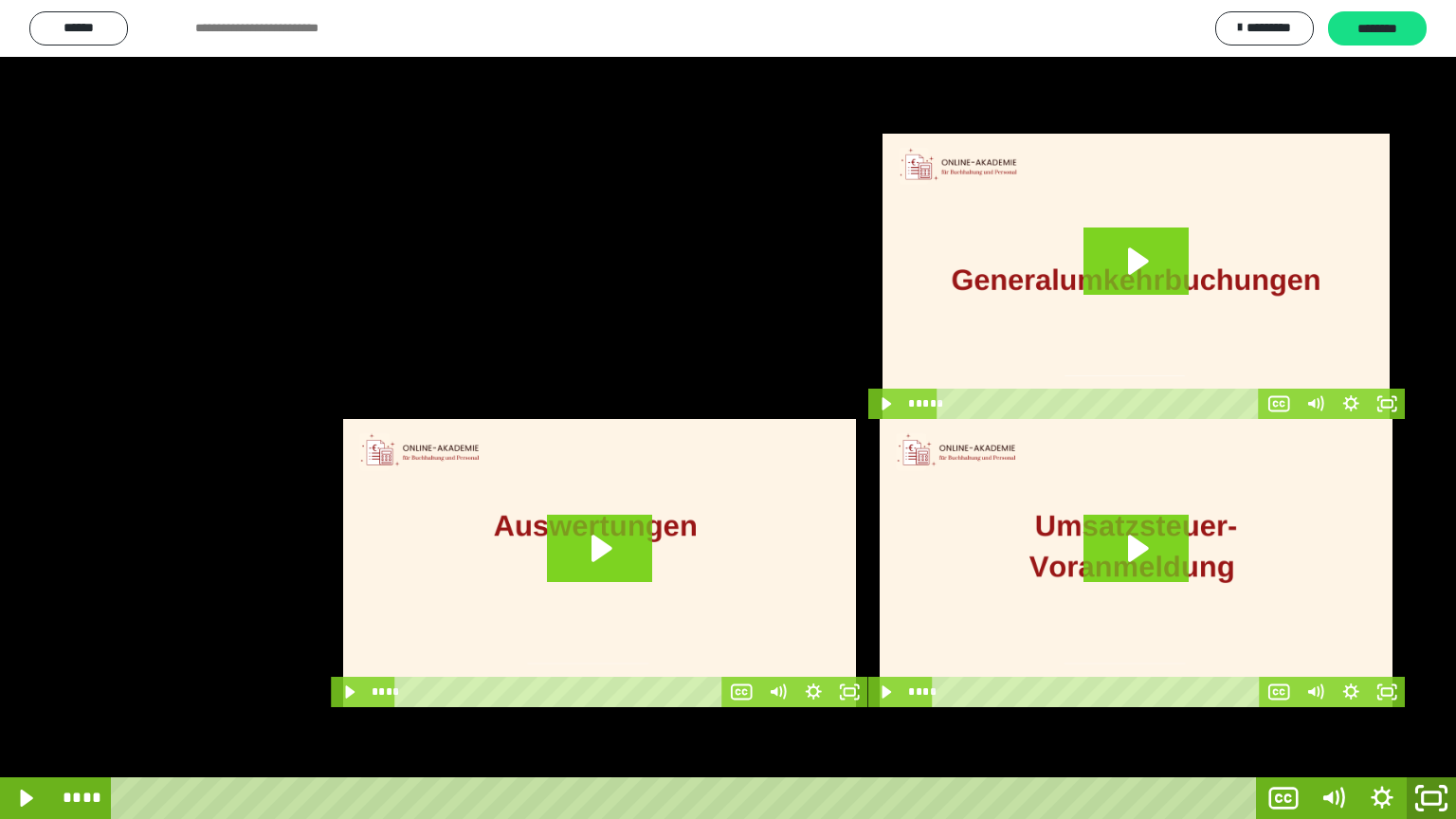 click 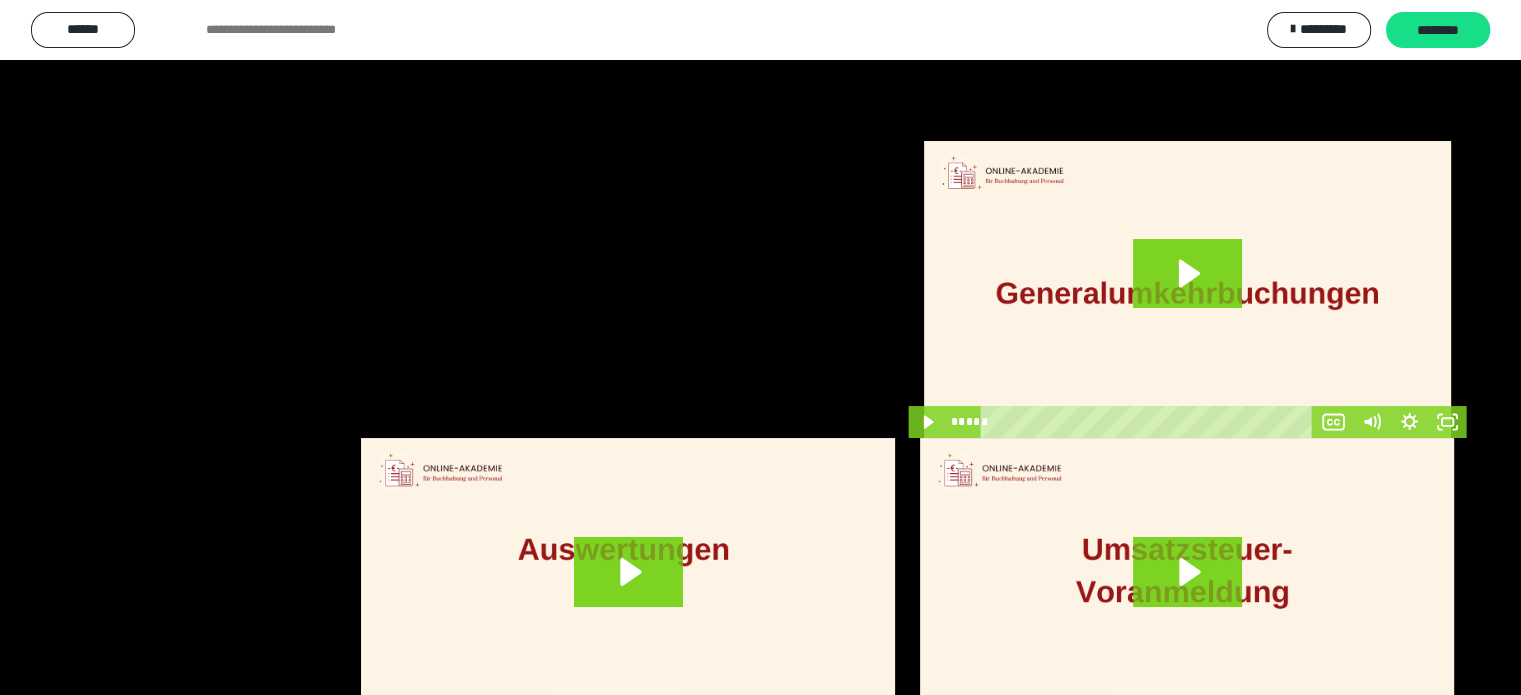scroll, scrollTop: 0, scrollLeft: 0, axis: both 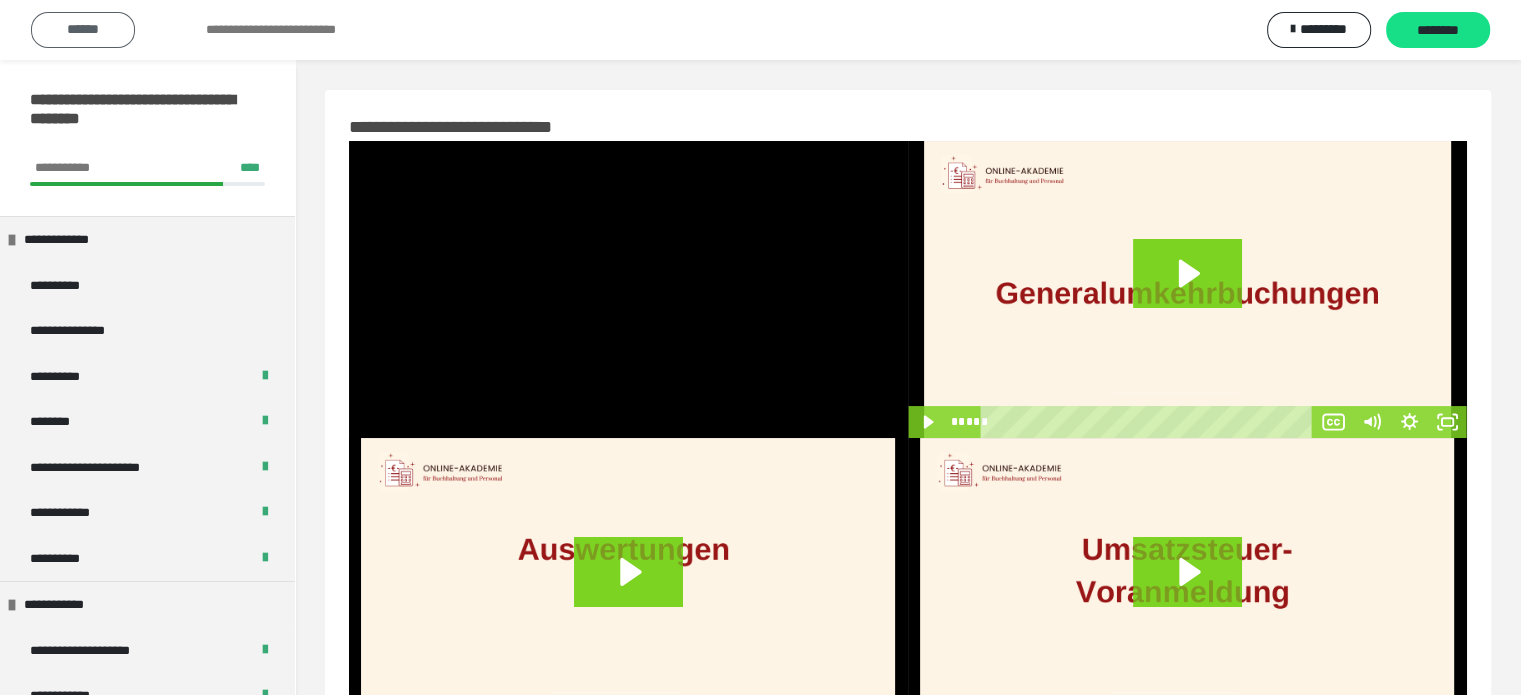 click on "******" at bounding box center (83, 29) 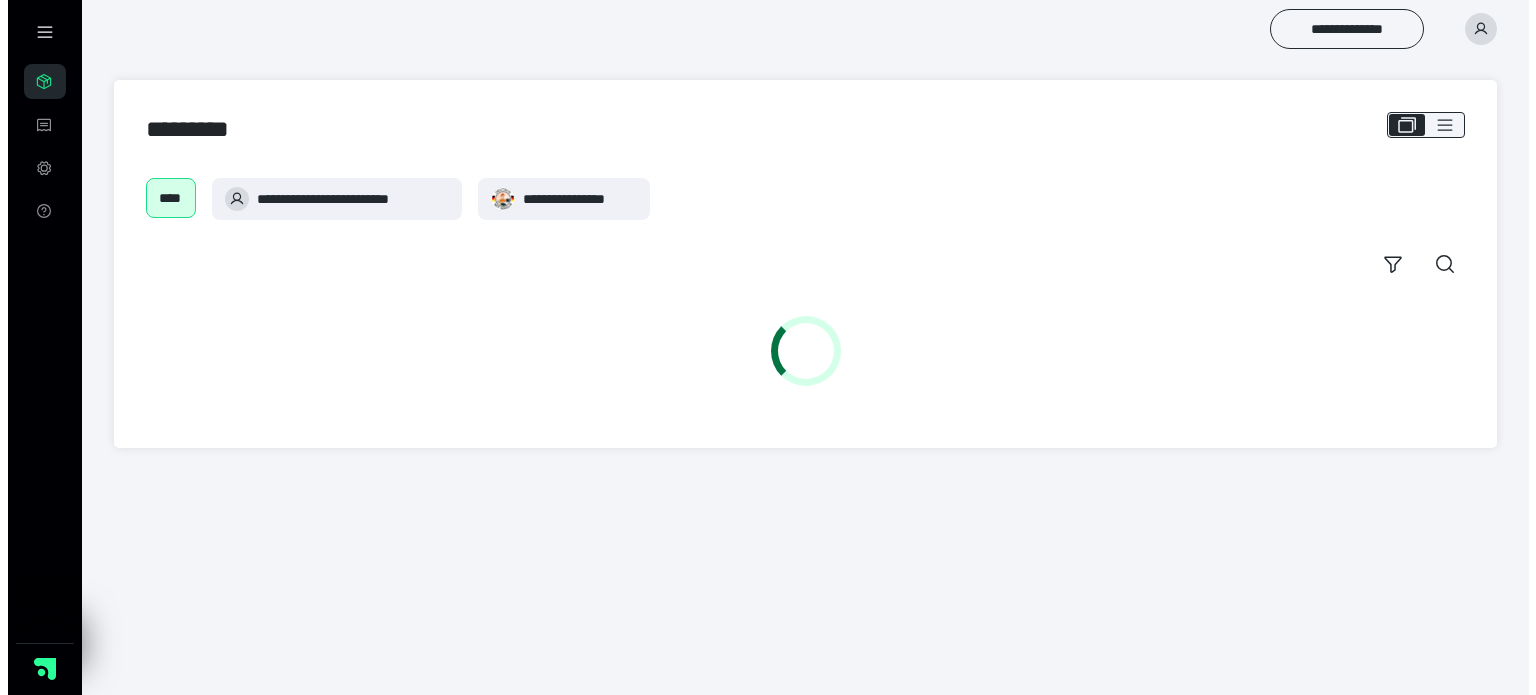 scroll, scrollTop: 0, scrollLeft: 0, axis: both 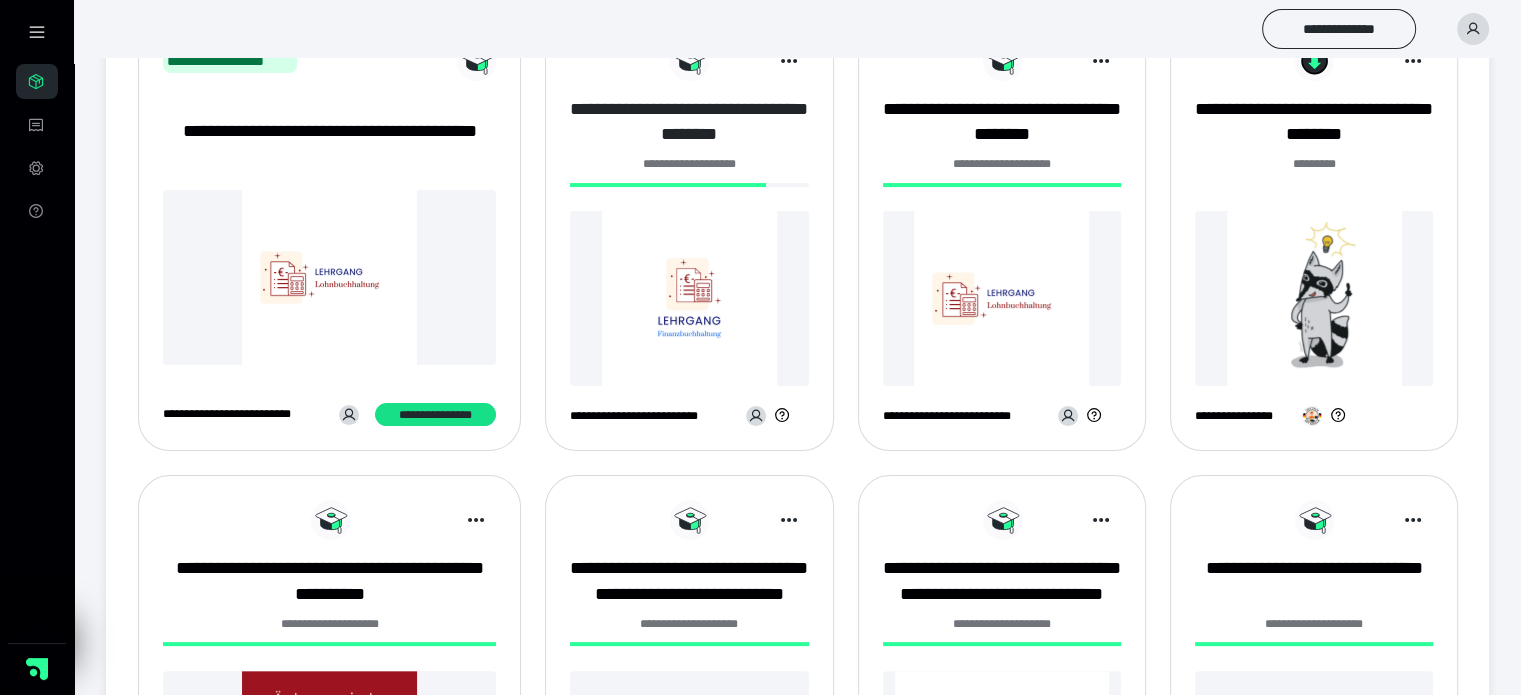 click on "**********" at bounding box center (689, 122) 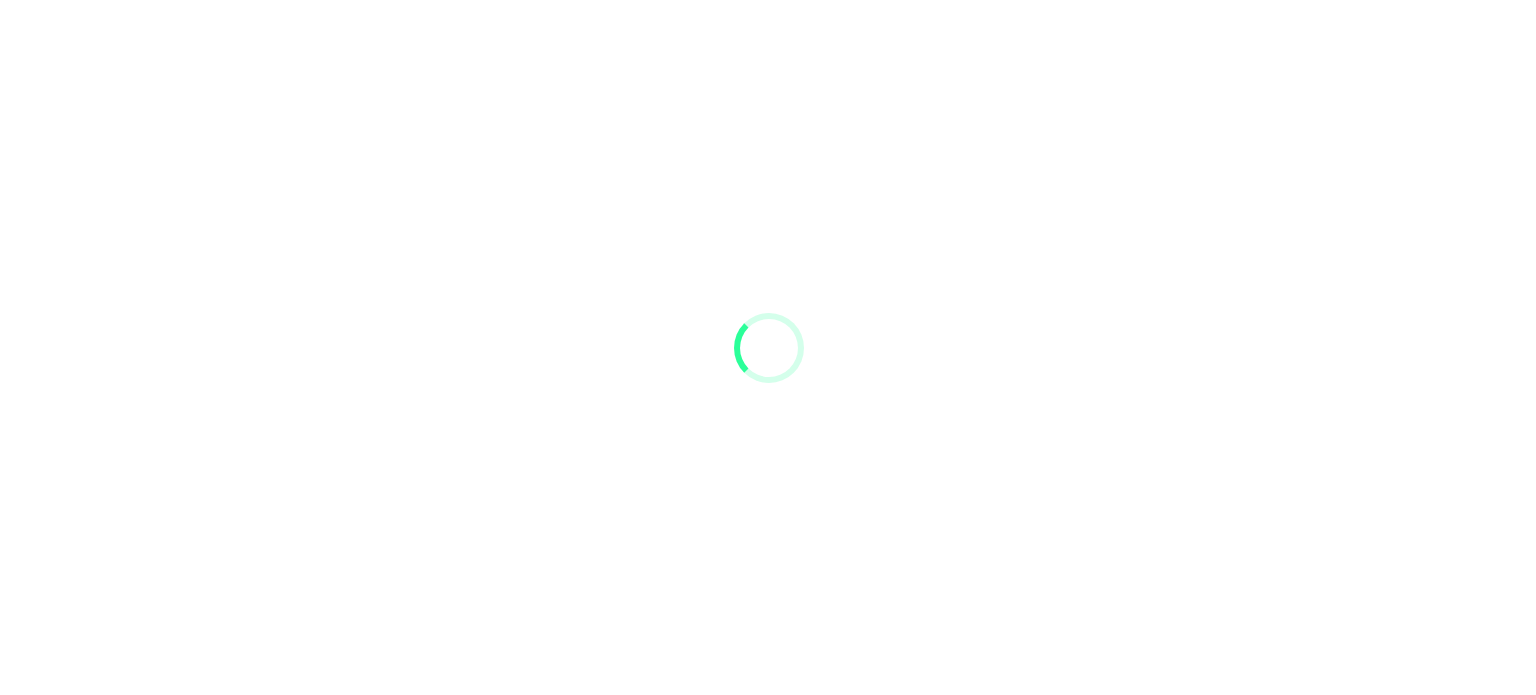 scroll, scrollTop: 0, scrollLeft: 0, axis: both 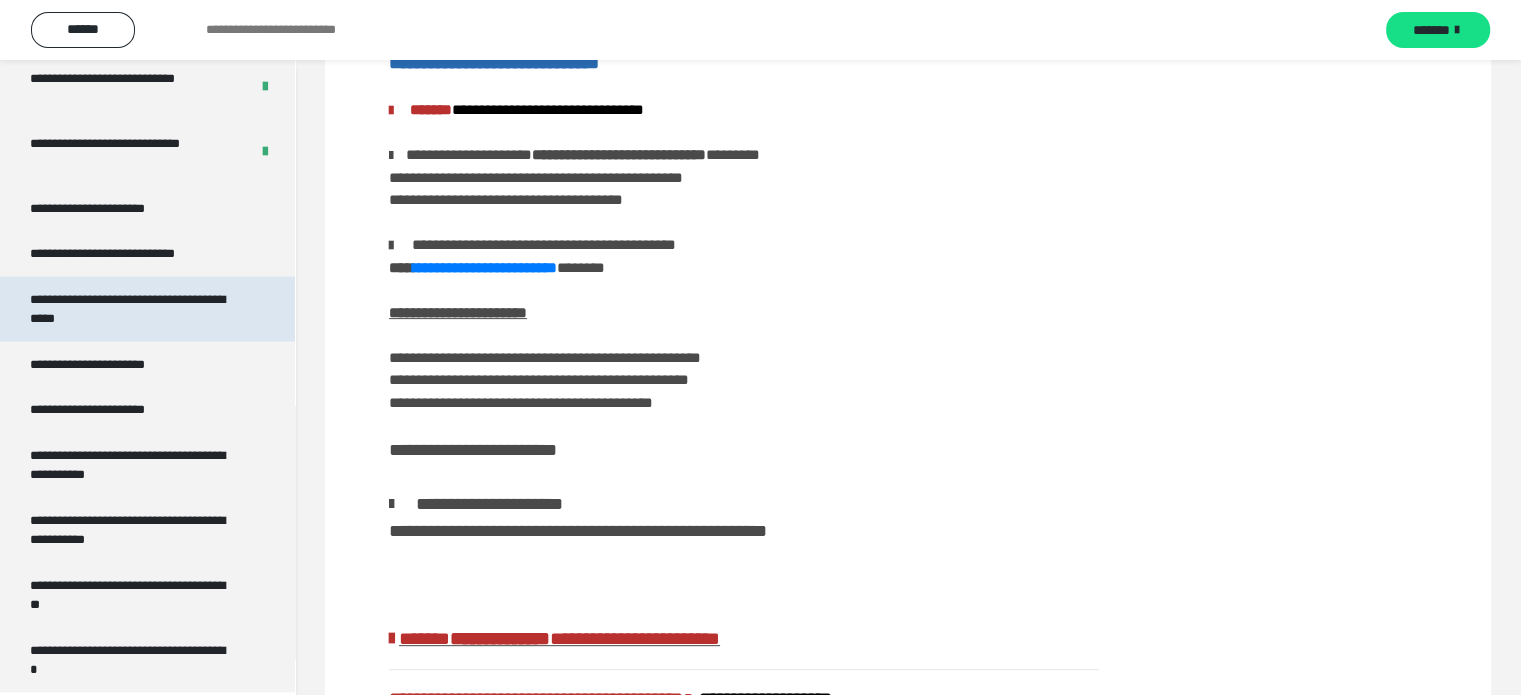 click on "**********" at bounding box center [132, 309] 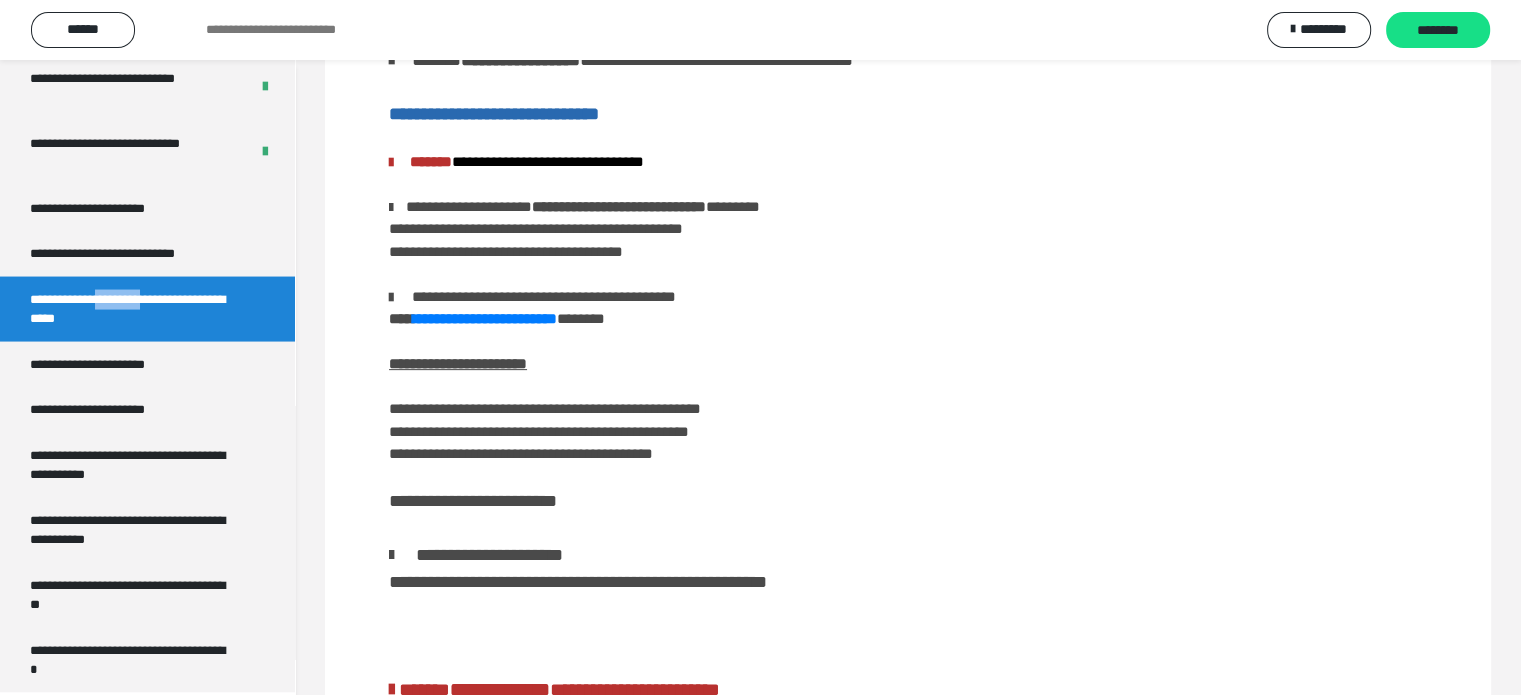 scroll, scrollTop: 500, scrollLeft: 0, axis: vertical 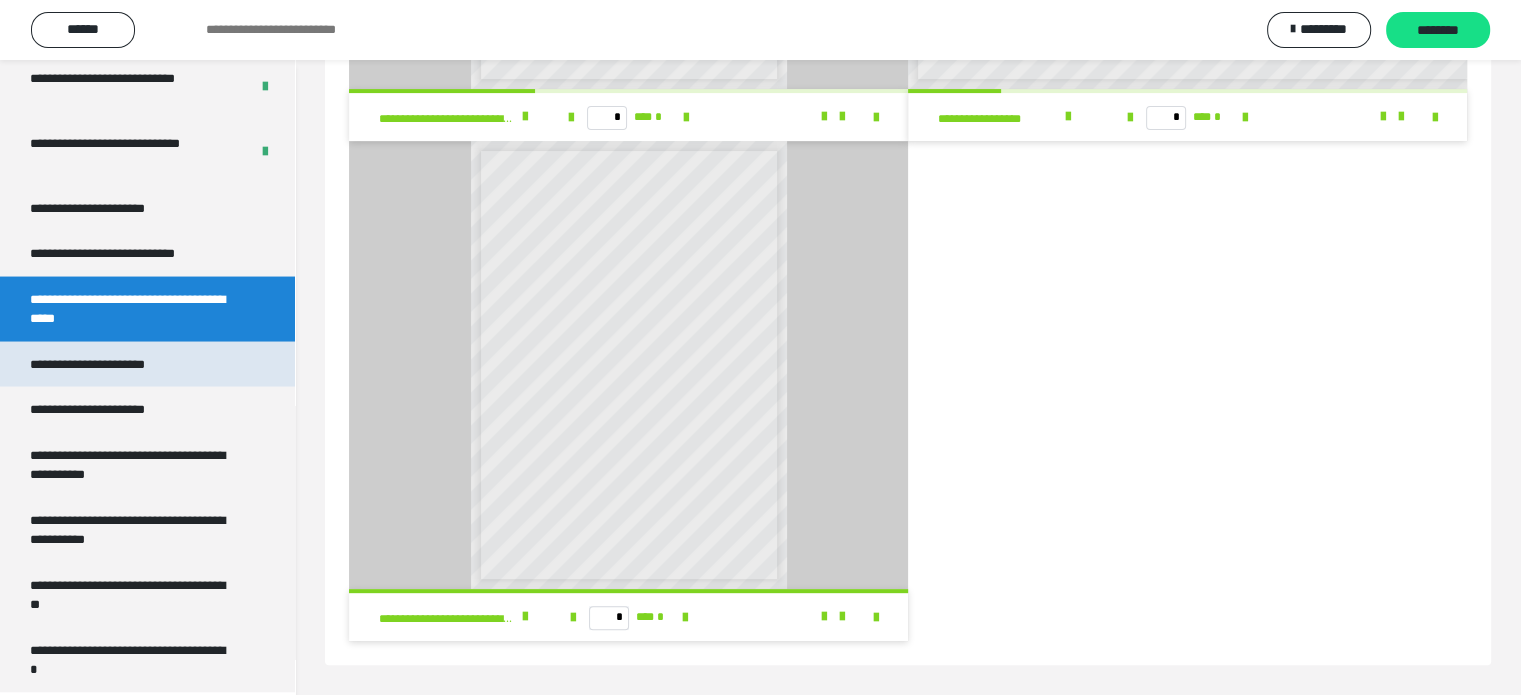 click on "**********" at bounding box center [110, 365] 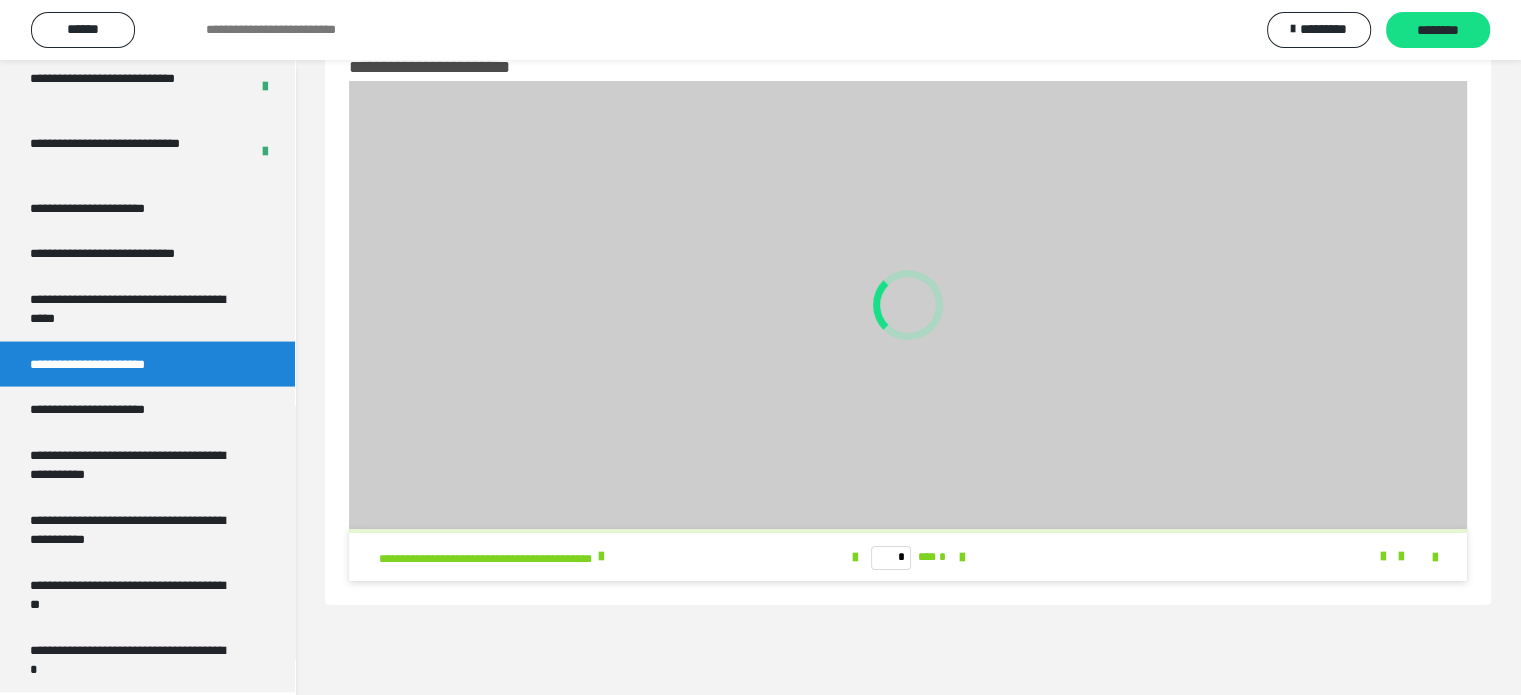 scroll, scrollTop: 60, scrollLeft: 0, axis: vertical 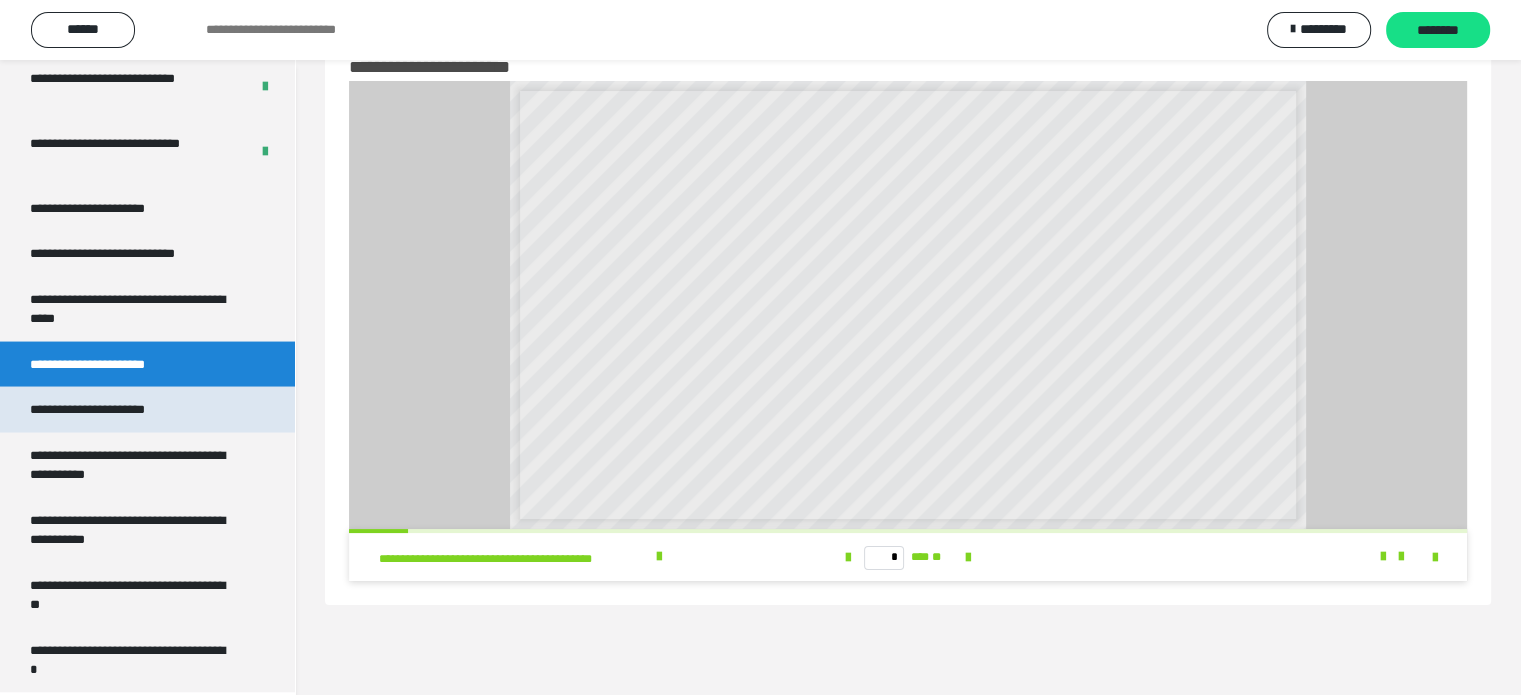 click on "**********" at bounding box center (111, 410) 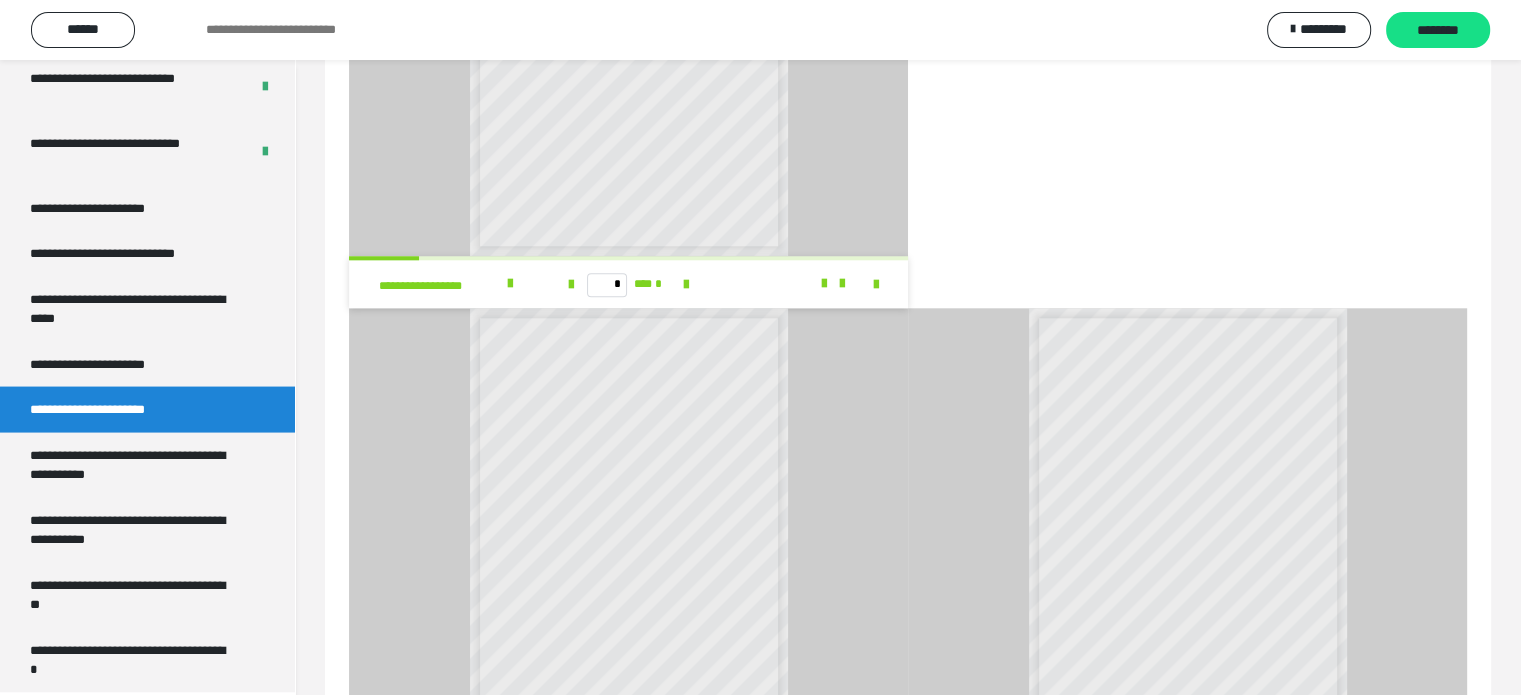 scroll, scrollTop: 2208, scrollLeft: 0, axis: vertical 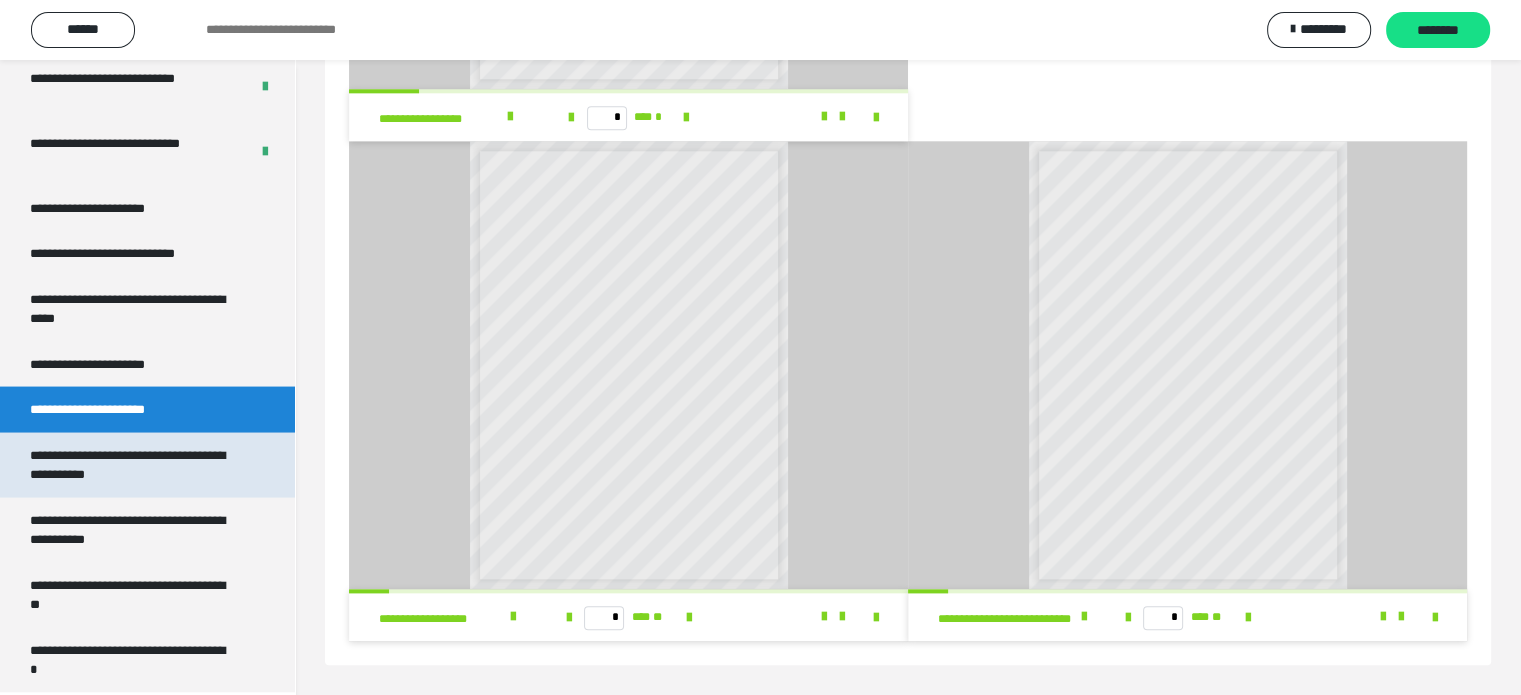 click on "**********" at bounding box center [132, 465] 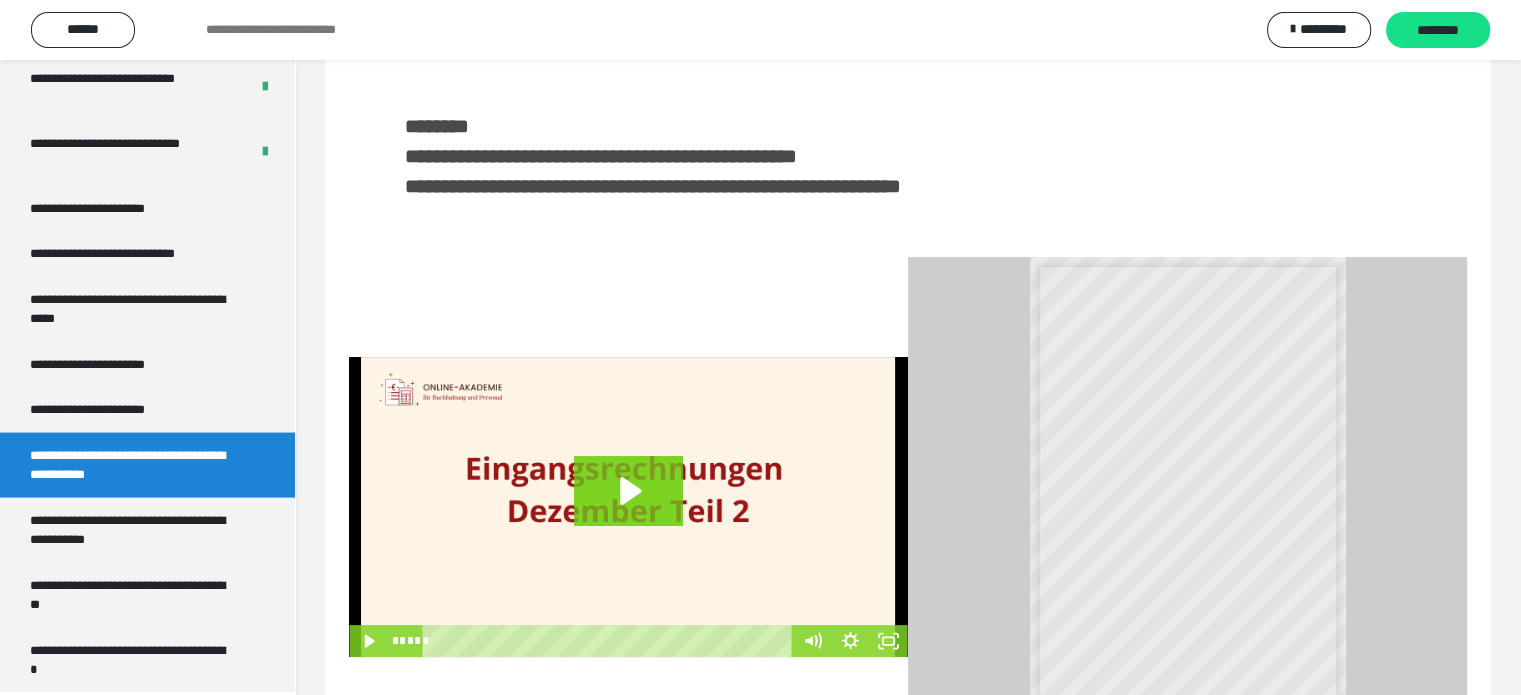 scroll, scrollTop: 516, scrollLeft: 0, axis: vertical 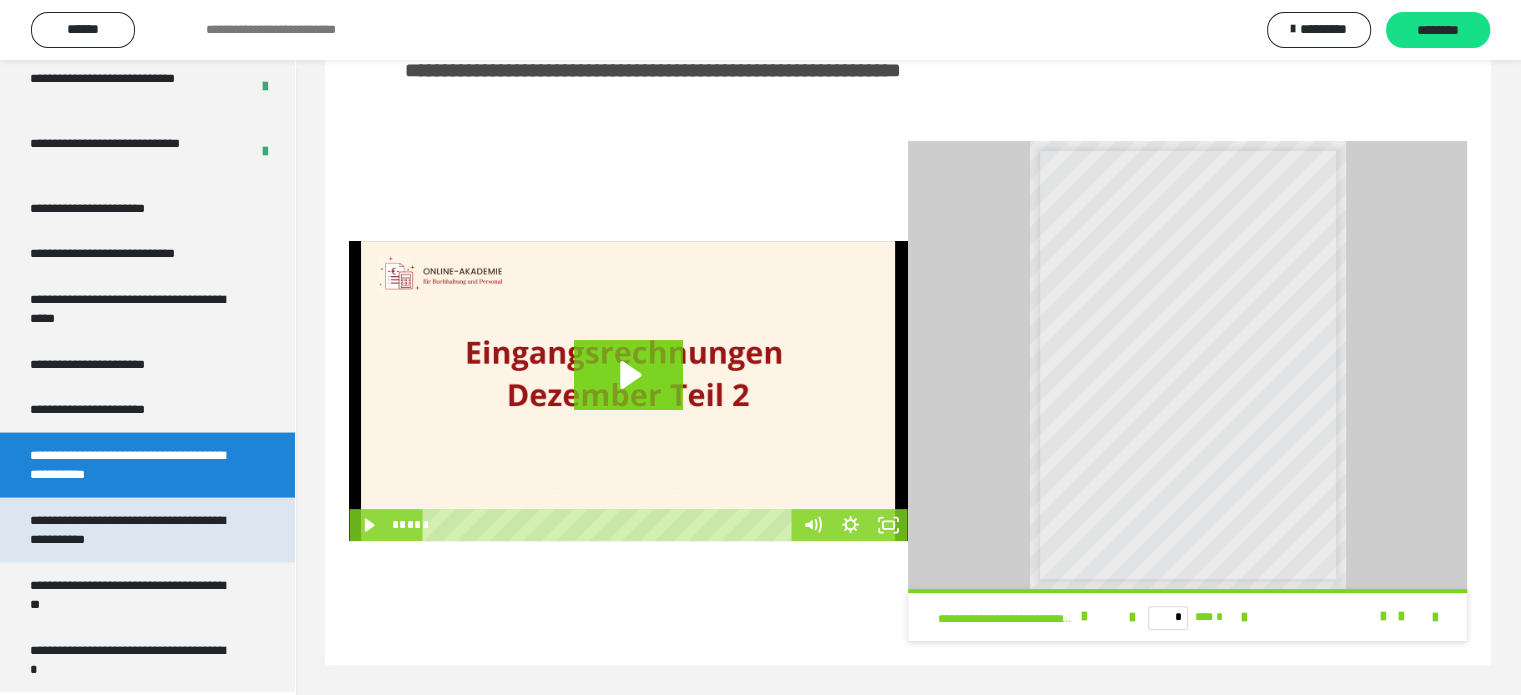 click on "**********" at bounding box center (132, 530) 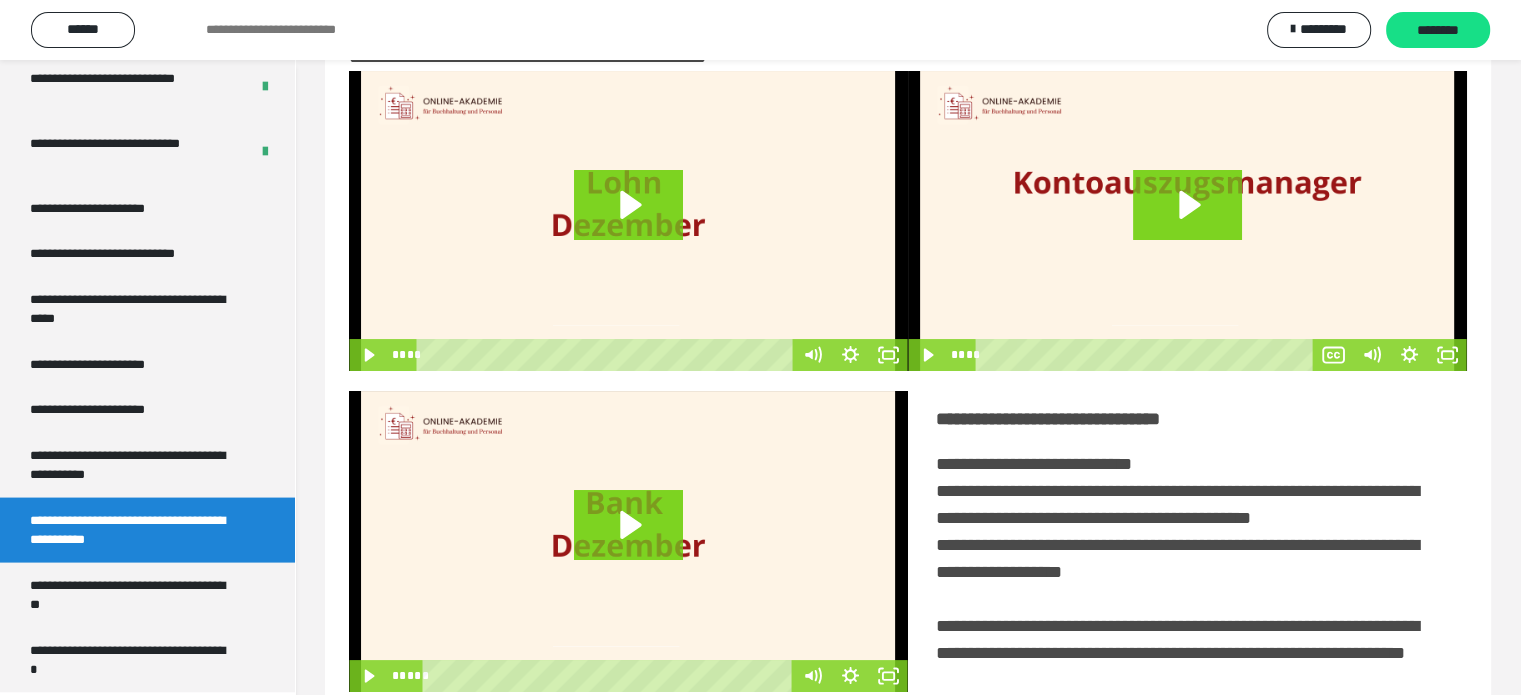 scroll, scrollTop: 100, scrollLeft: 0, axis: vertical 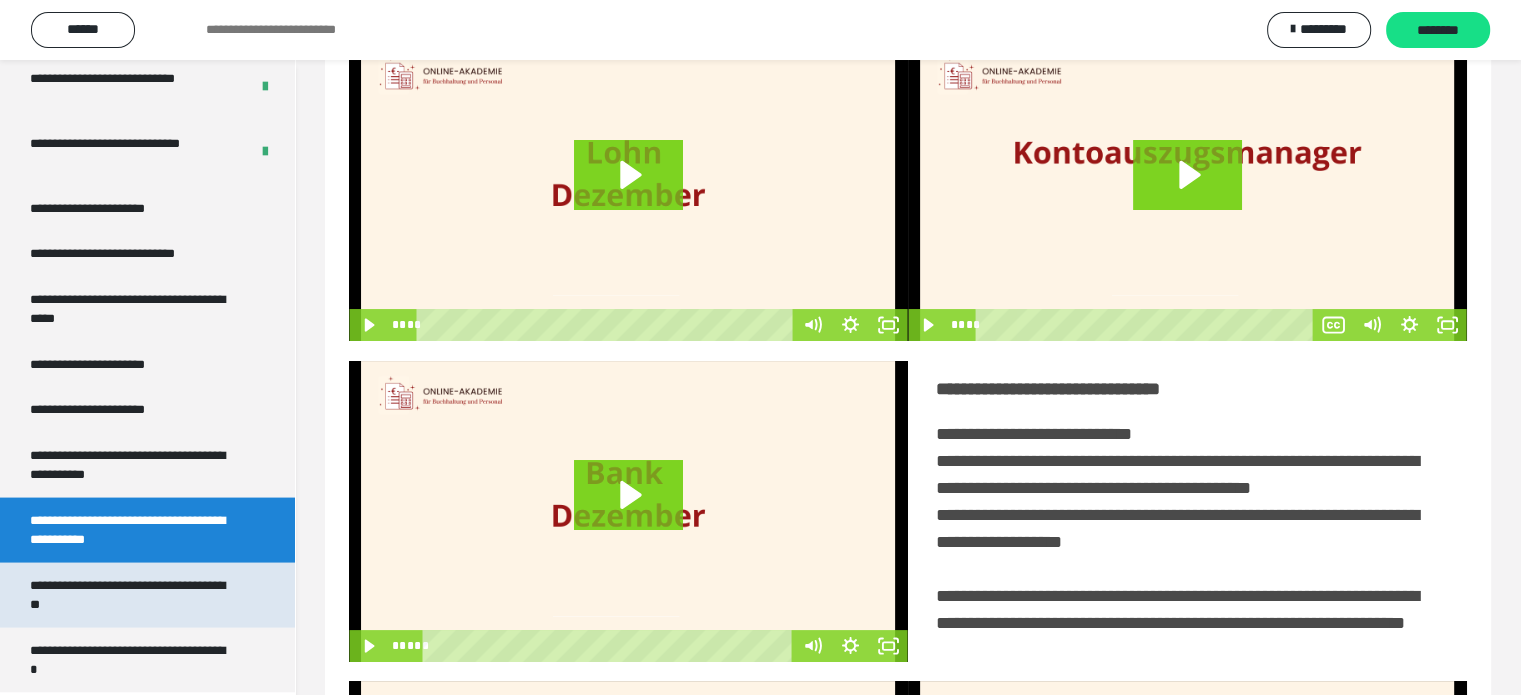 click on "**********" at bounding box center (132, 595) 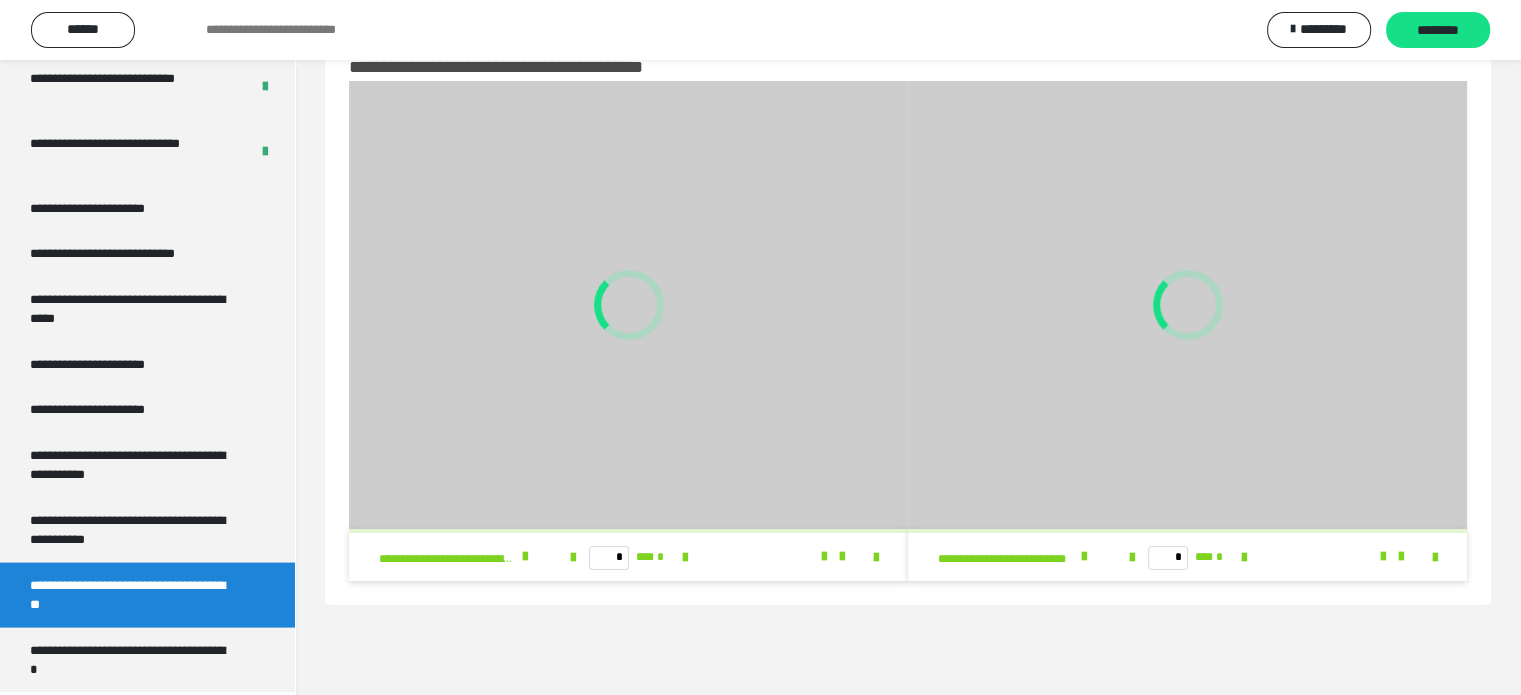 scroll, scrollTop: 60, scrollLeft: 0, axis: vertical 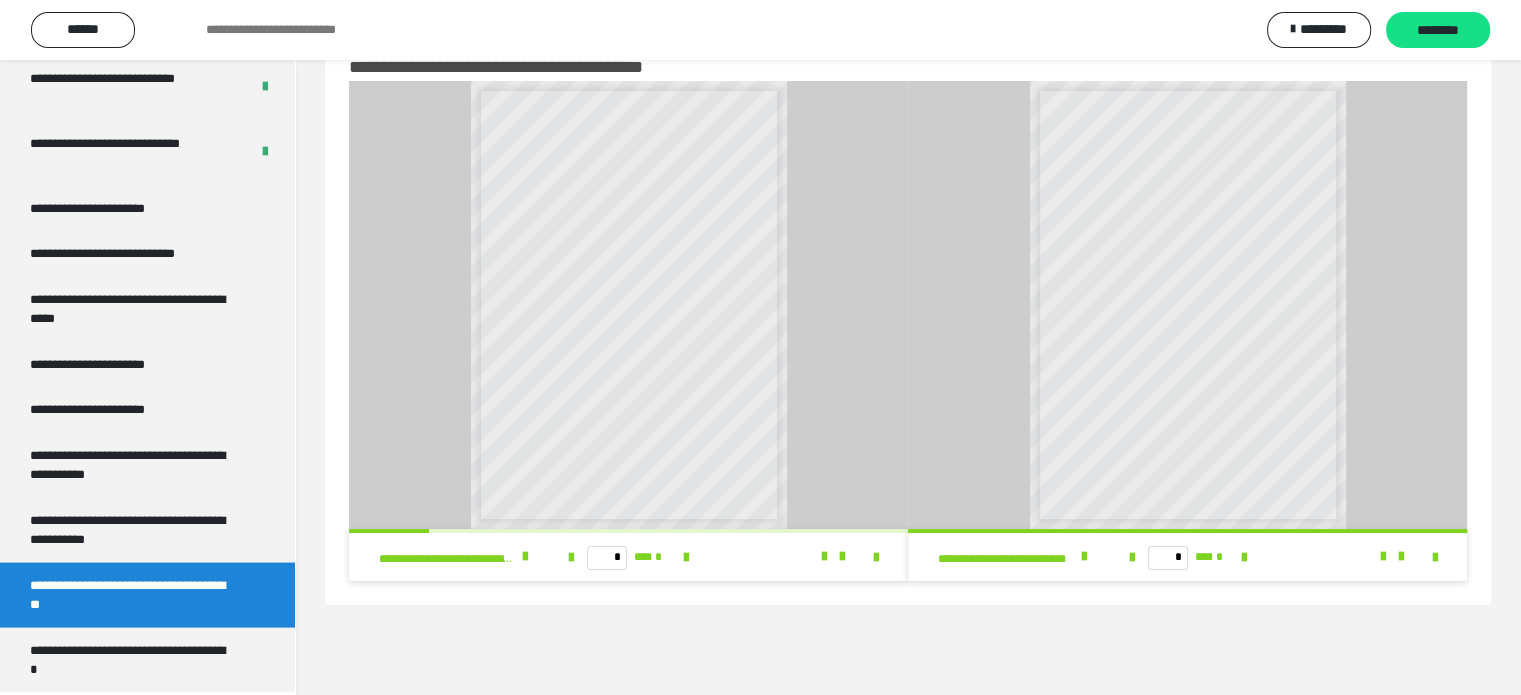 drag, startPoint x: 115, startPoint y: 652, endPoint x: 263, endPoint y: 583, distance: 163.29422 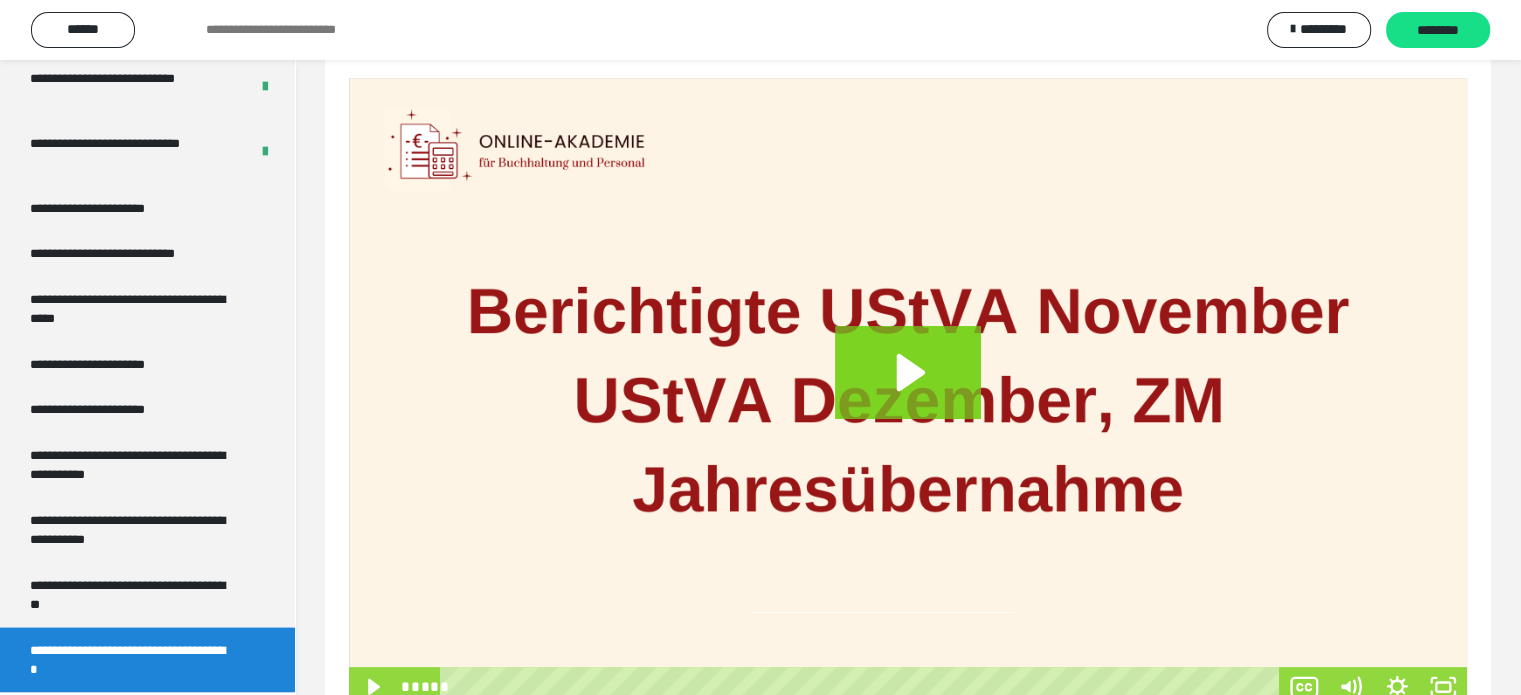 scroll, scrollTop: 346, scrollLeft: 0, axis: vertical 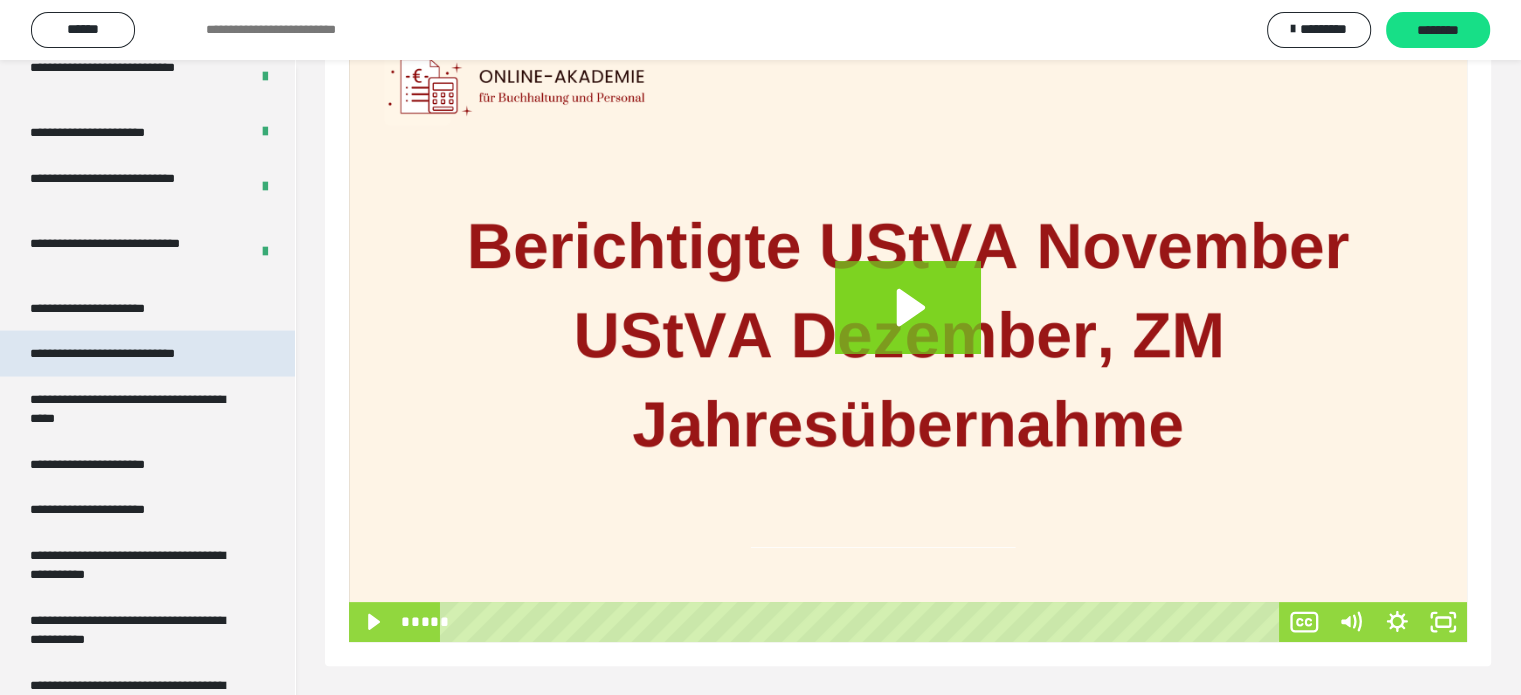 click on "**********" at bounding box center [129, 354] 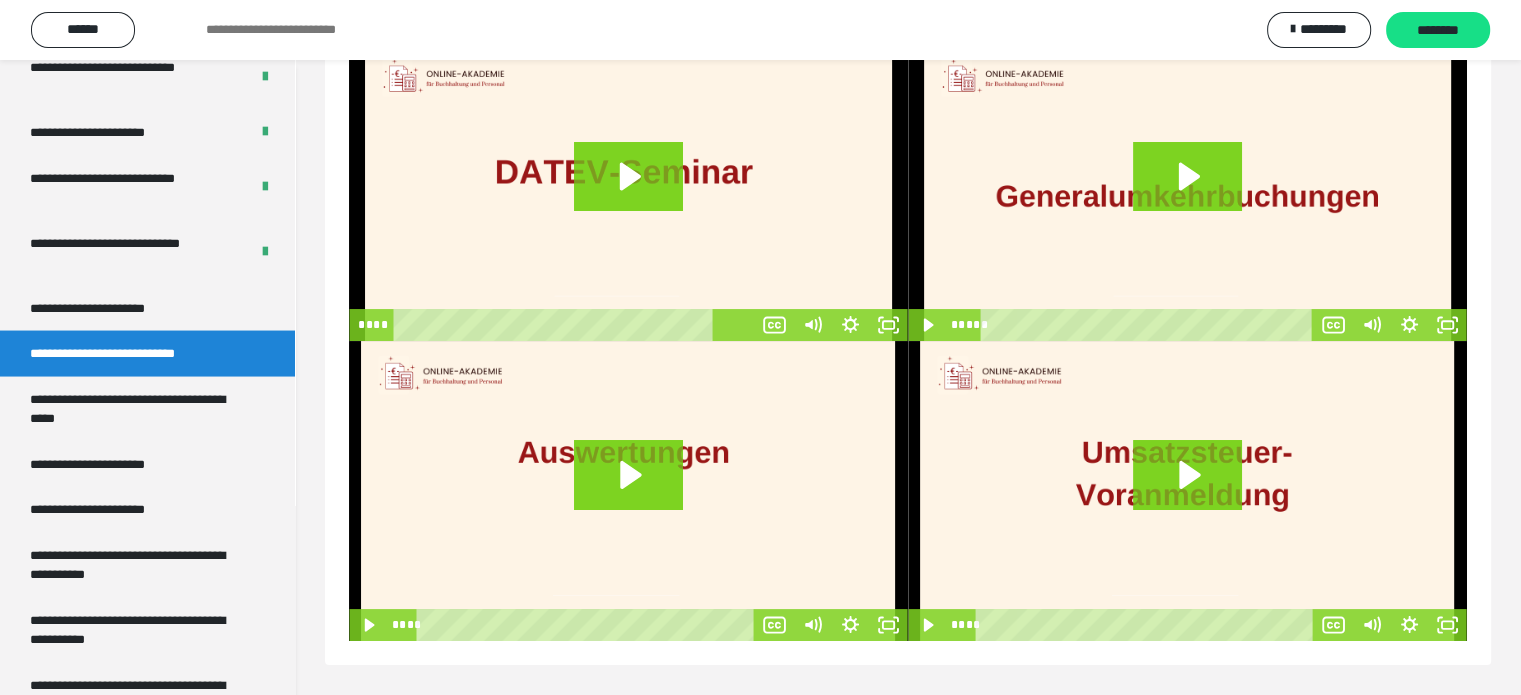 scroll, scrollTop: 60, scrollLeft: 0, axis: vertical 